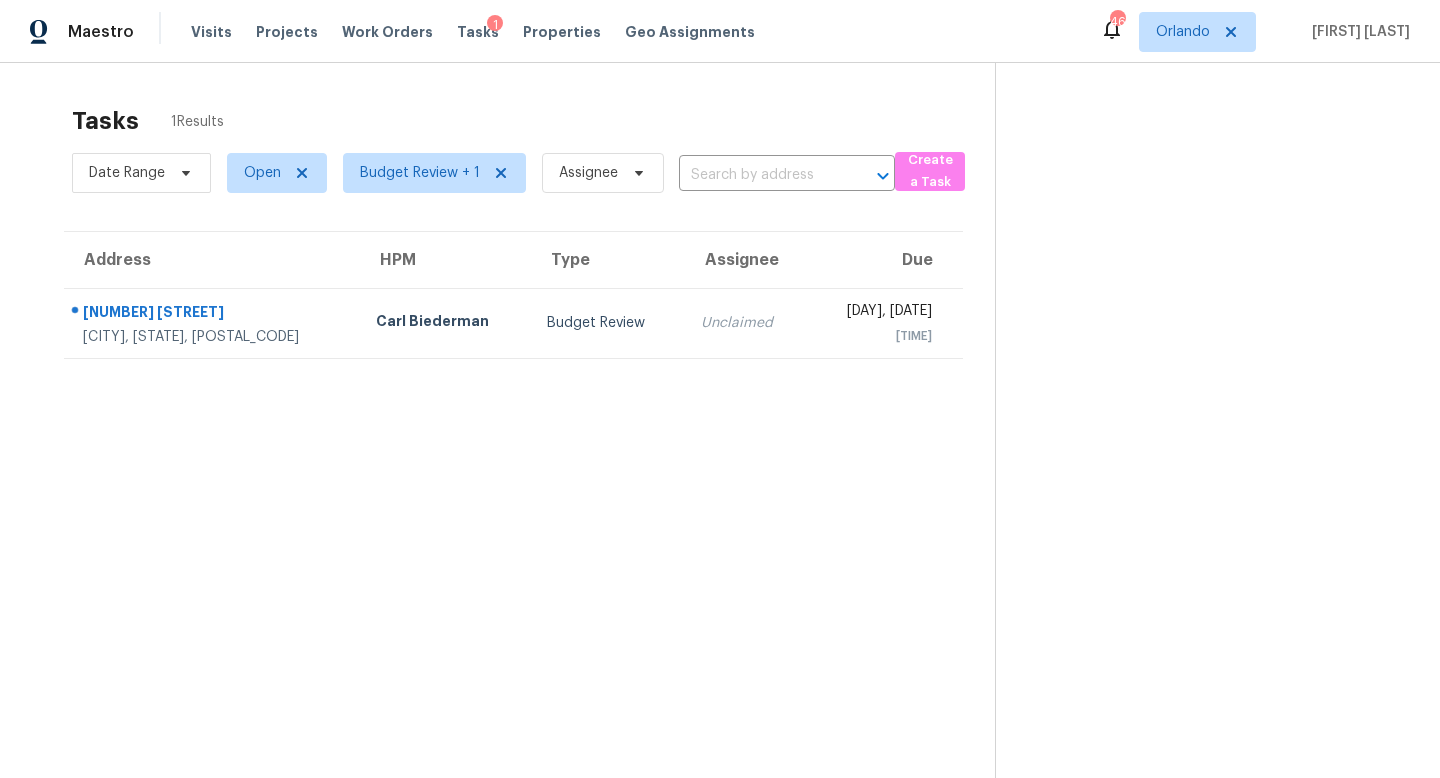 scroll, scrollTop: 0, scrollLeft: 0, axis: both 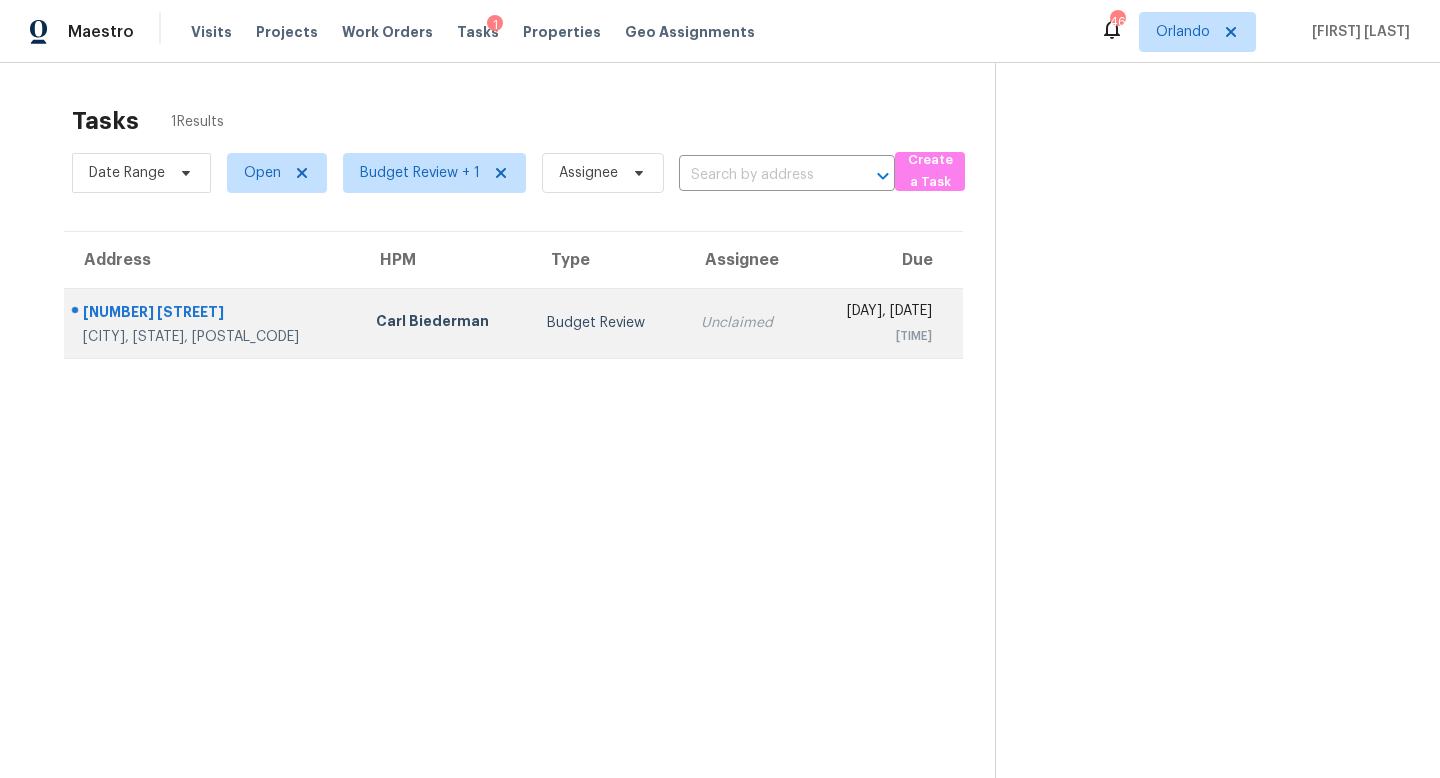 click on "Budget Review" at bounding box center (607, 323) 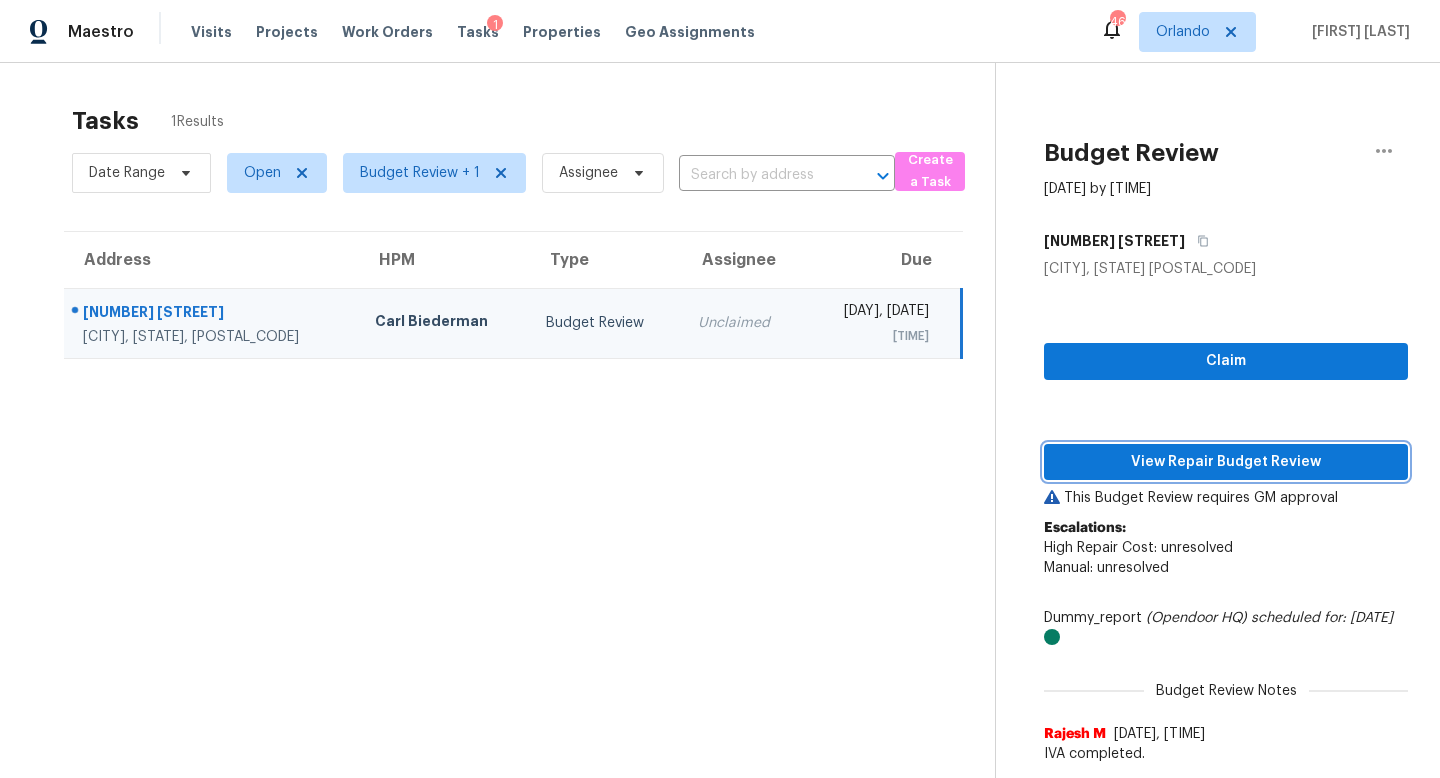 click on "View Repair Budget Review" at bounding box center (1226, 462) 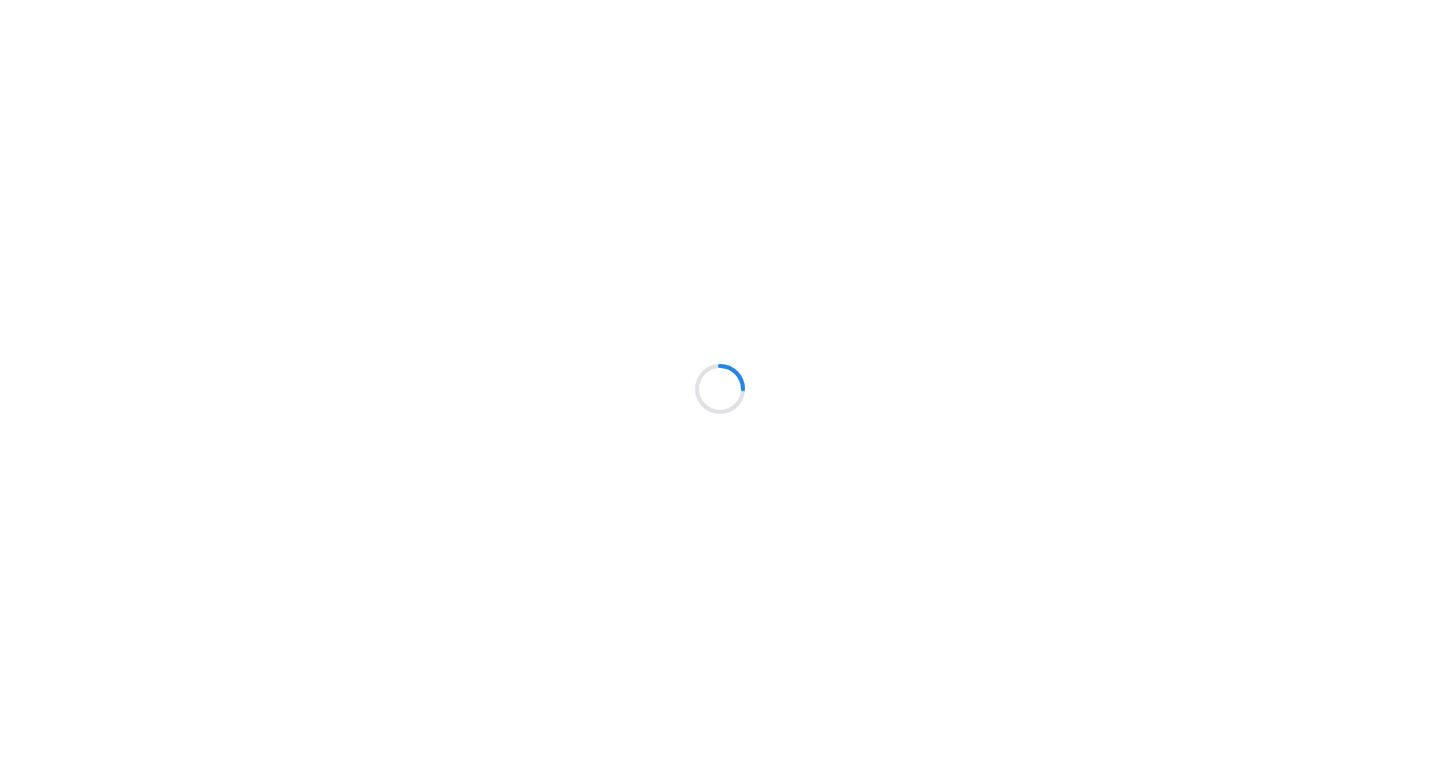 scroll, scrollTop: 0, scrollLeft: 0, axis: both 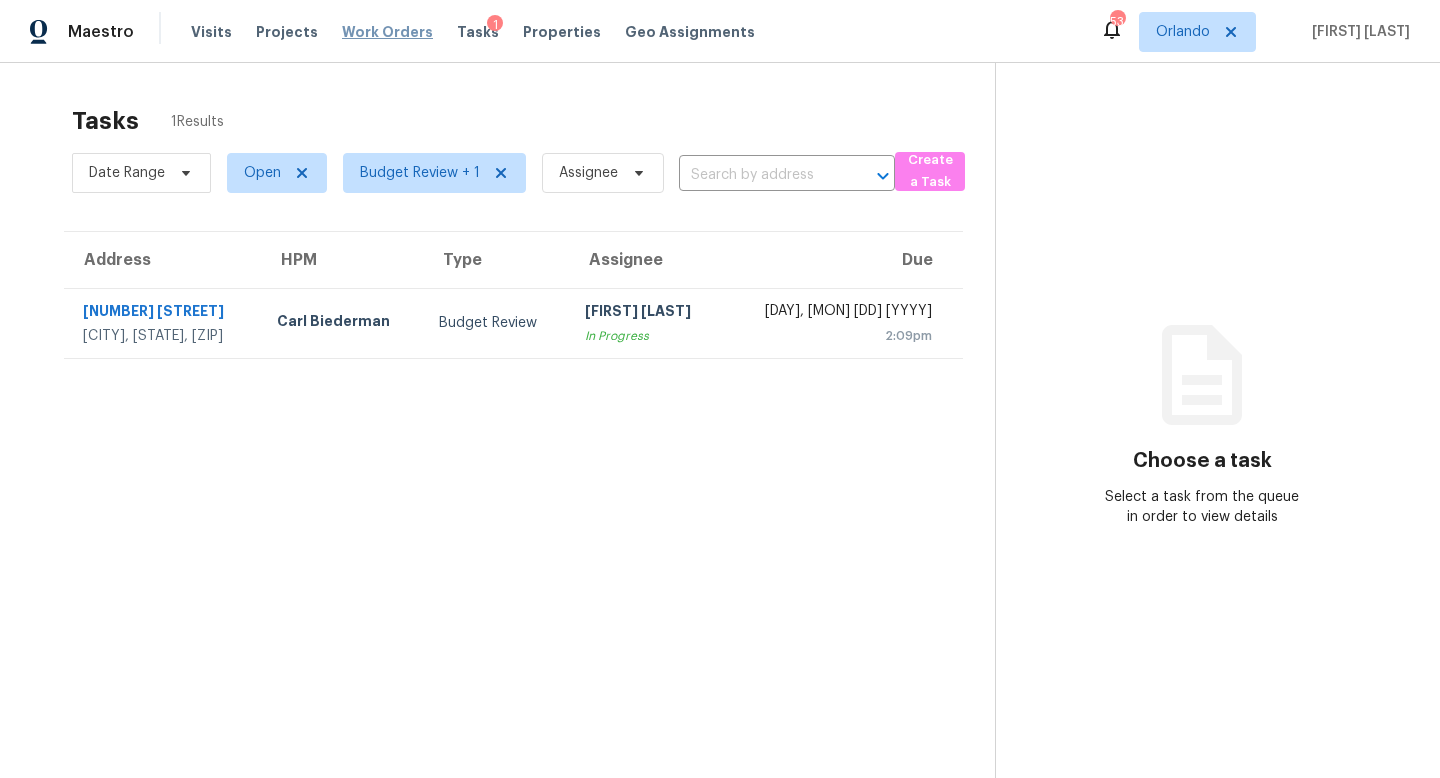 click on "Work Orders" at bounding box center (387, 32) 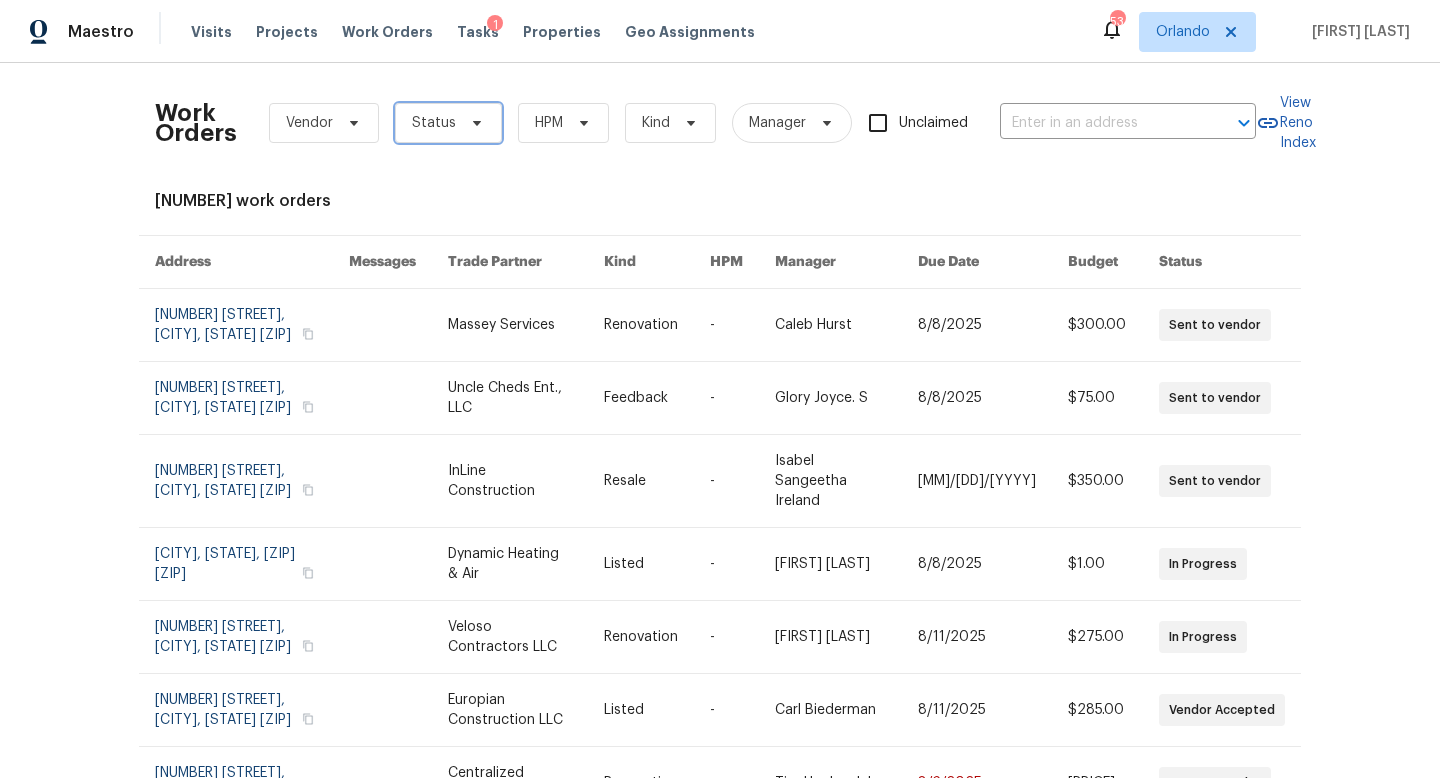 click 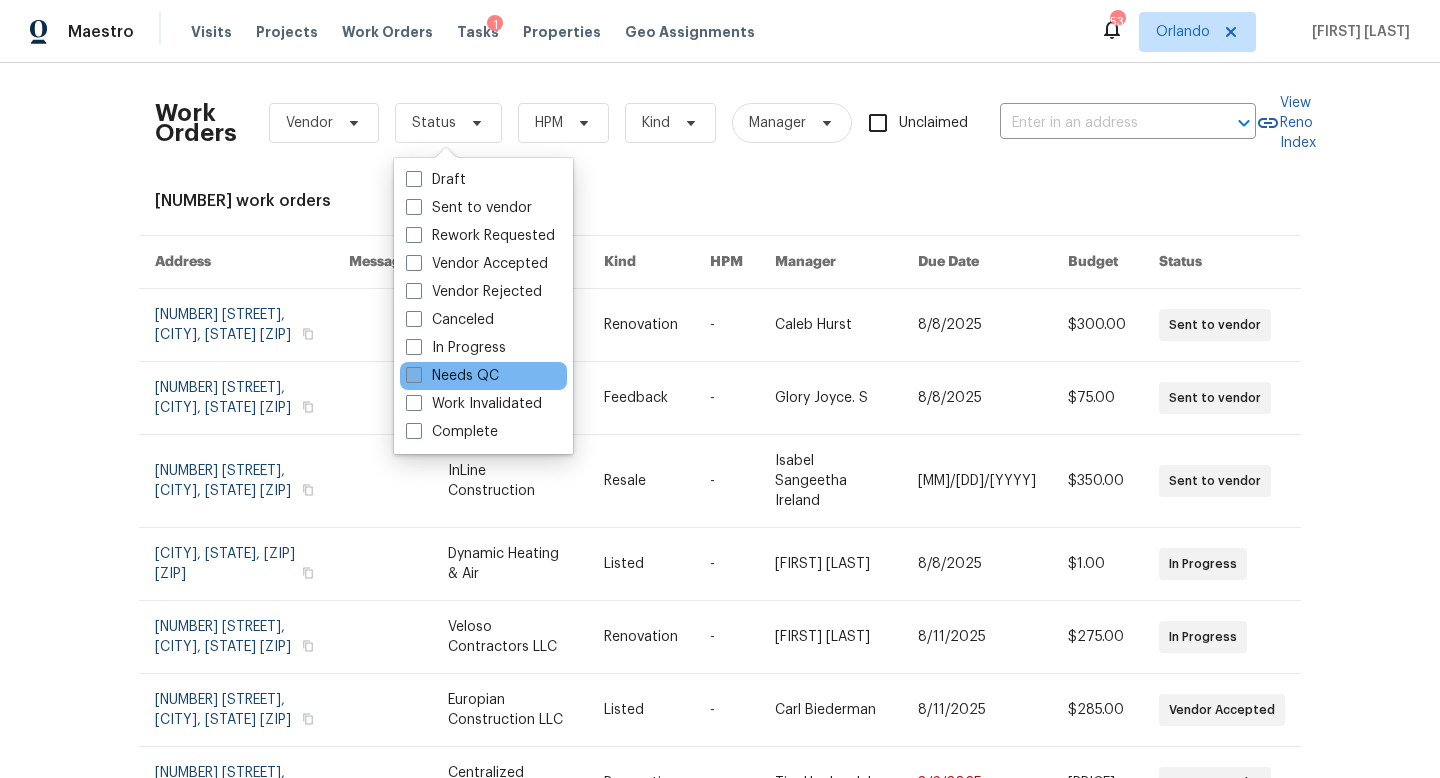 click on "Needs QC" at bounding box center [452, 376] 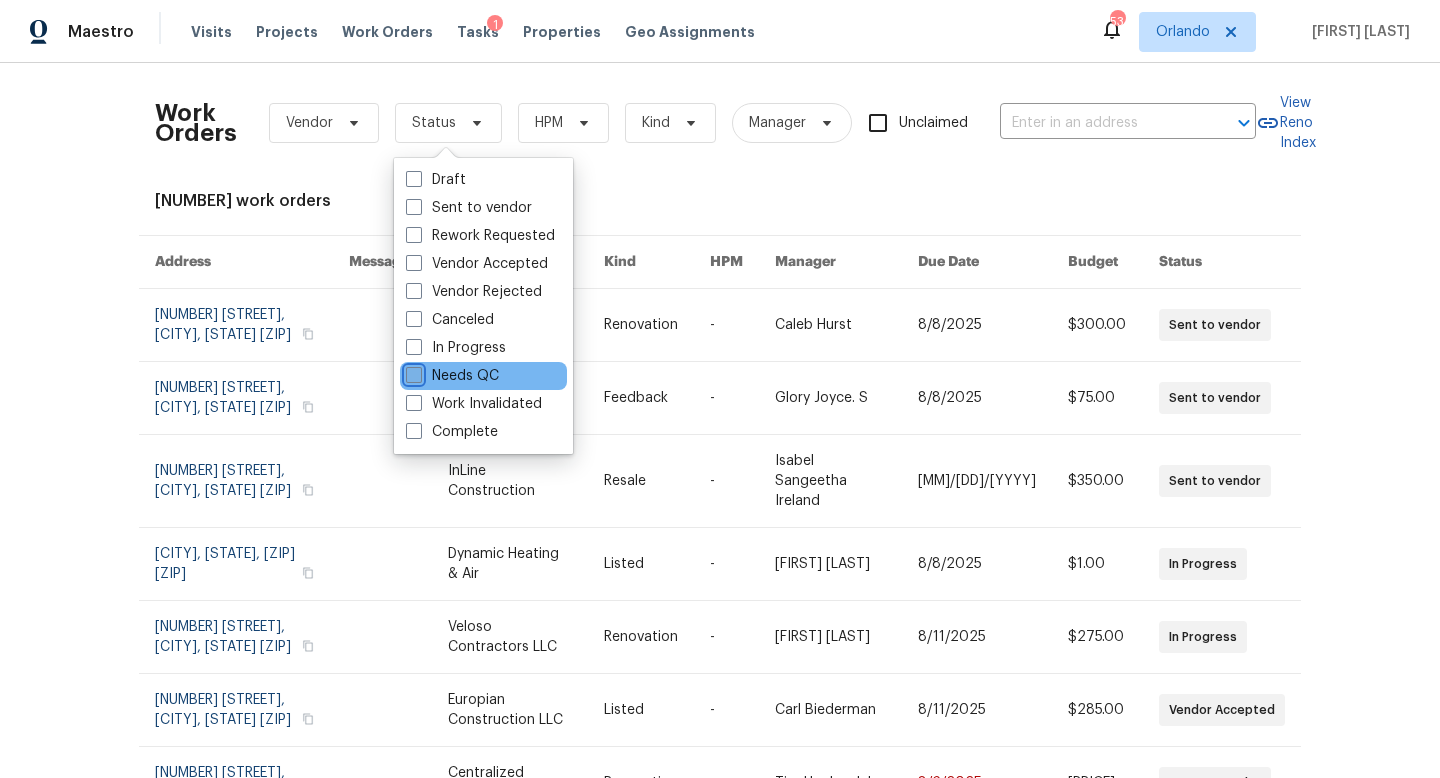 click on "Needs QC" at bounding box center [412, 372] 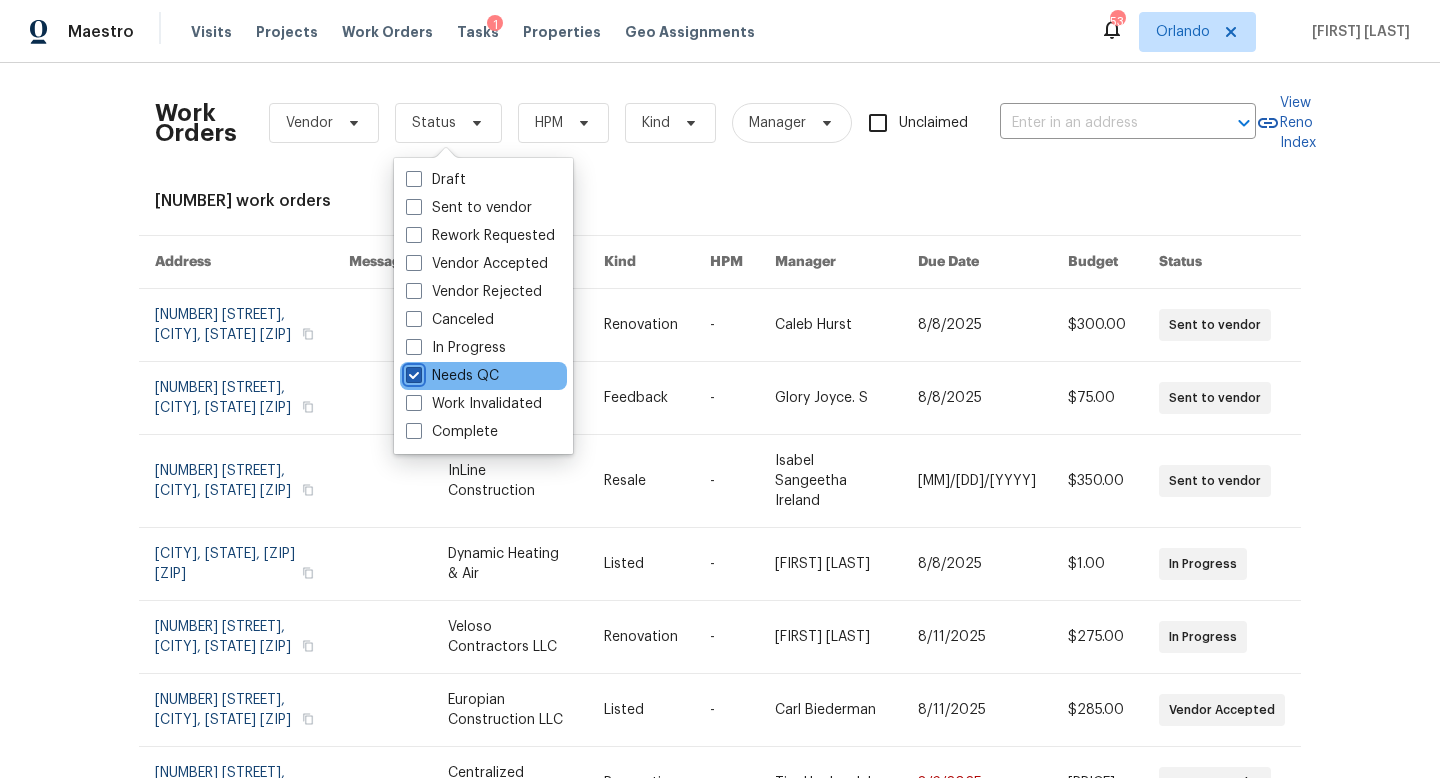 checkbox on "true" 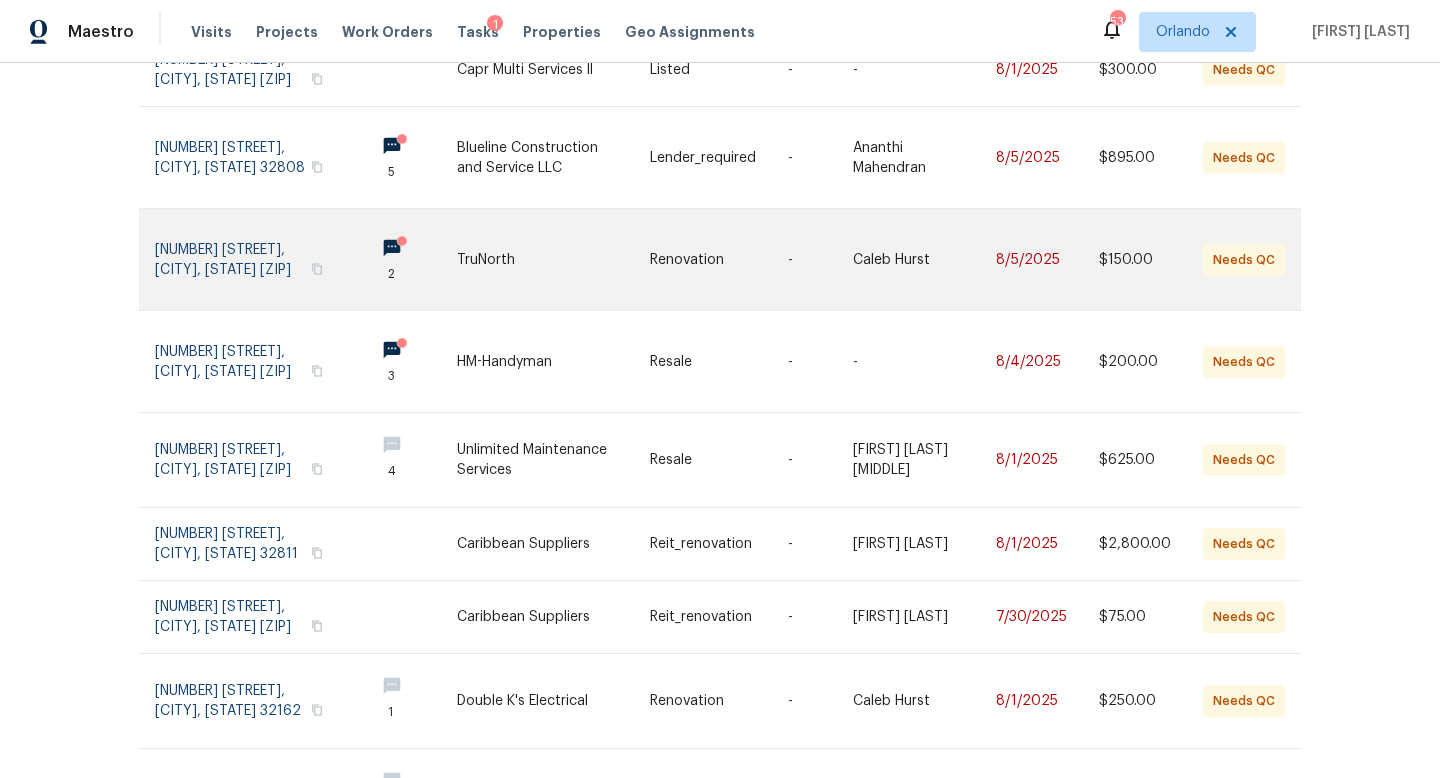 scroll, scrollTop: 459, scrollLeft: 0, axis: vertical 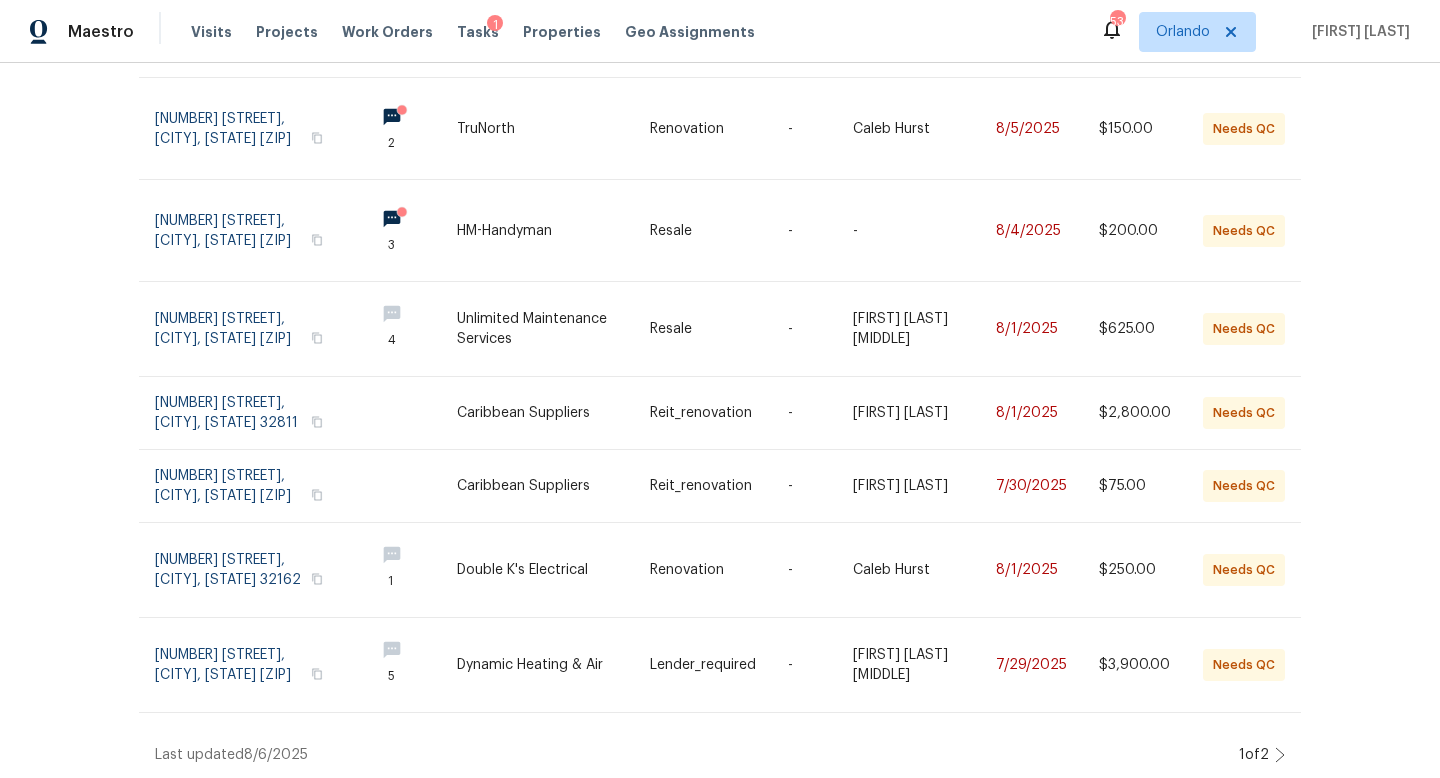 click 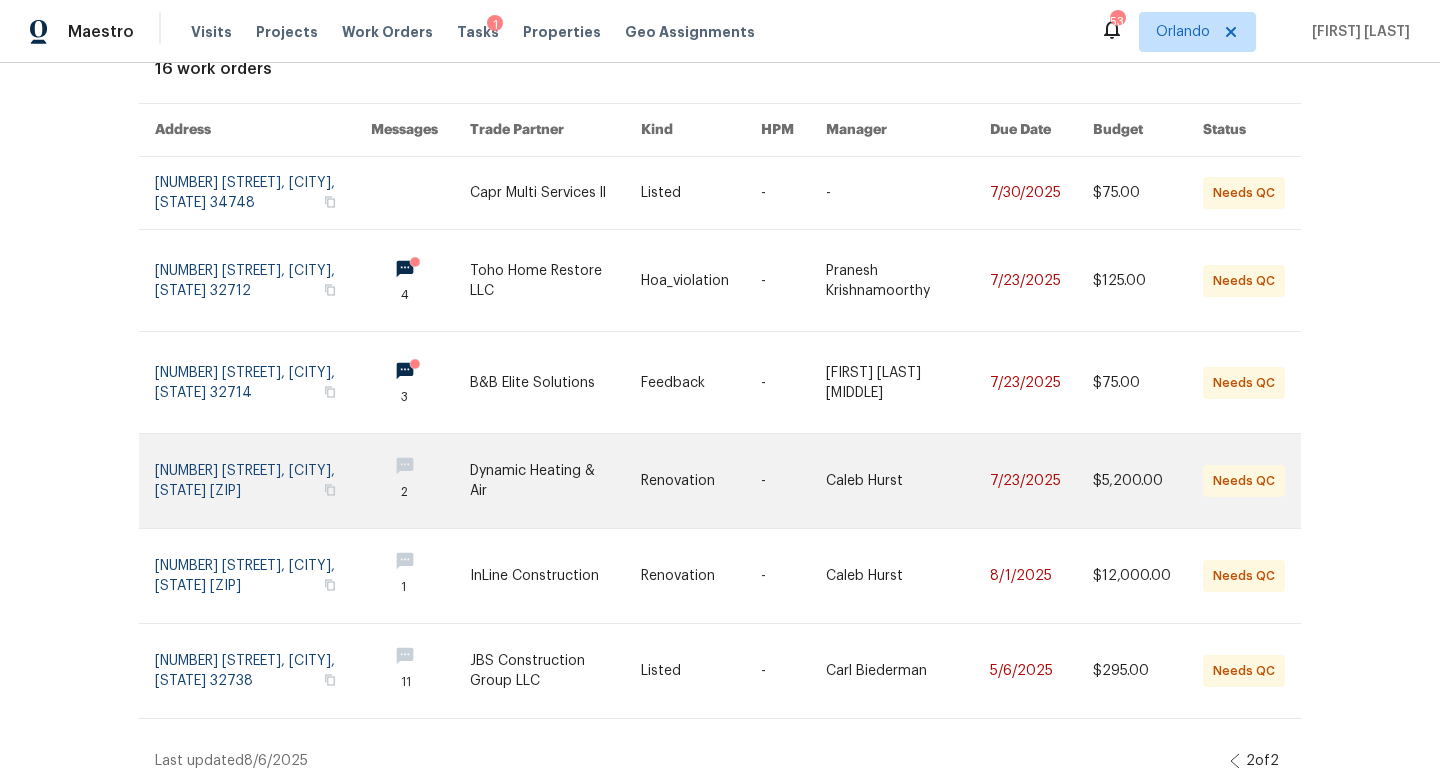 scroll, scrollTop: 138, scrollLeft: 0, axis: vertical 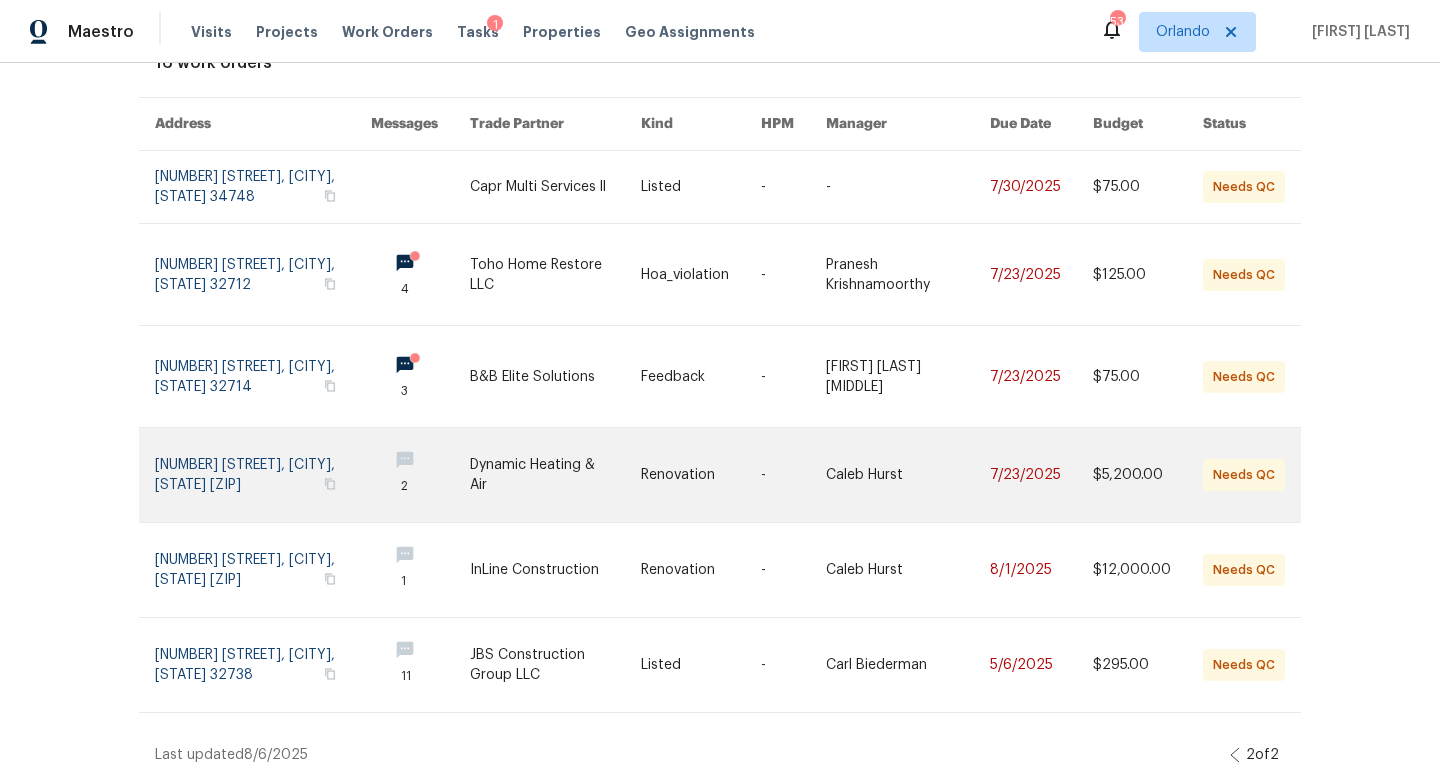 click at bounding box center [793, 475] 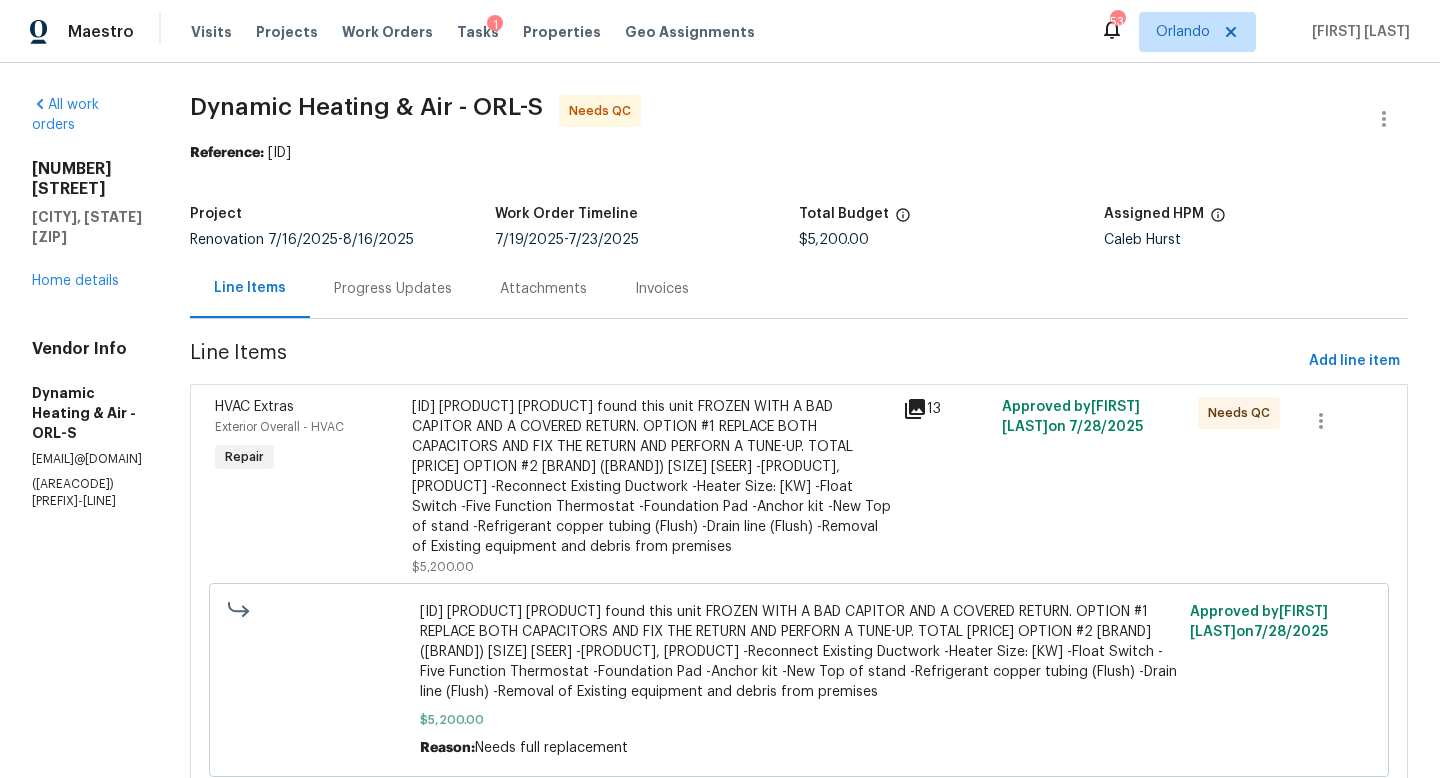 scroll, scrollTop: 75, scrollLeft: 0, axis: vertical 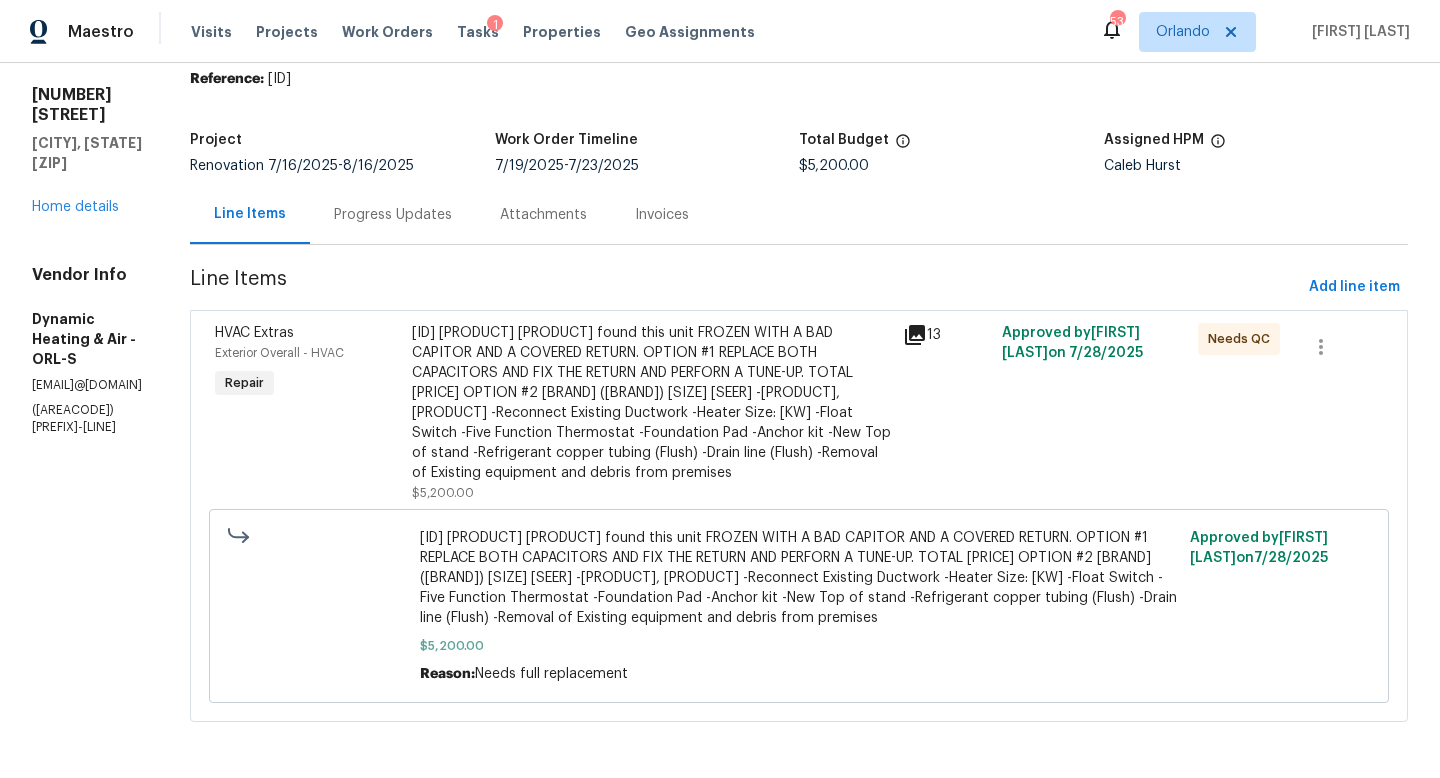 click 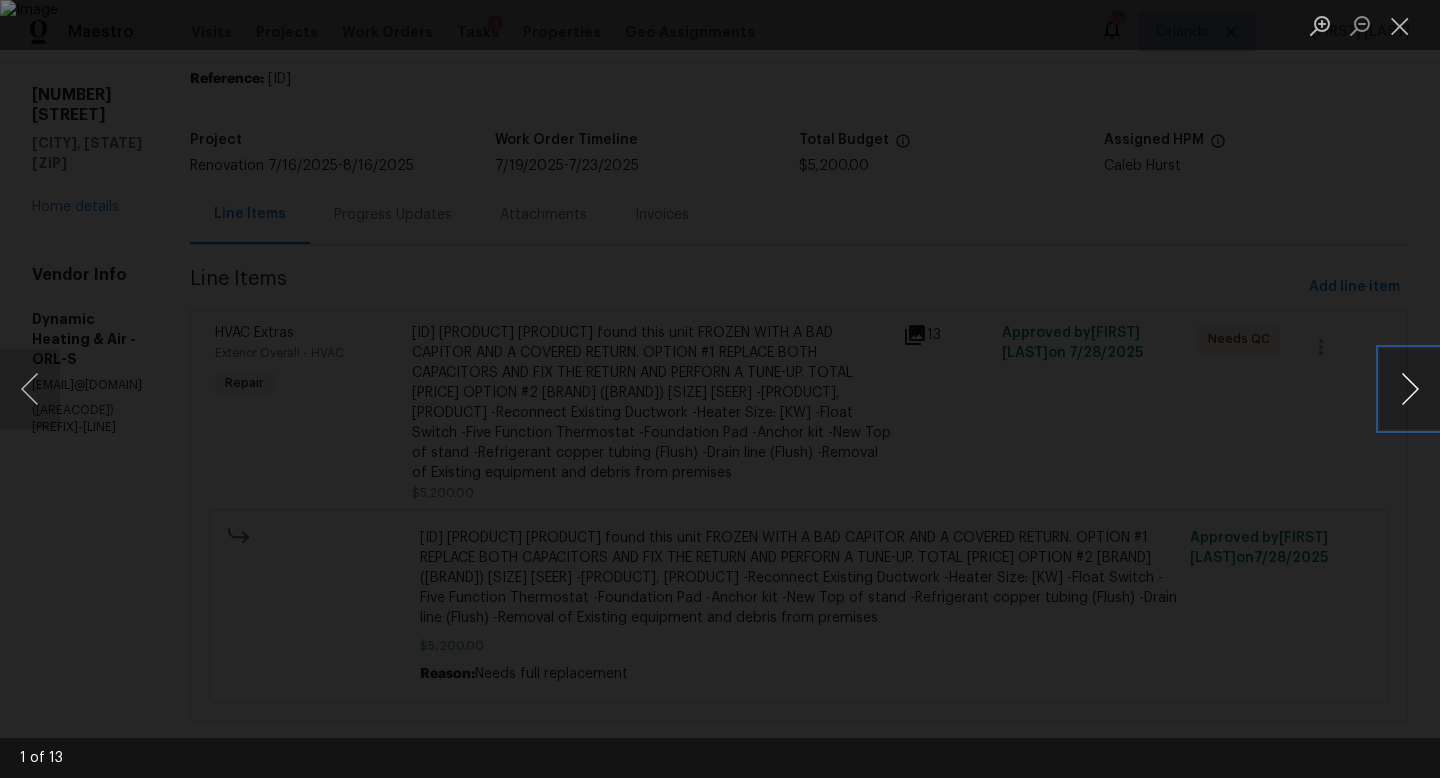 click at bounding box center [1410, 389] 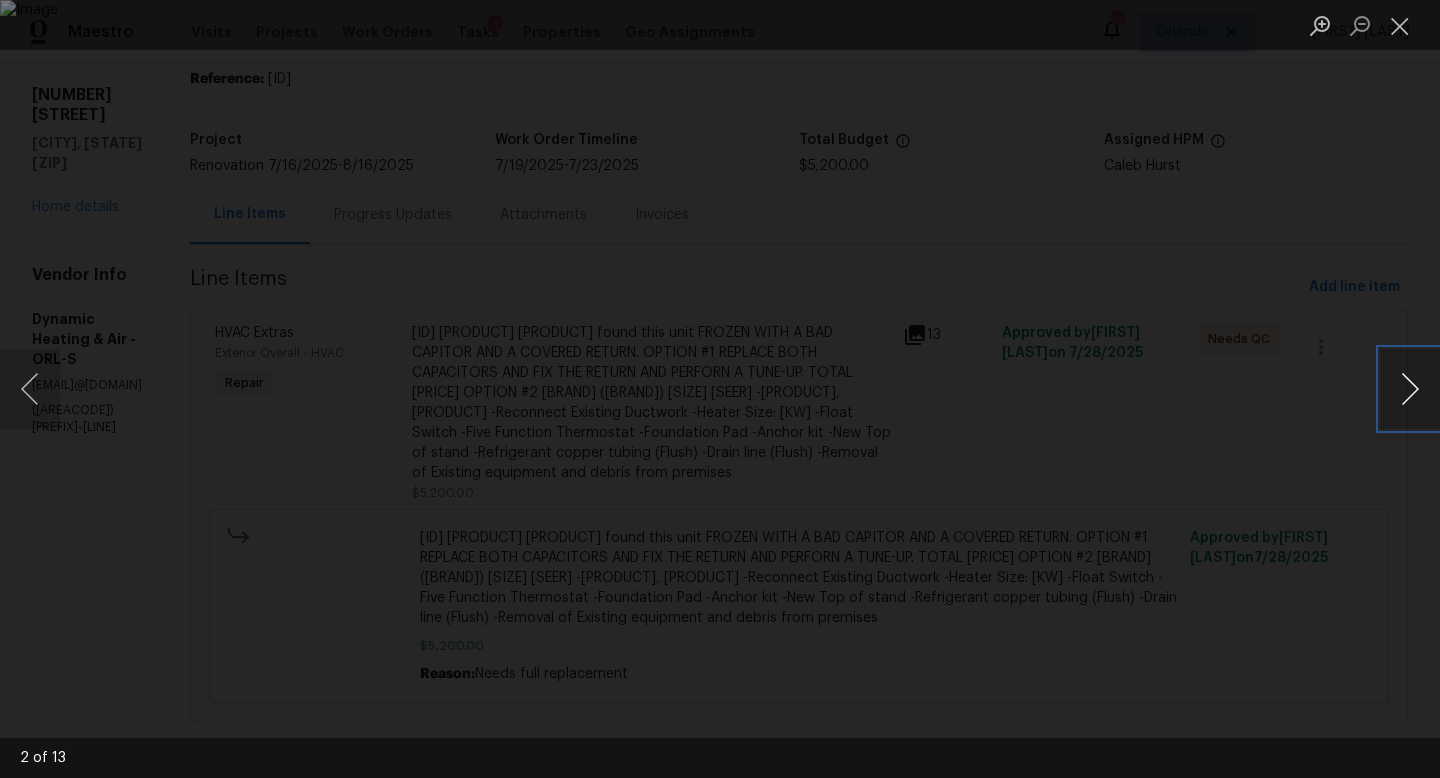 click at bounding box center [1410, 389] 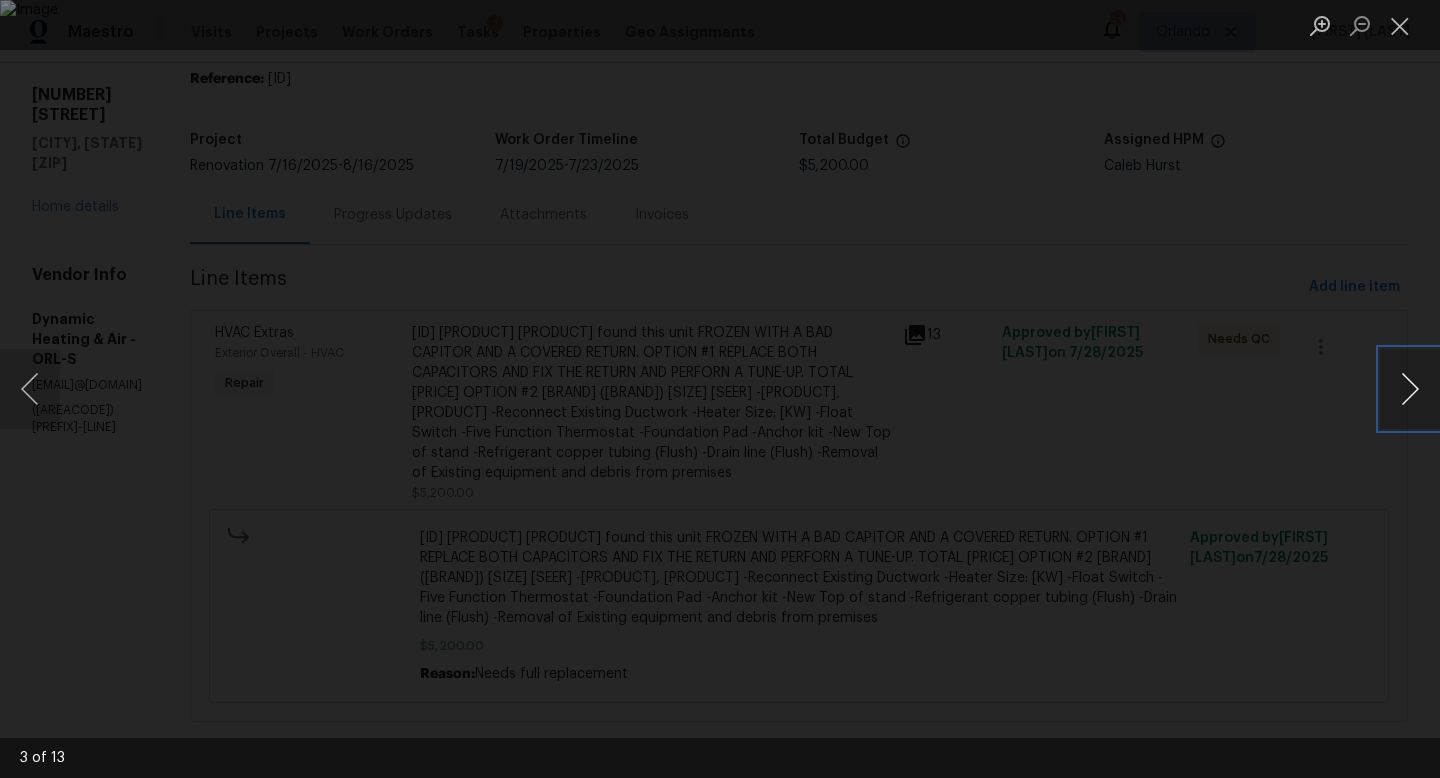 click at bounding box center (1410, 389) 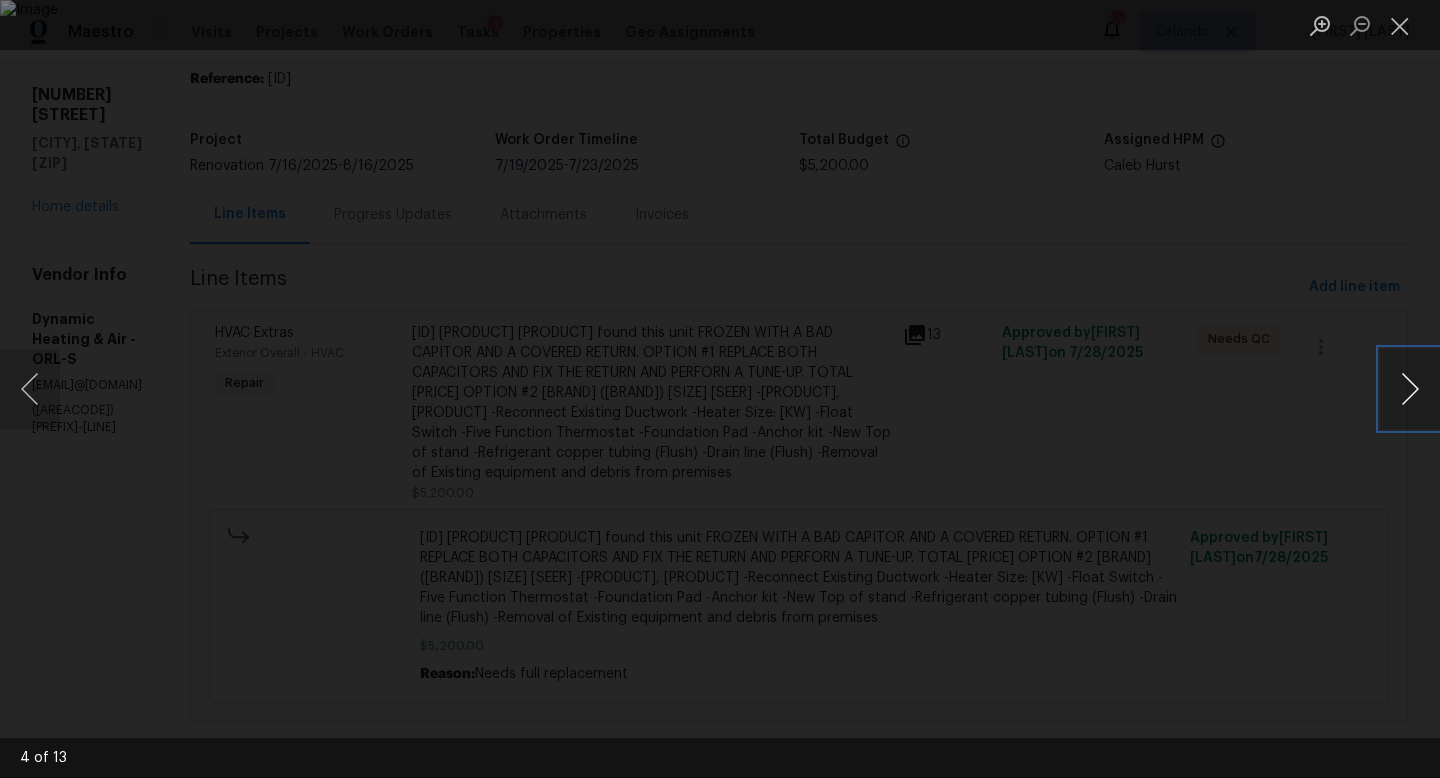 click at bounding box center (1410, 389) 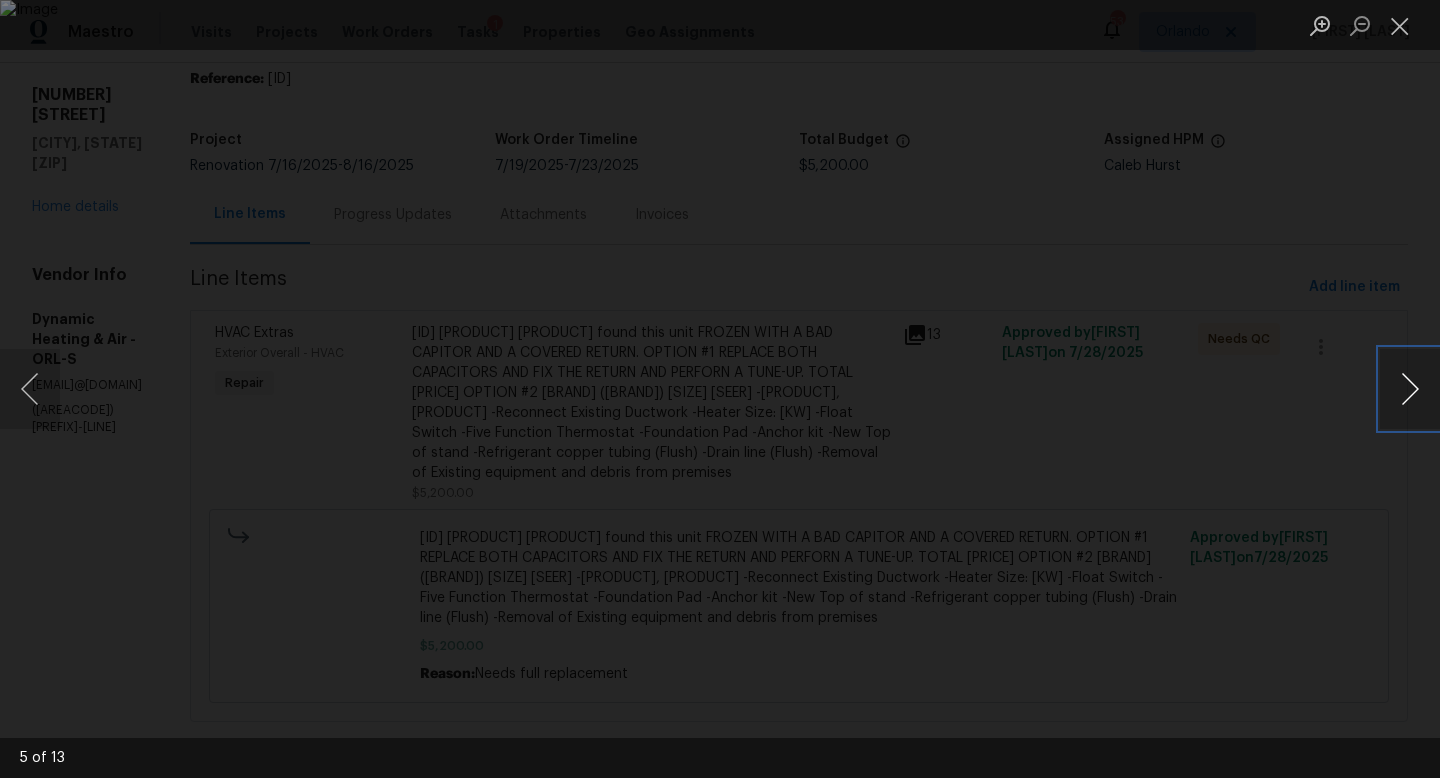 click at bounding box center [1410, 389] 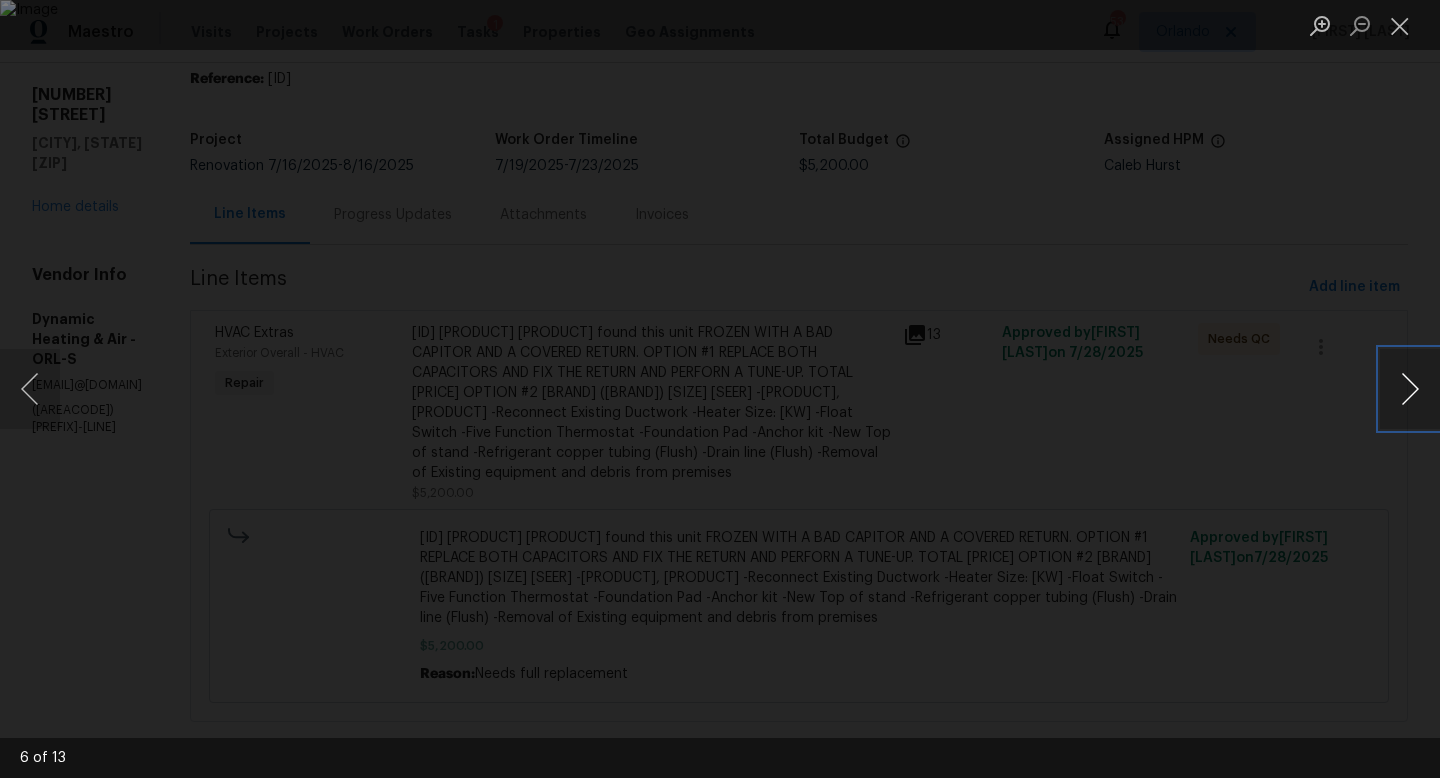click at bounding box center (1410, 389) 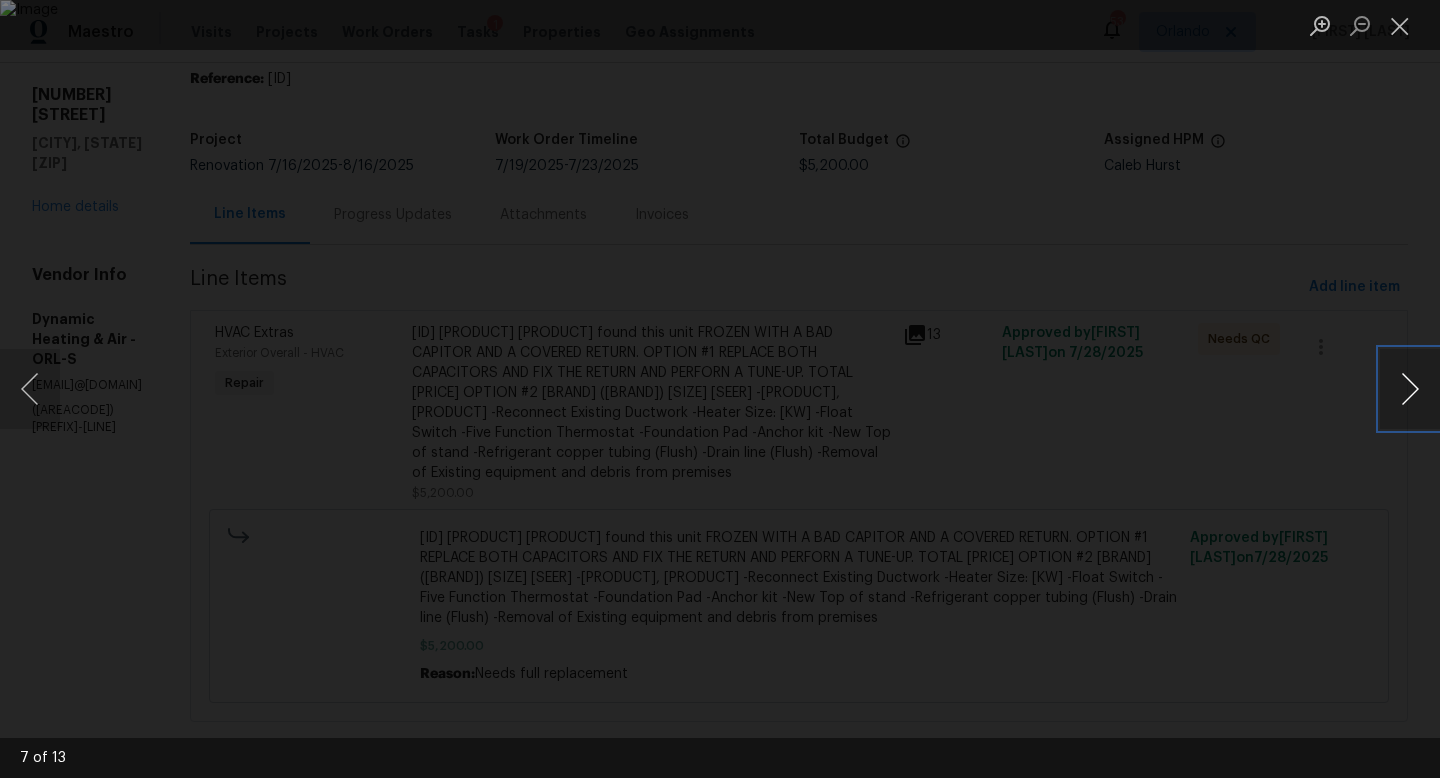 click at bounding box center [1410, 389] 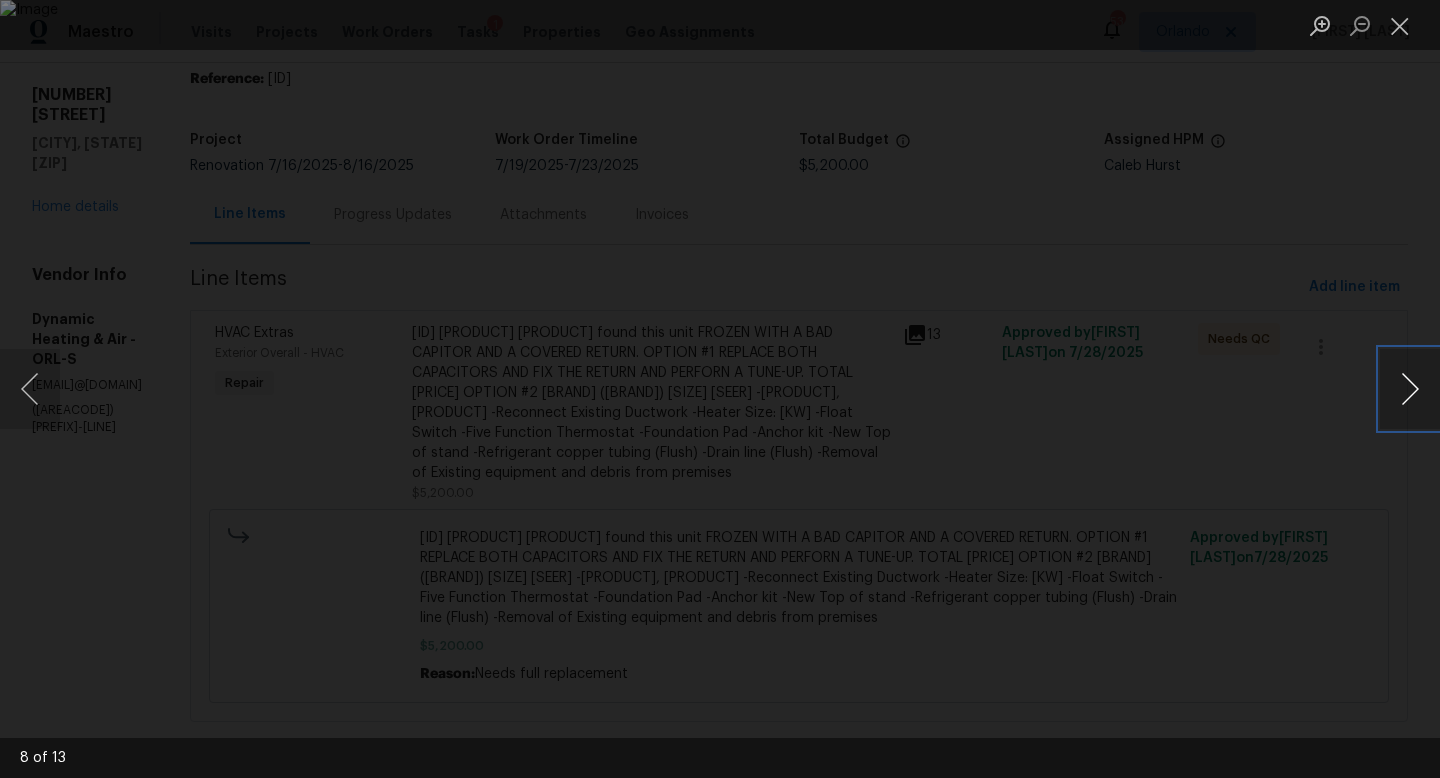 click at bounding box center [1410, 389] 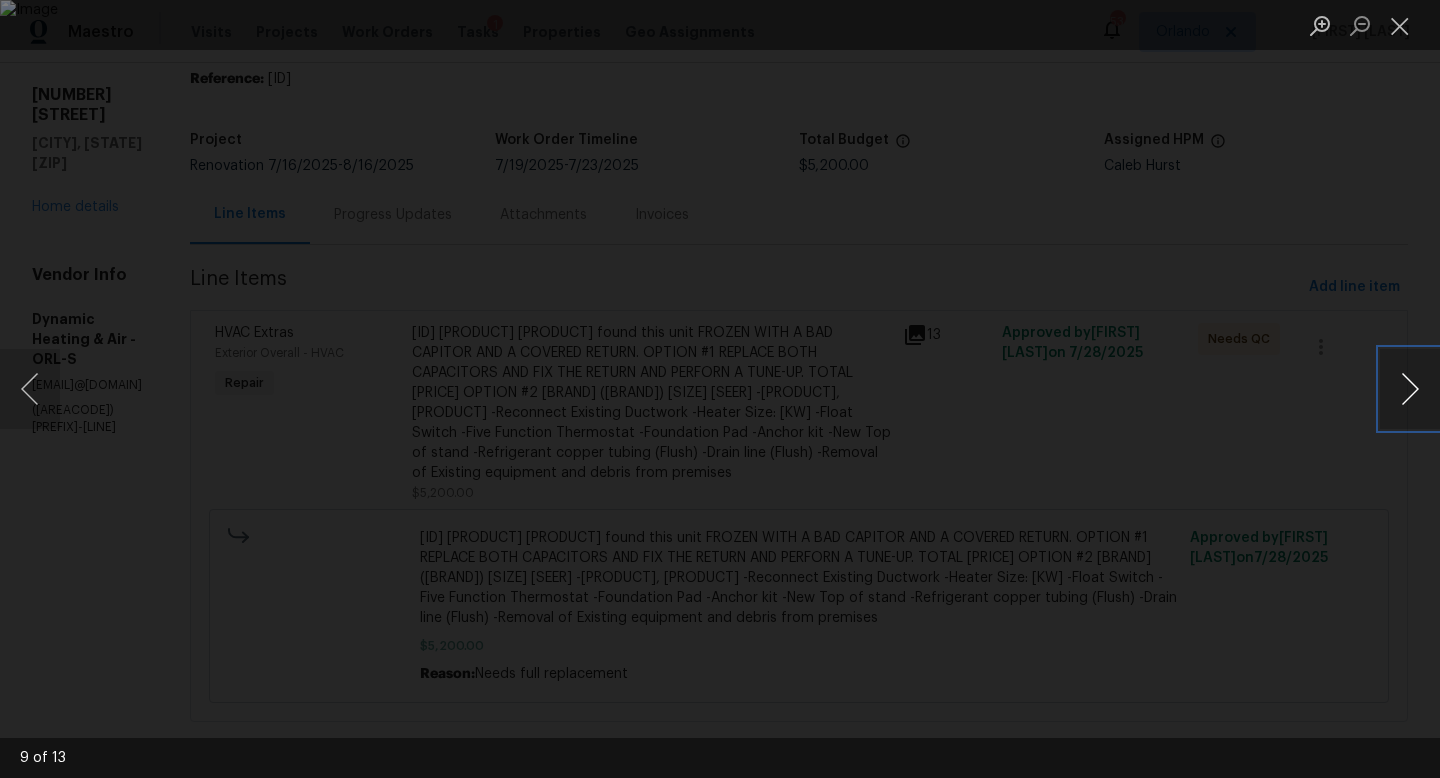 click at bounding box center (1410, 389) 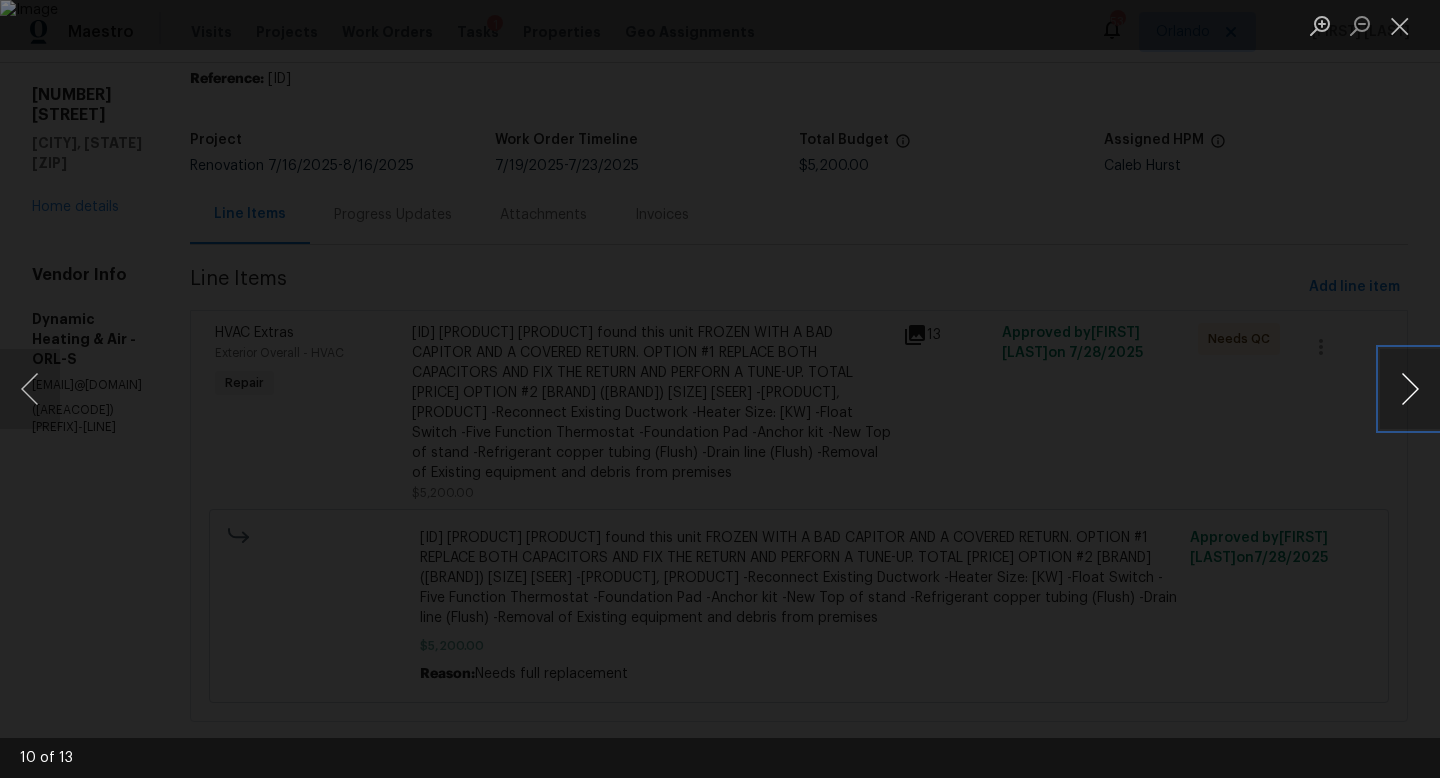 click at bounding box center [1410, 389] 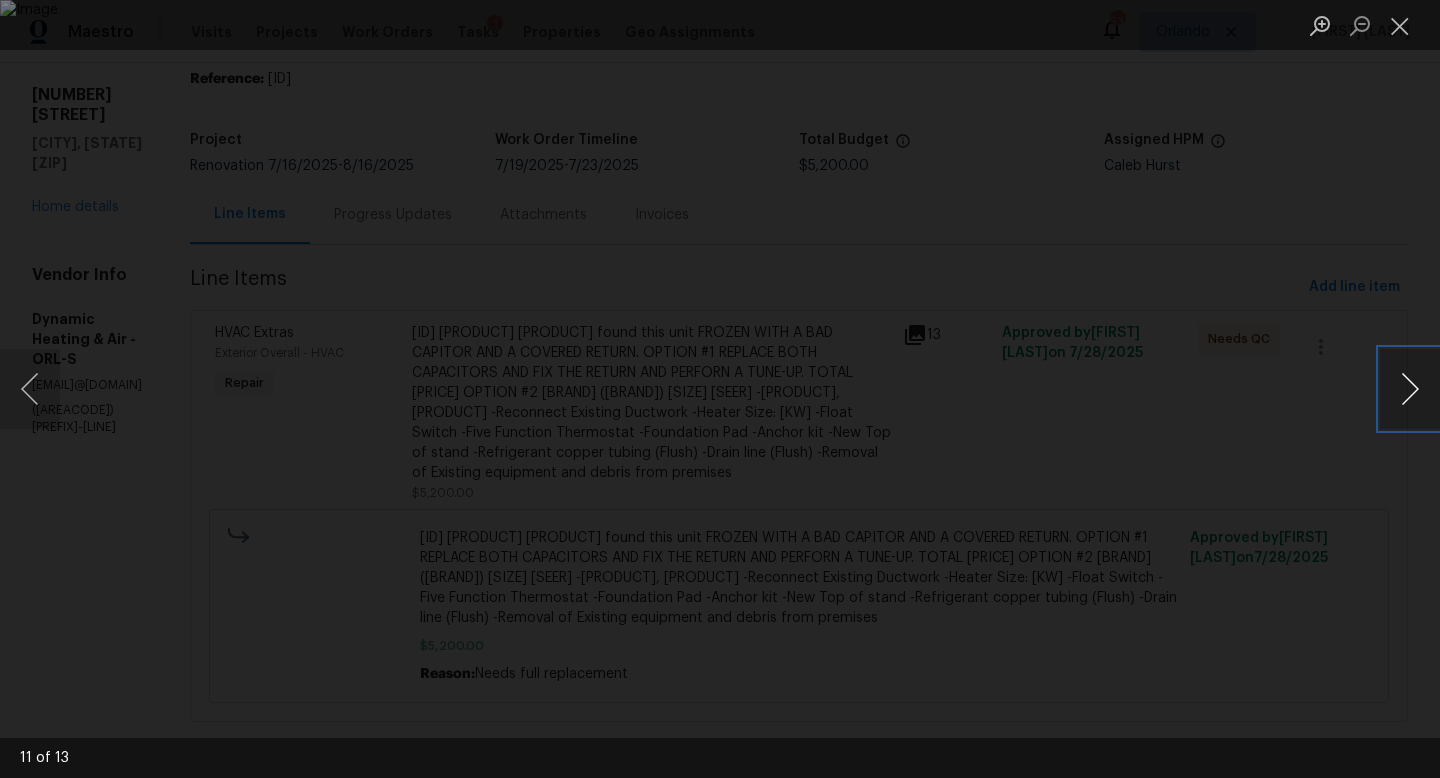 click at bounding box center (1410, 389) 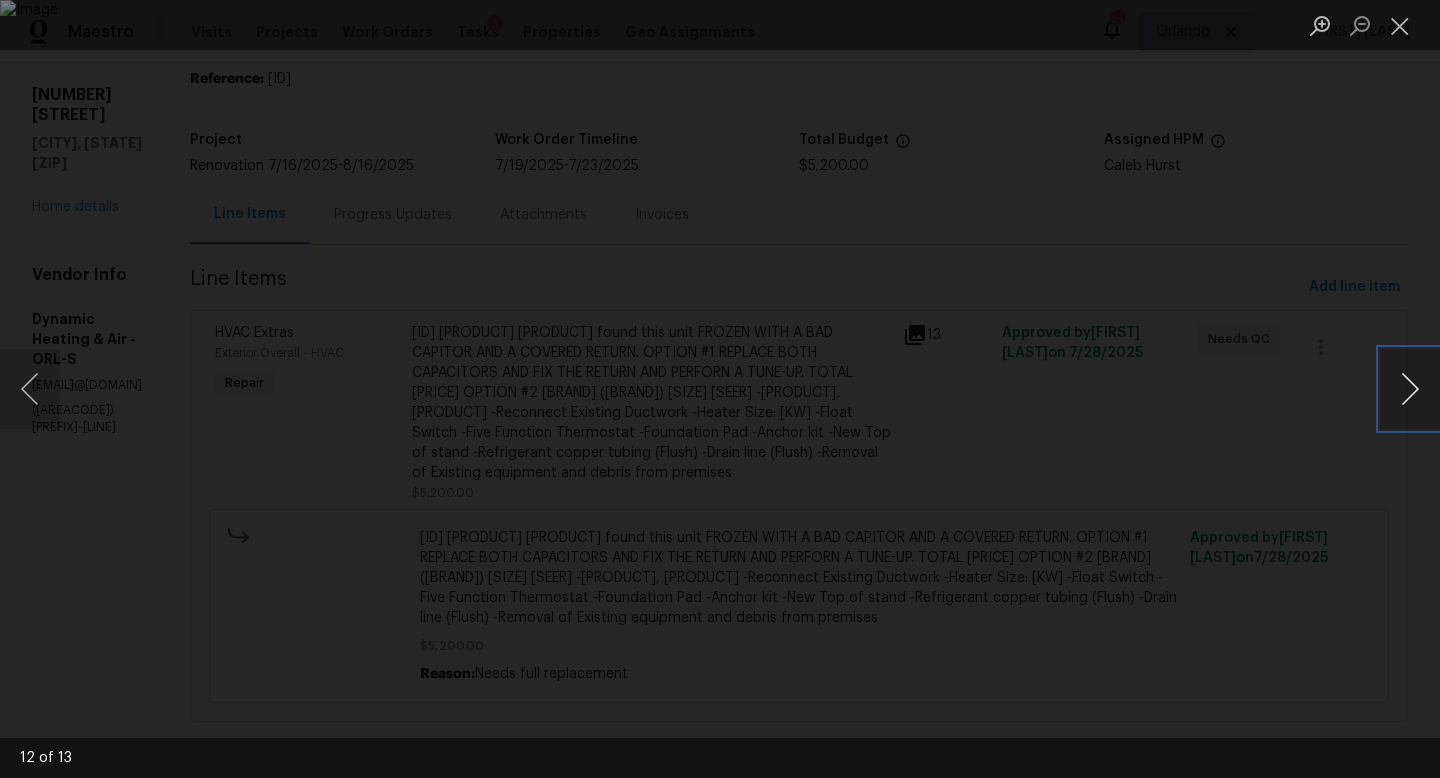 click at bounding box center (1410, 389) 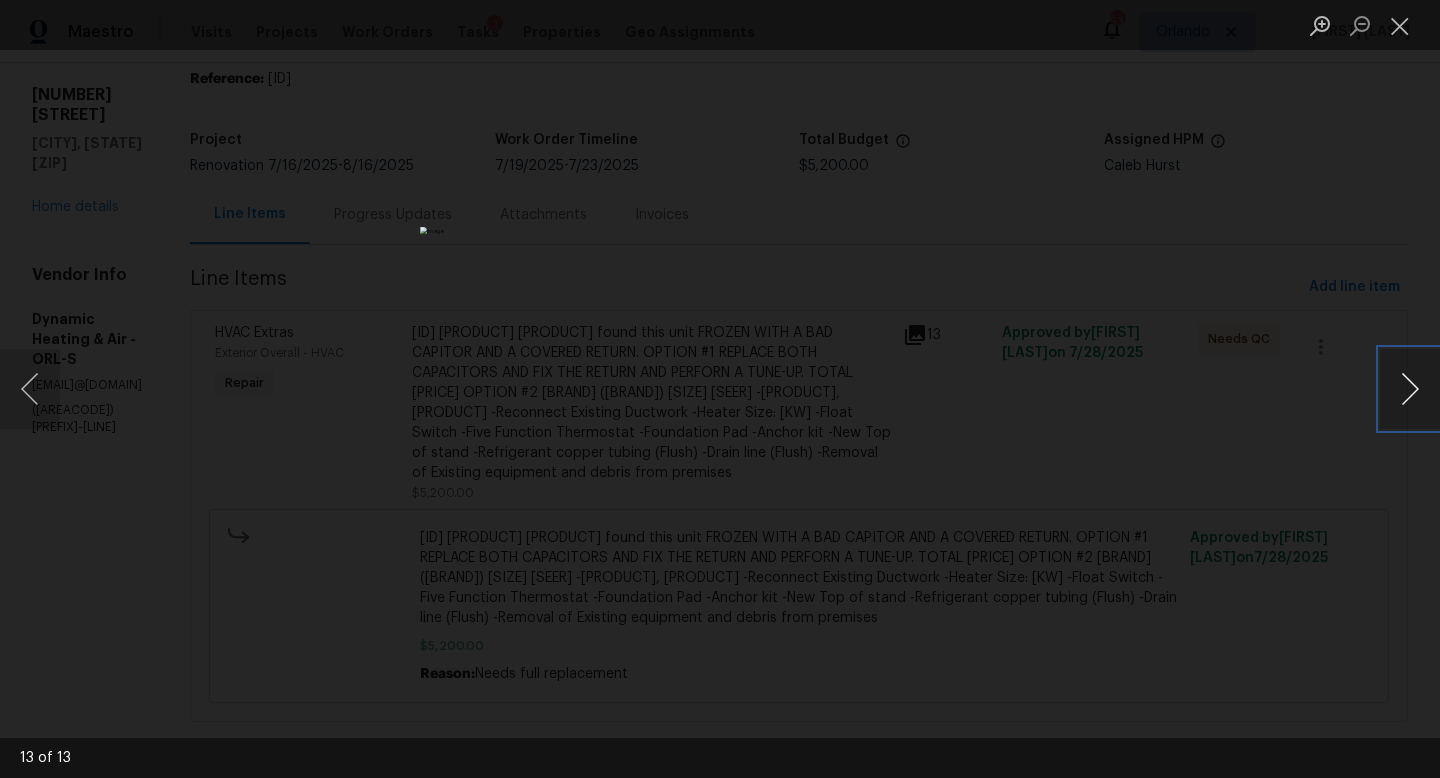 click at bounding box center [1410, 389] 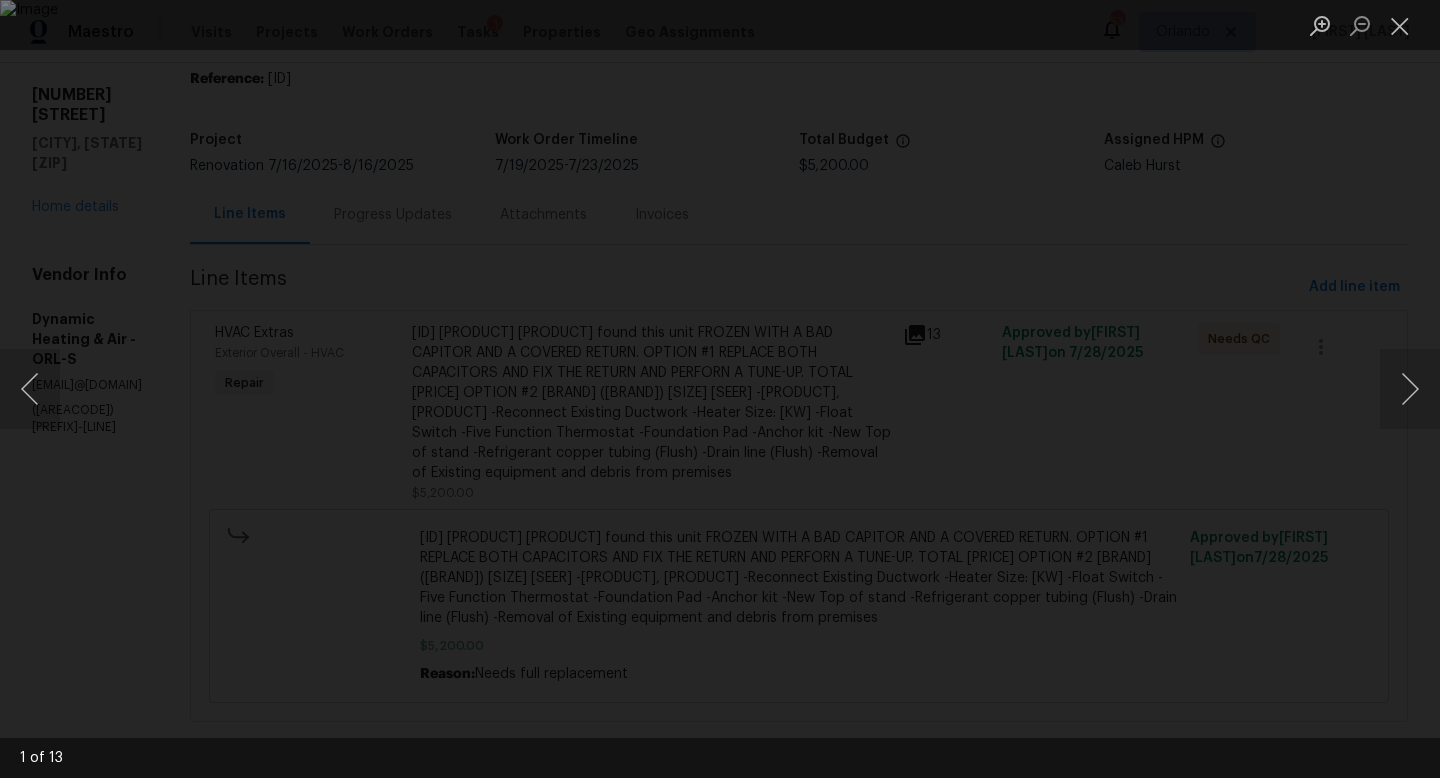 click at bounding box center (720, 389) 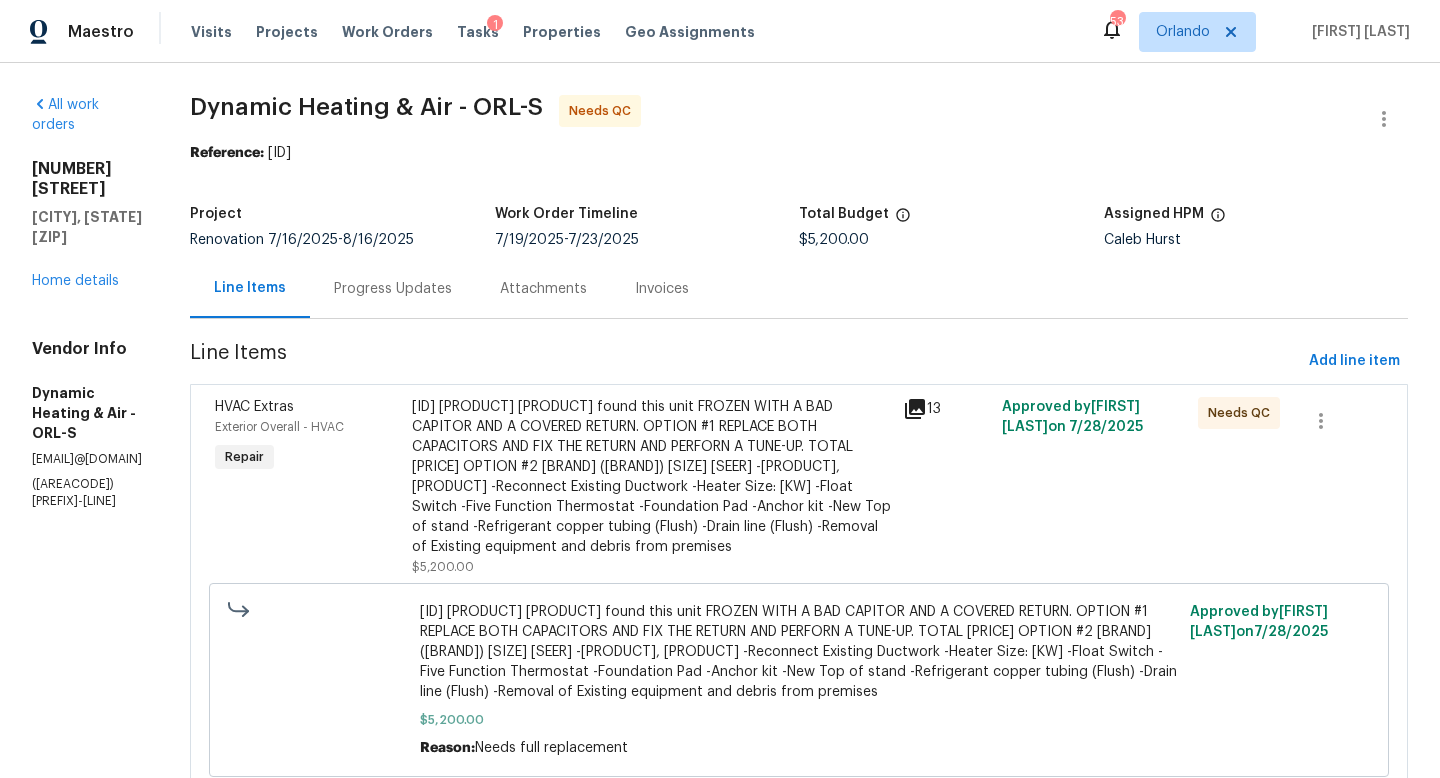 scroll, scrollTop: 75, scrollLeft: 0, axis: vertical 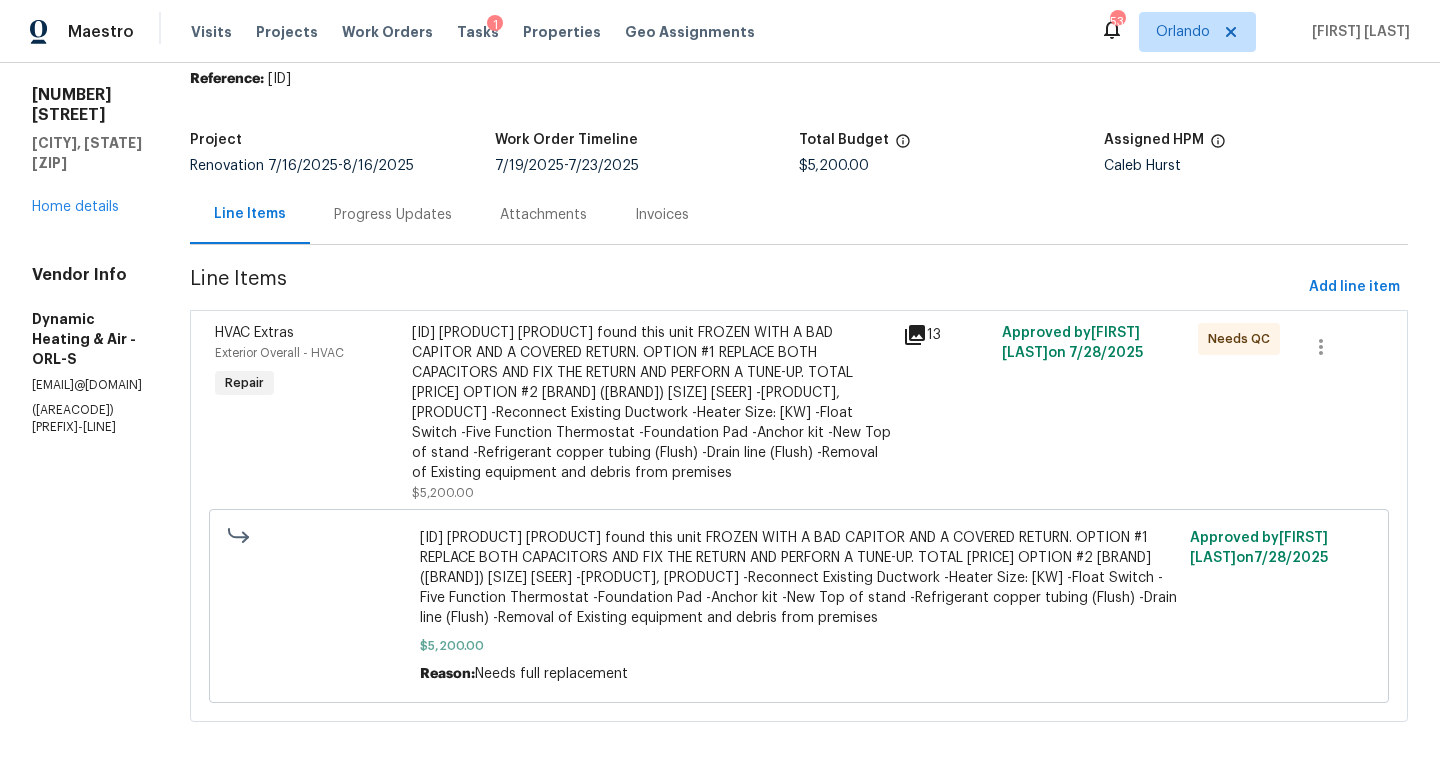 click on "[ID] [PRODUCT] [PRODUCT] found this unit FROZEN WITH A BAD CAPITOR AND A COVERED RETURN. OPTION #1 REPLACE BOTH CAPACITORS AND FIX THE RETURN AND PERFORN A TUNE-UP. TOTAL [PRICE] OPTION #2 [BRAND] ([BRAND]) [SIZE] [SEER] -[PRODUCT], [PRODUCT] -Reconnect Existing Ductwork -Heater Size: [KW] -Float Switch -Five Function Thermostat -Foundation Pad -Anchor kit -New Top of stand -Refrigerant copper tubing (Flush) -Drain line (Flush) -Removal of Existing equipment and debris from premises" at bounding box center [652, 403] 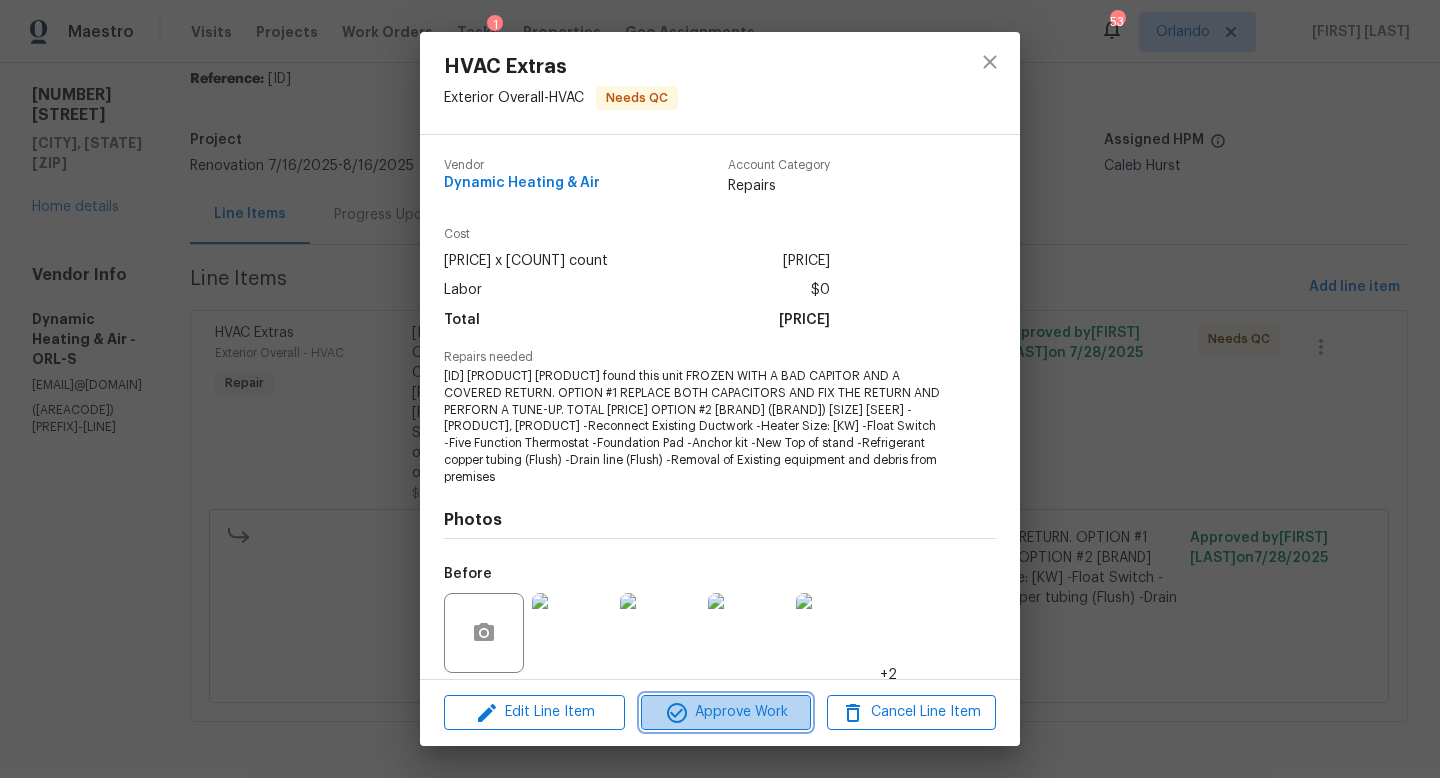click on "Approve Work" at bounding box center [725, 712] 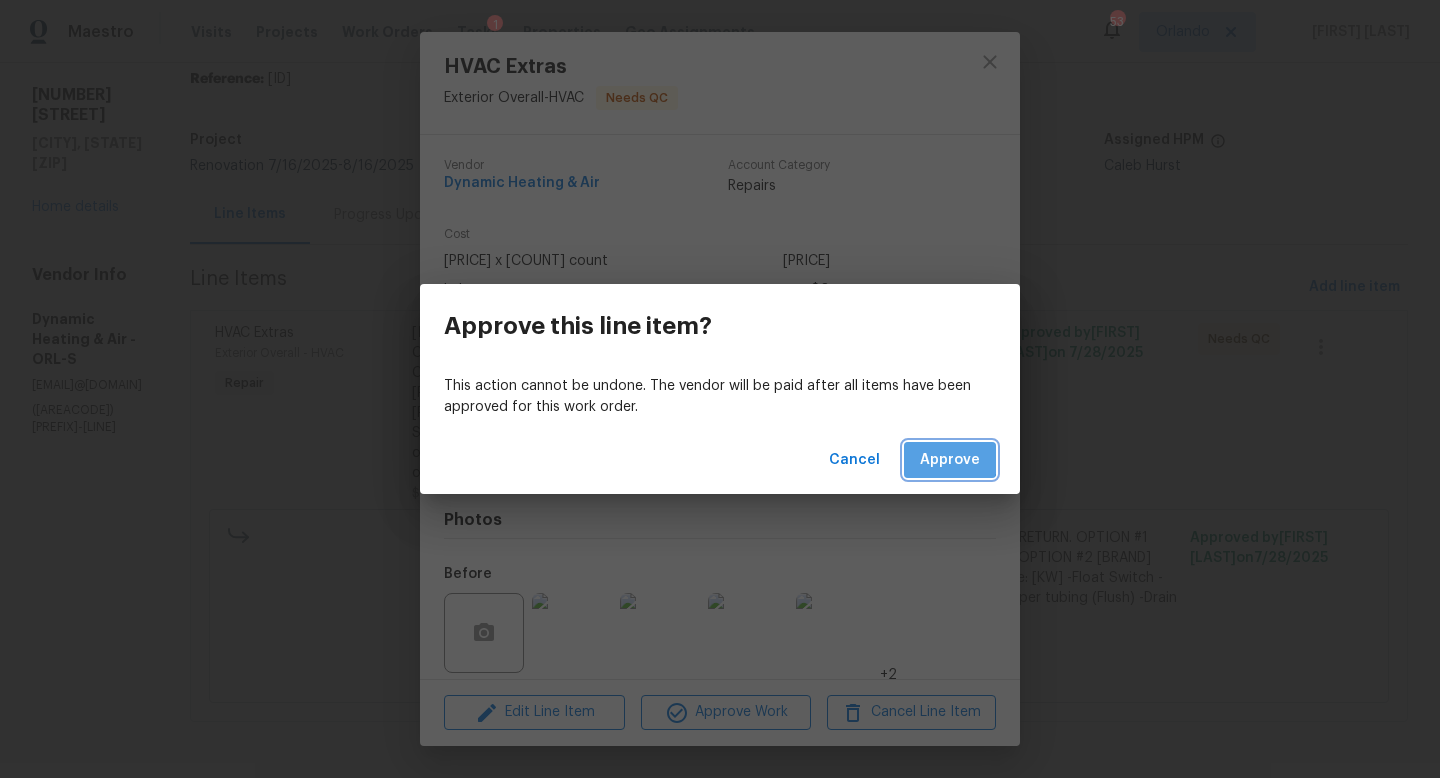 click on "Approve" at bounding box center [950, 460] 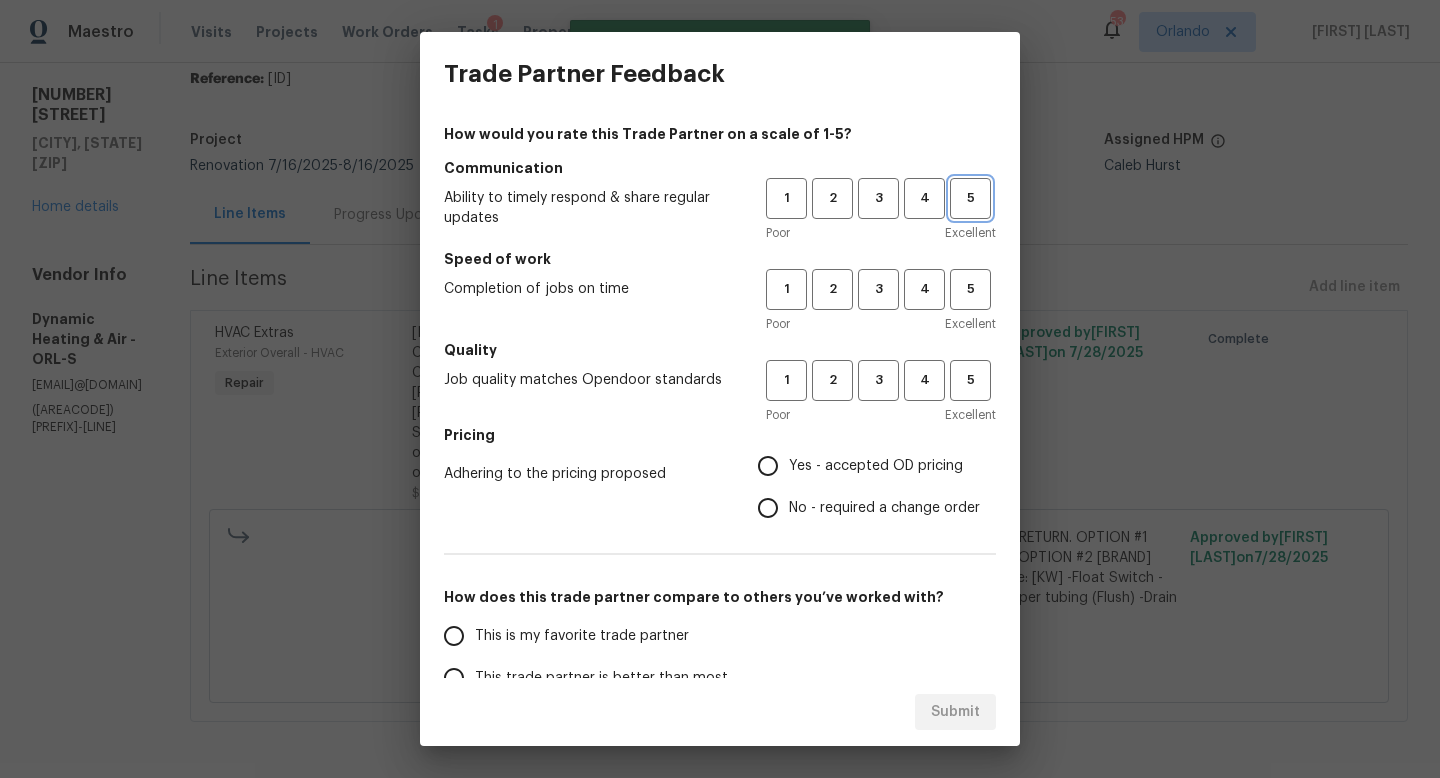 click on "5" at bounding box center (970, 198) 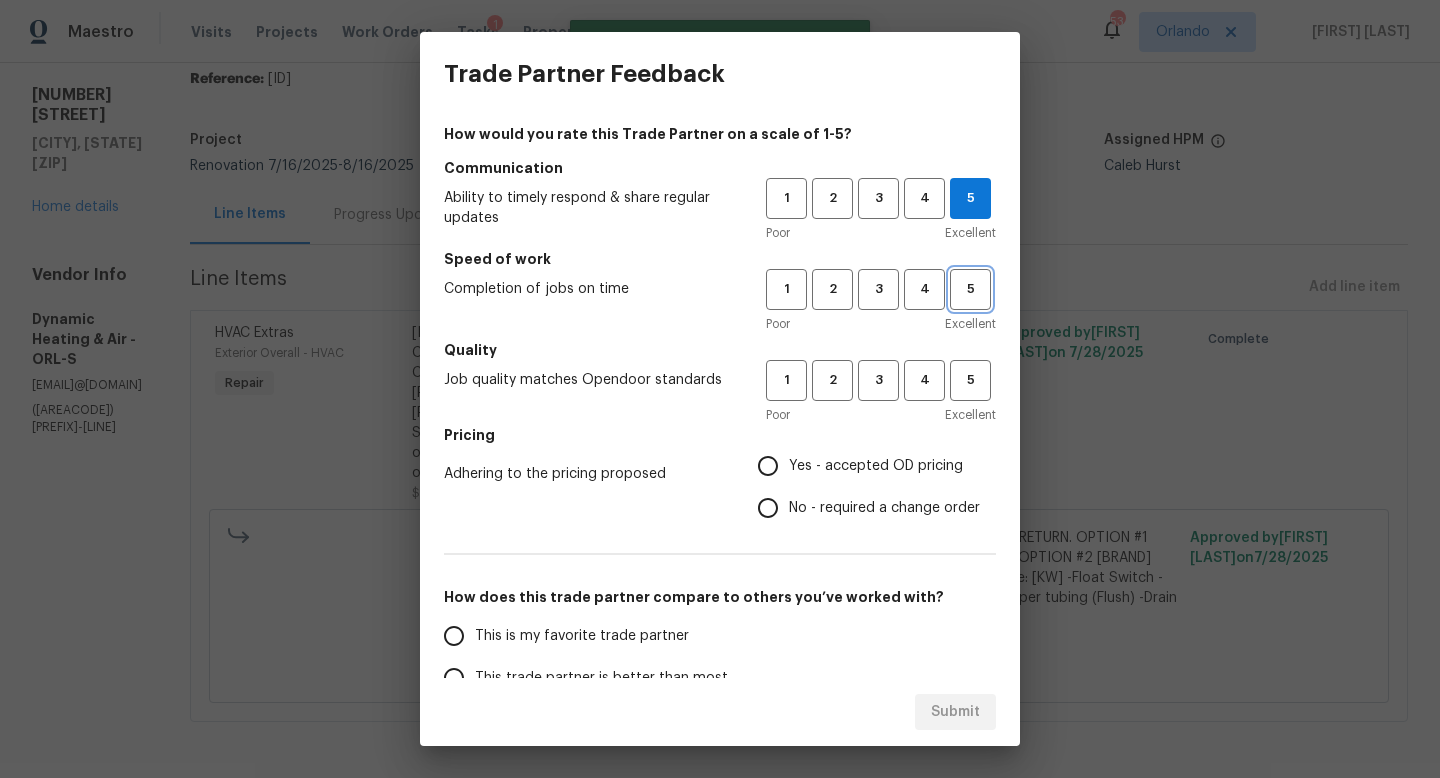 click on "5" at bounding box center [970, 289] 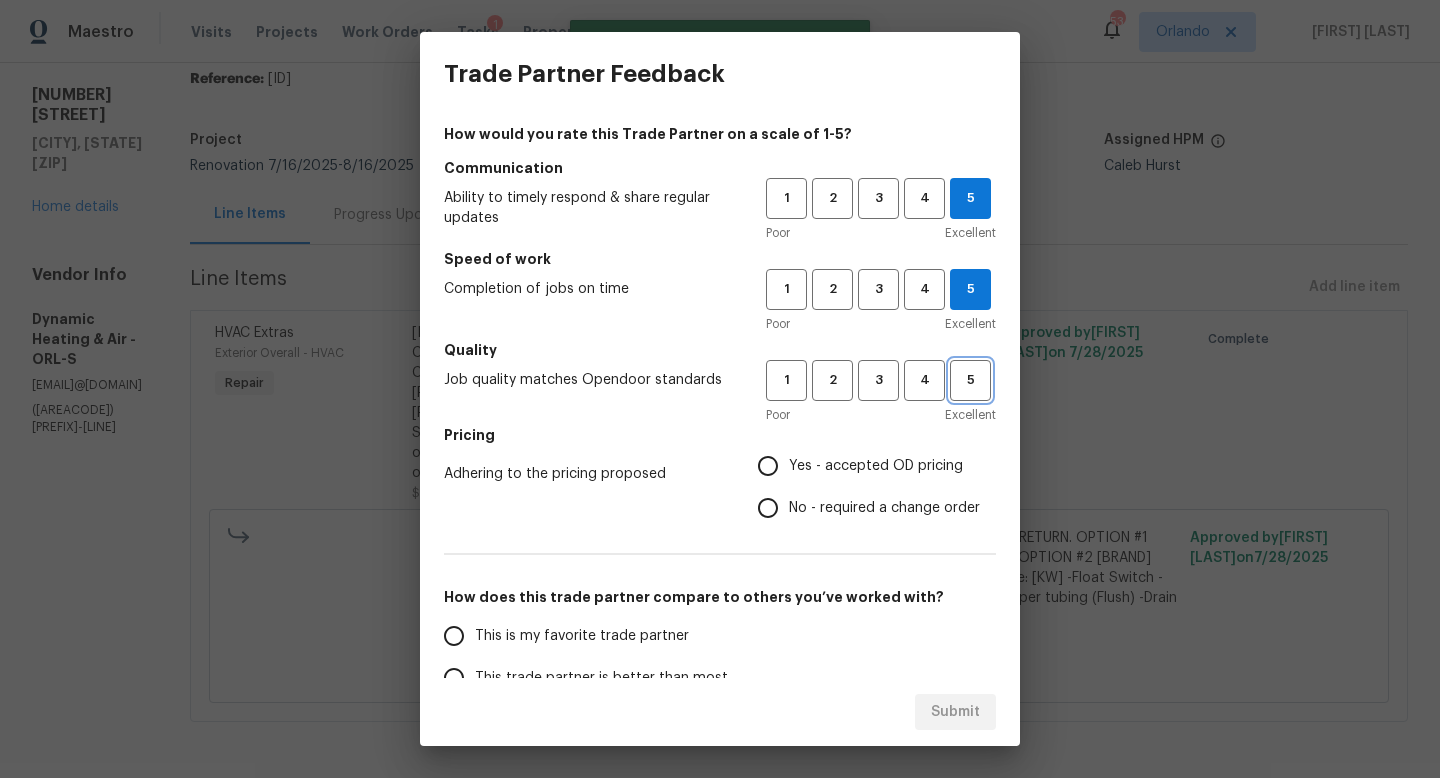 click on "5" at bounding box center [970, 380] 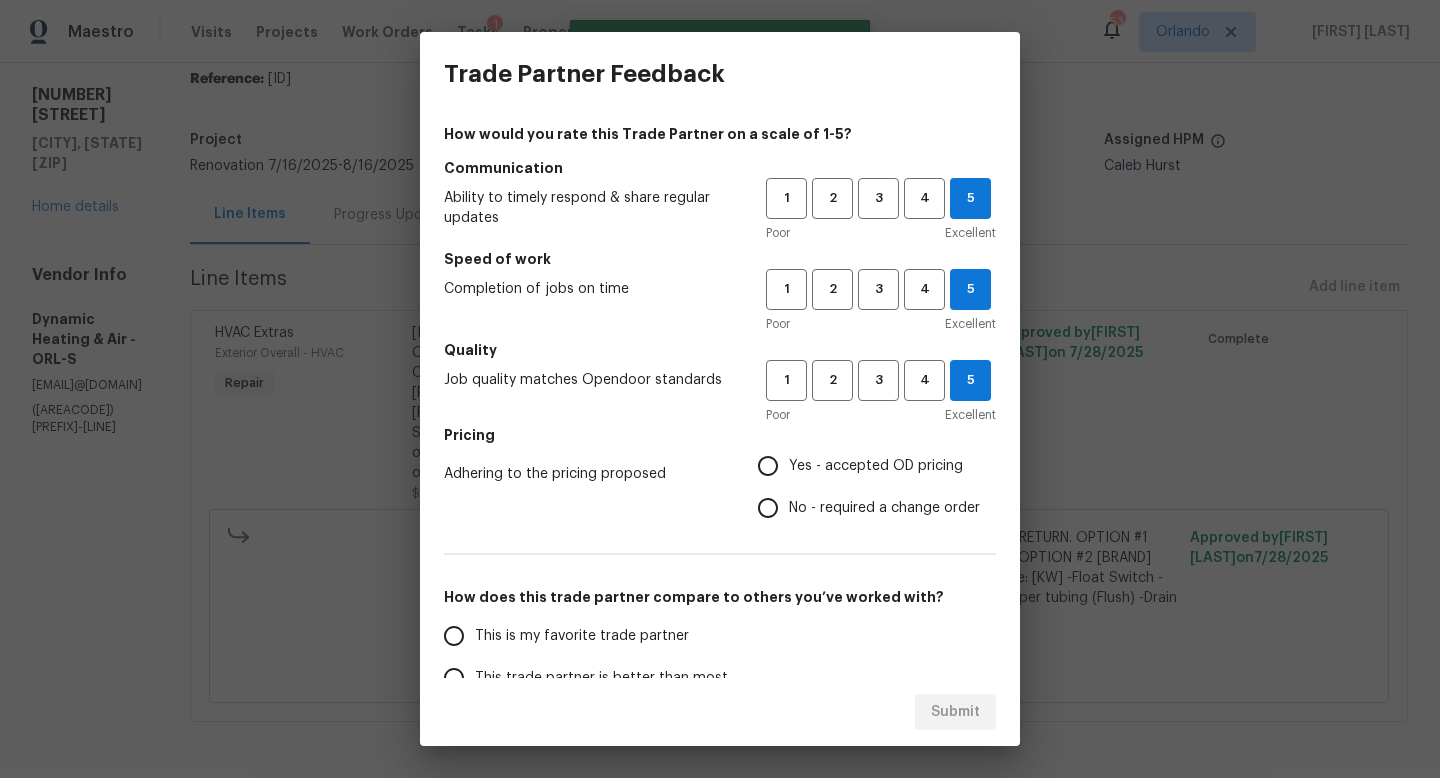 click on "Yes - accepted OD pricing" at bounding box center [768, 466] 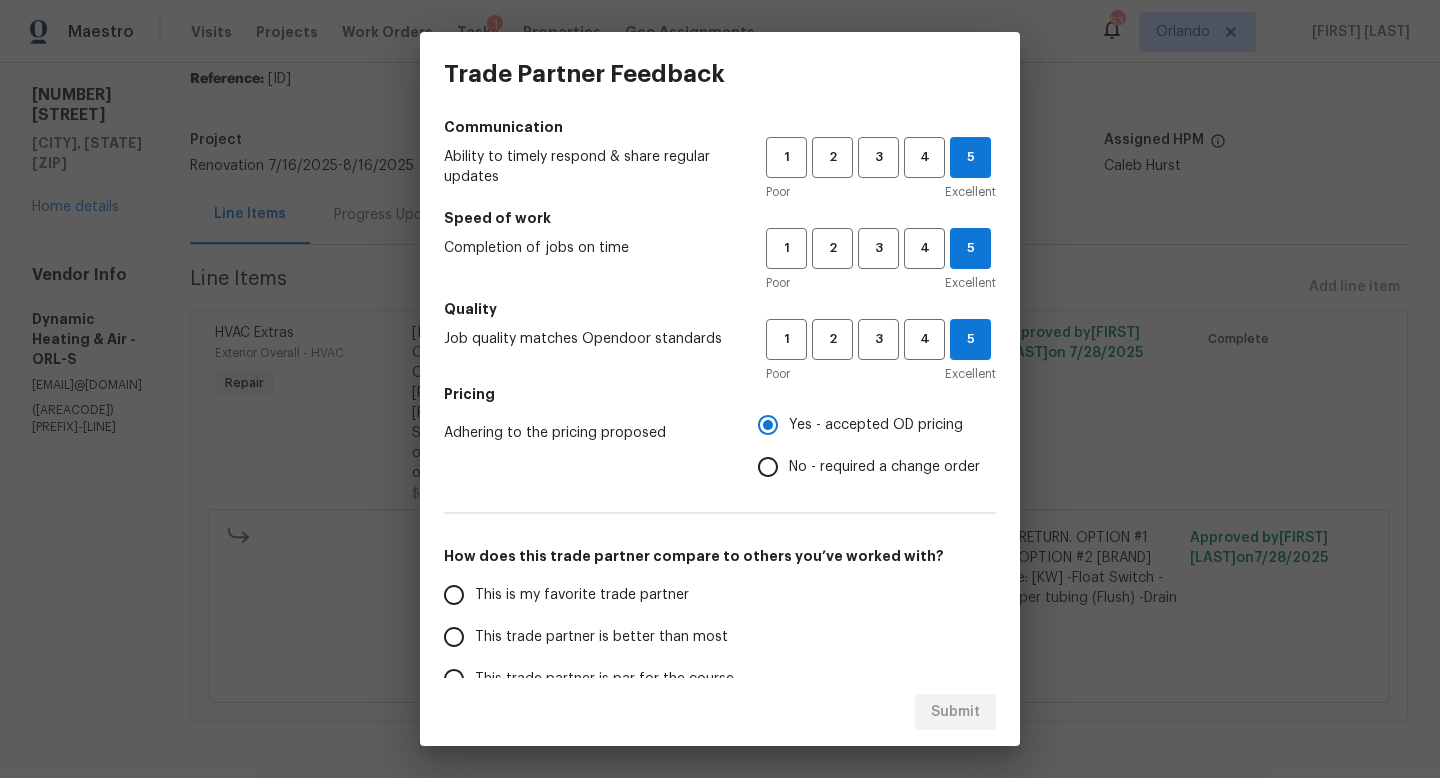 scroll, scrollTop: 51, scrollLeft: 0, axis: vertical 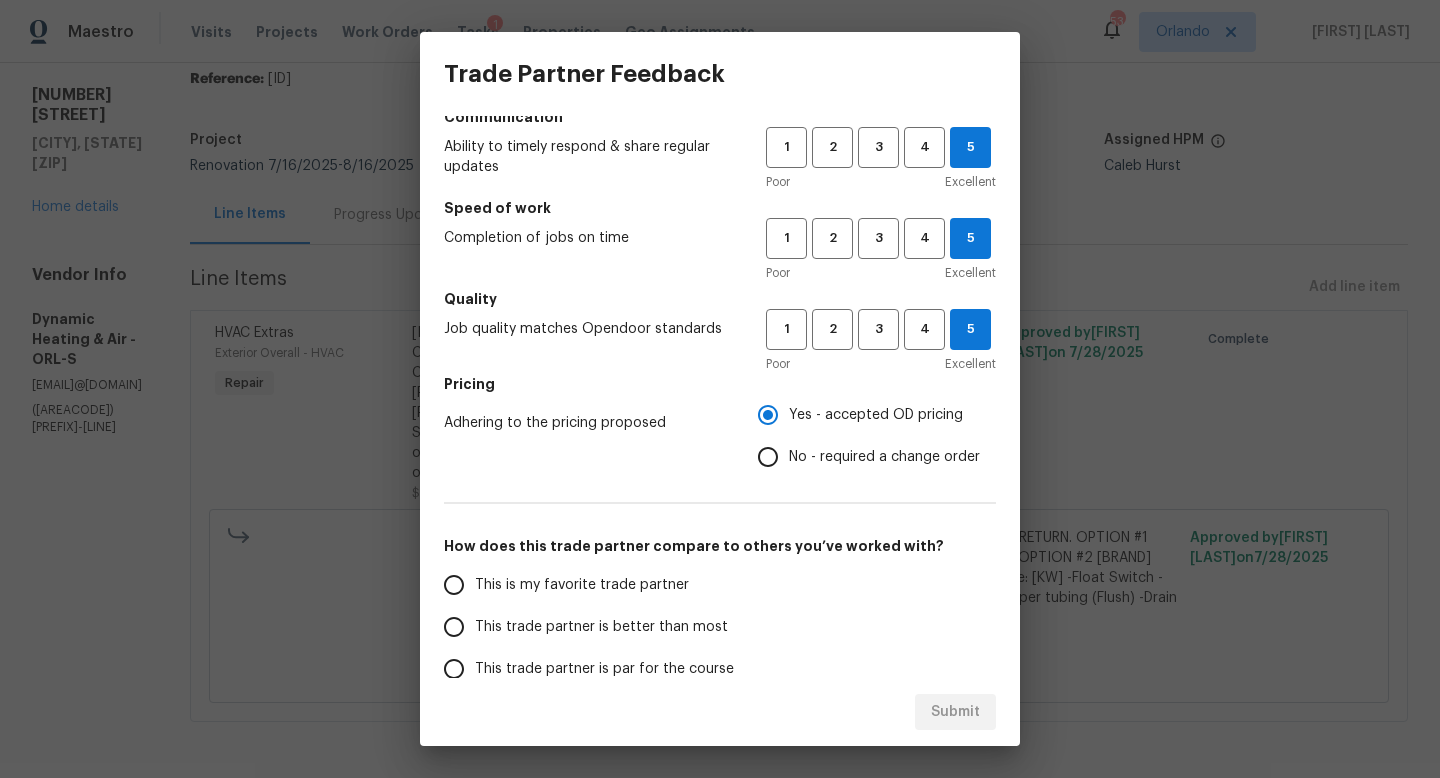 click on "This trade partner is better than most" at bounding box center [454, 627] 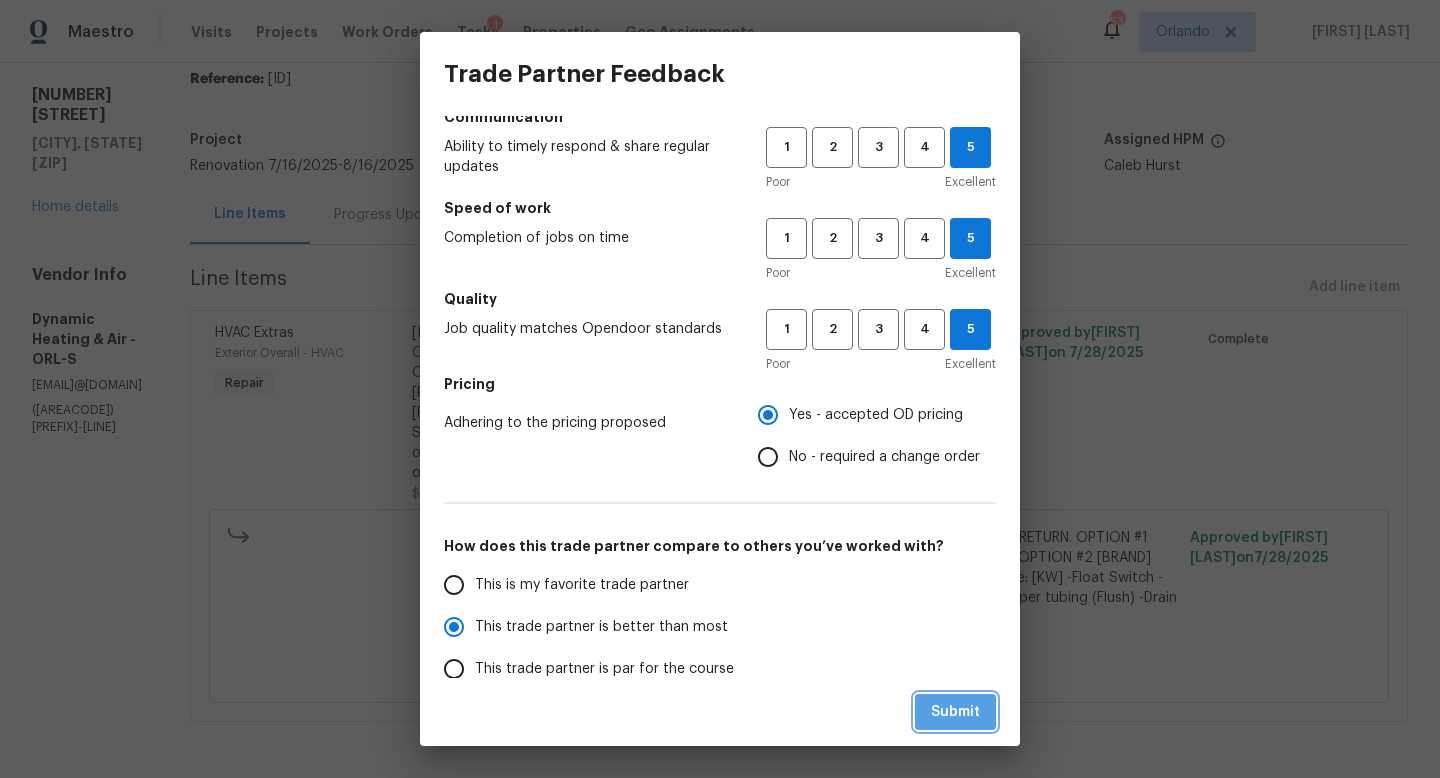 click on "Submit" at bounding box center (955, 712) 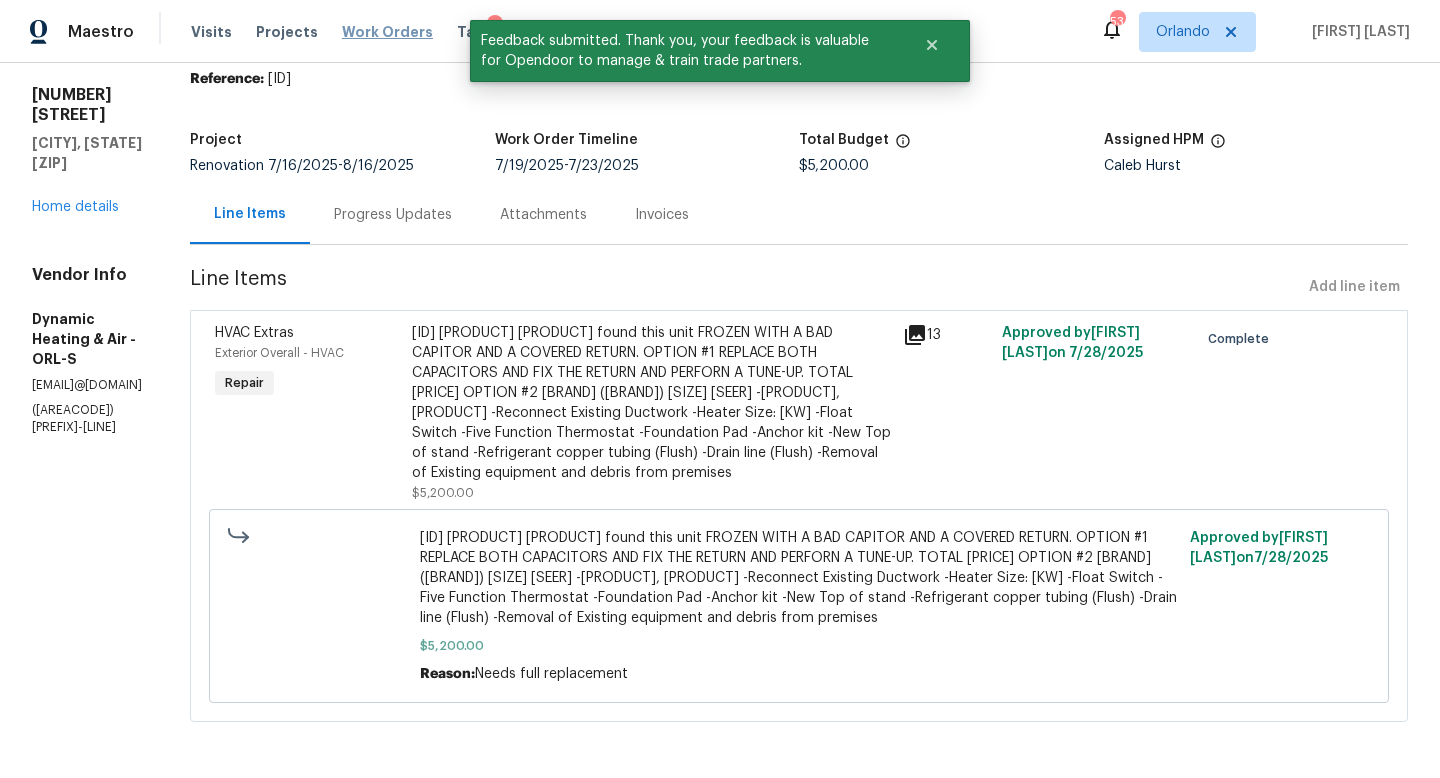 click on "Work Orders" at bounding box center (387, 32) 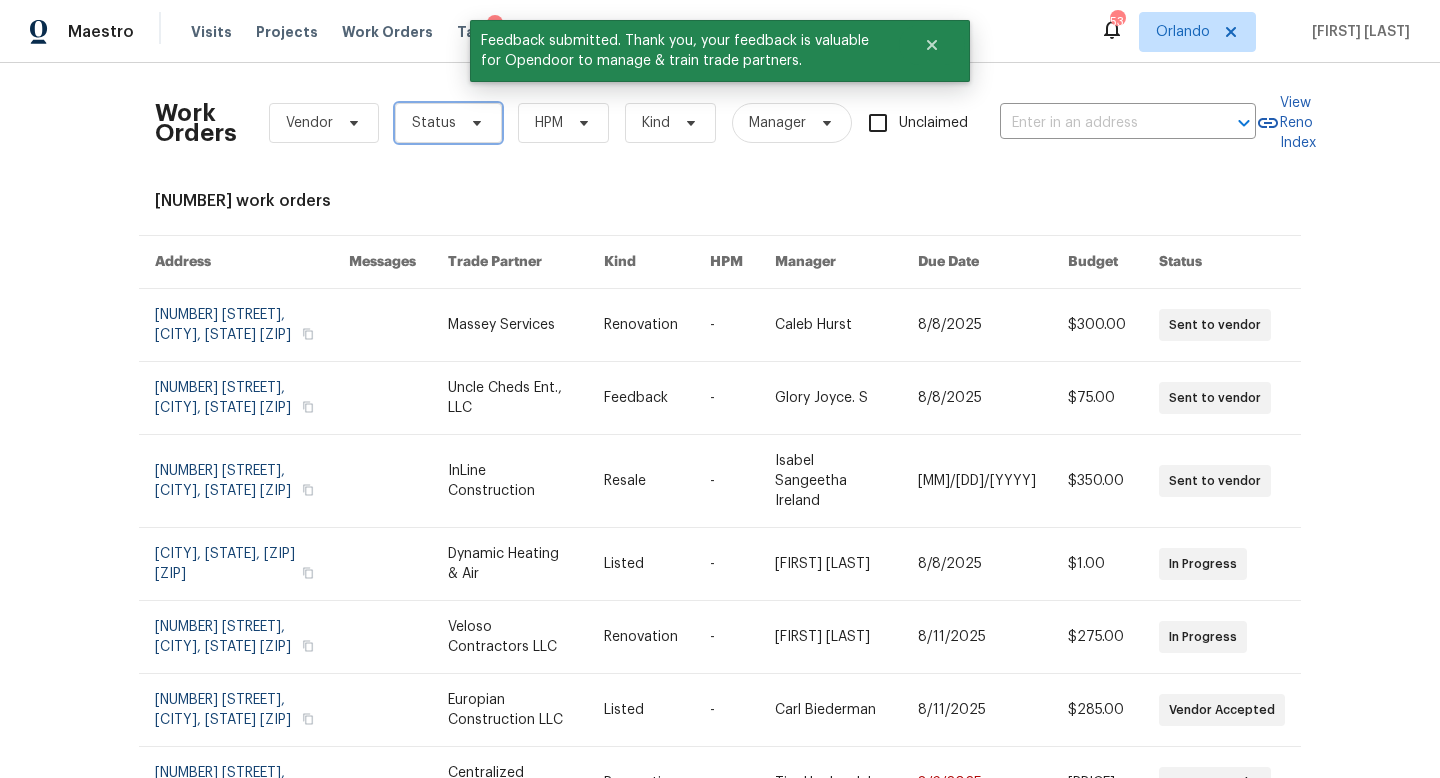 click on "Status" at bounding box center [434, 123] 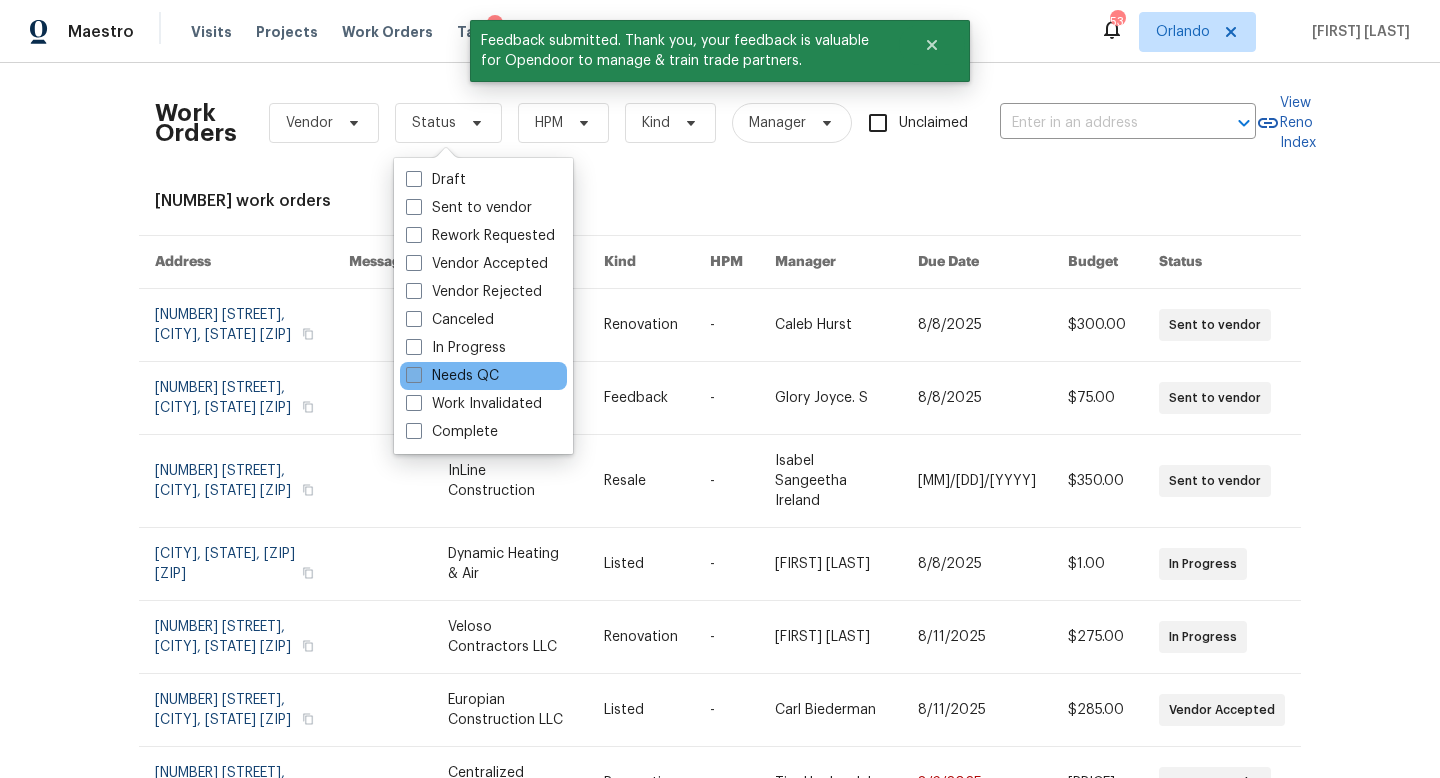 click on "Needs QC" at bounding box center [452, 376] 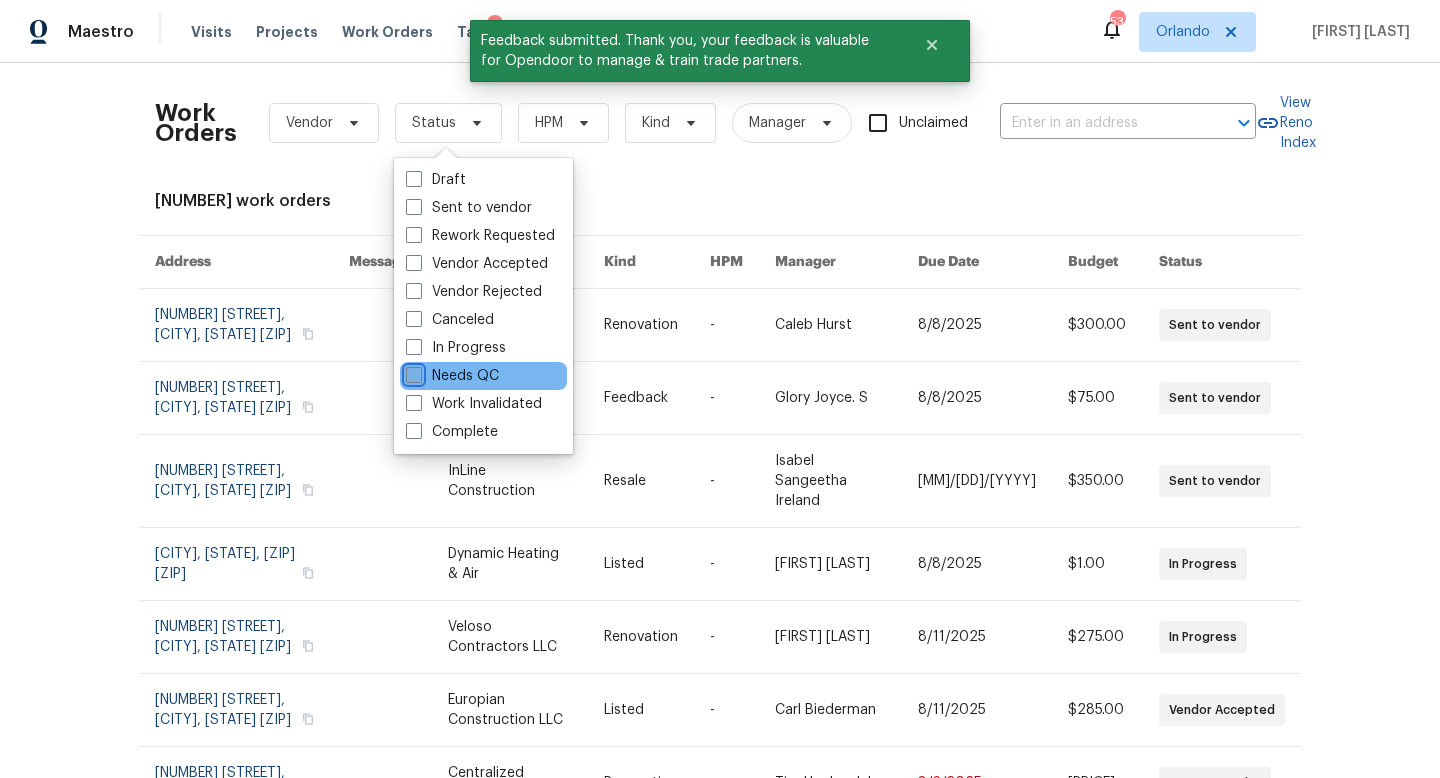 click on "Needs QC" at bounding box center (412, 372) 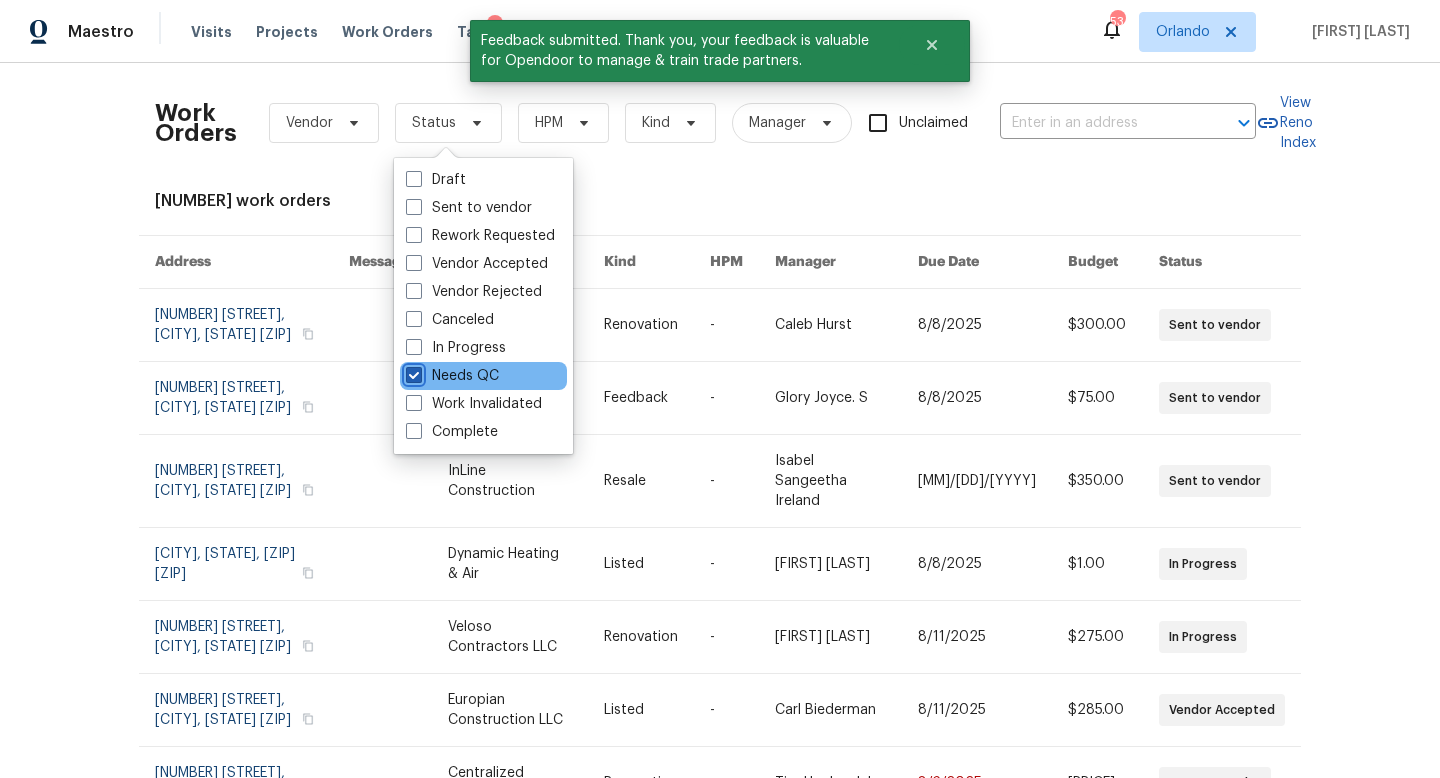 checkbox on "true" 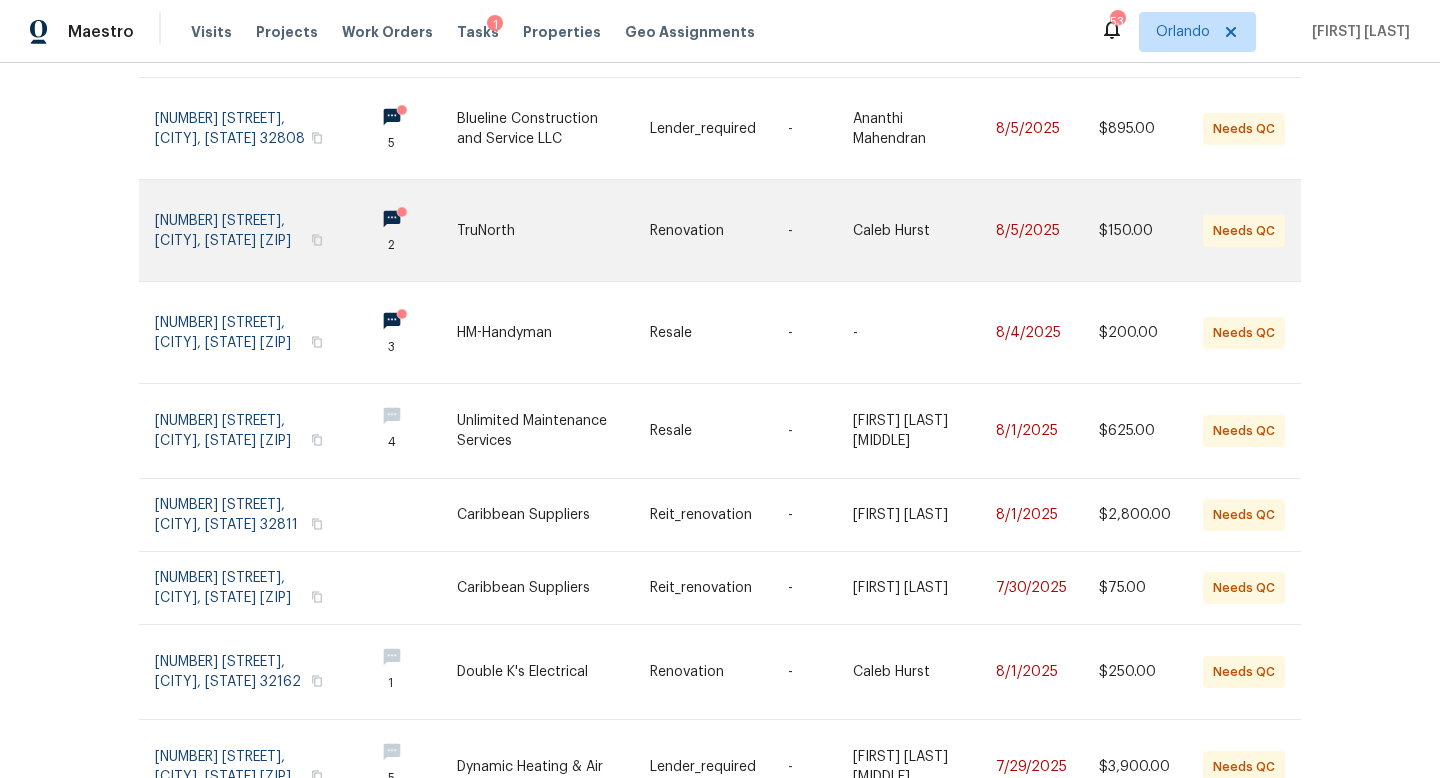 scroll, scrollTop: 459, scrollLeft: 0, axis: vertical 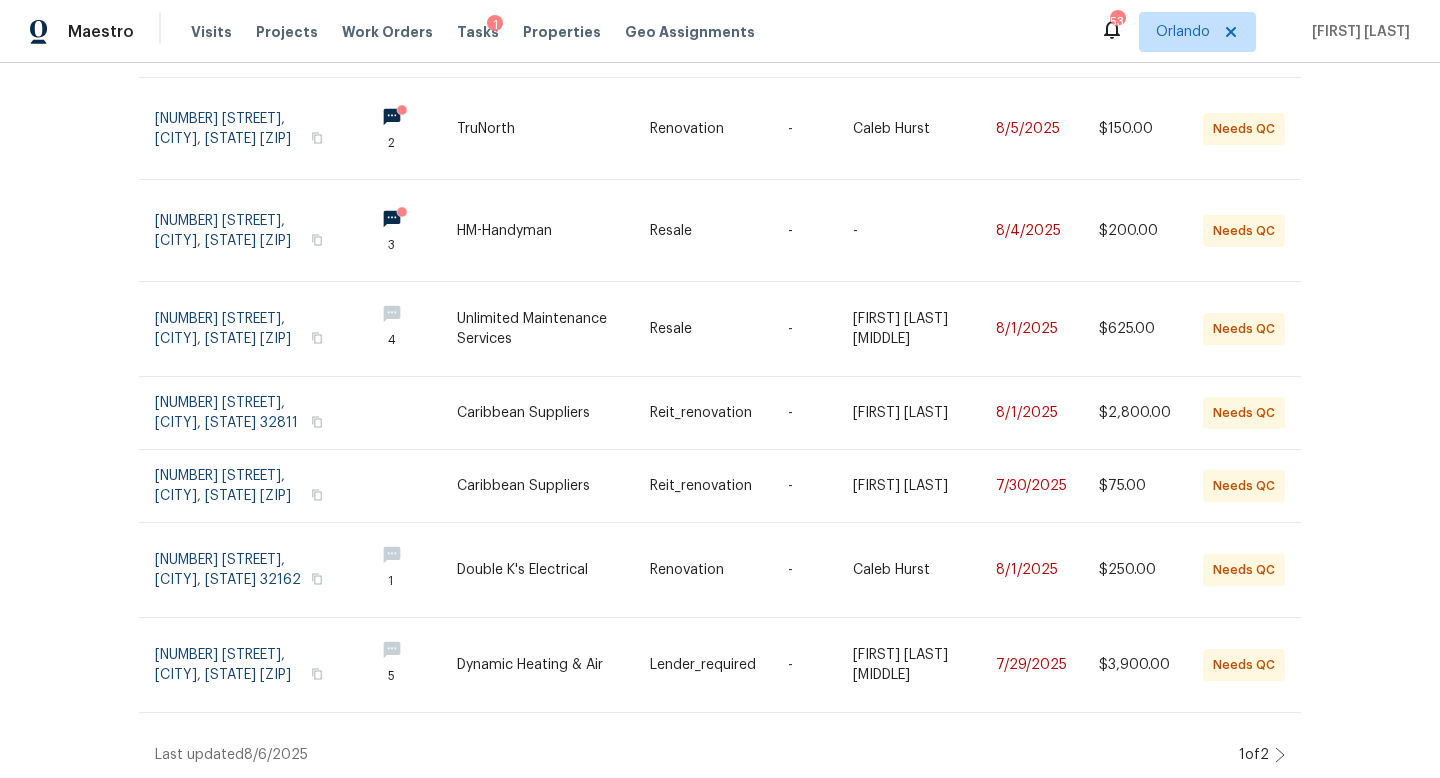 click 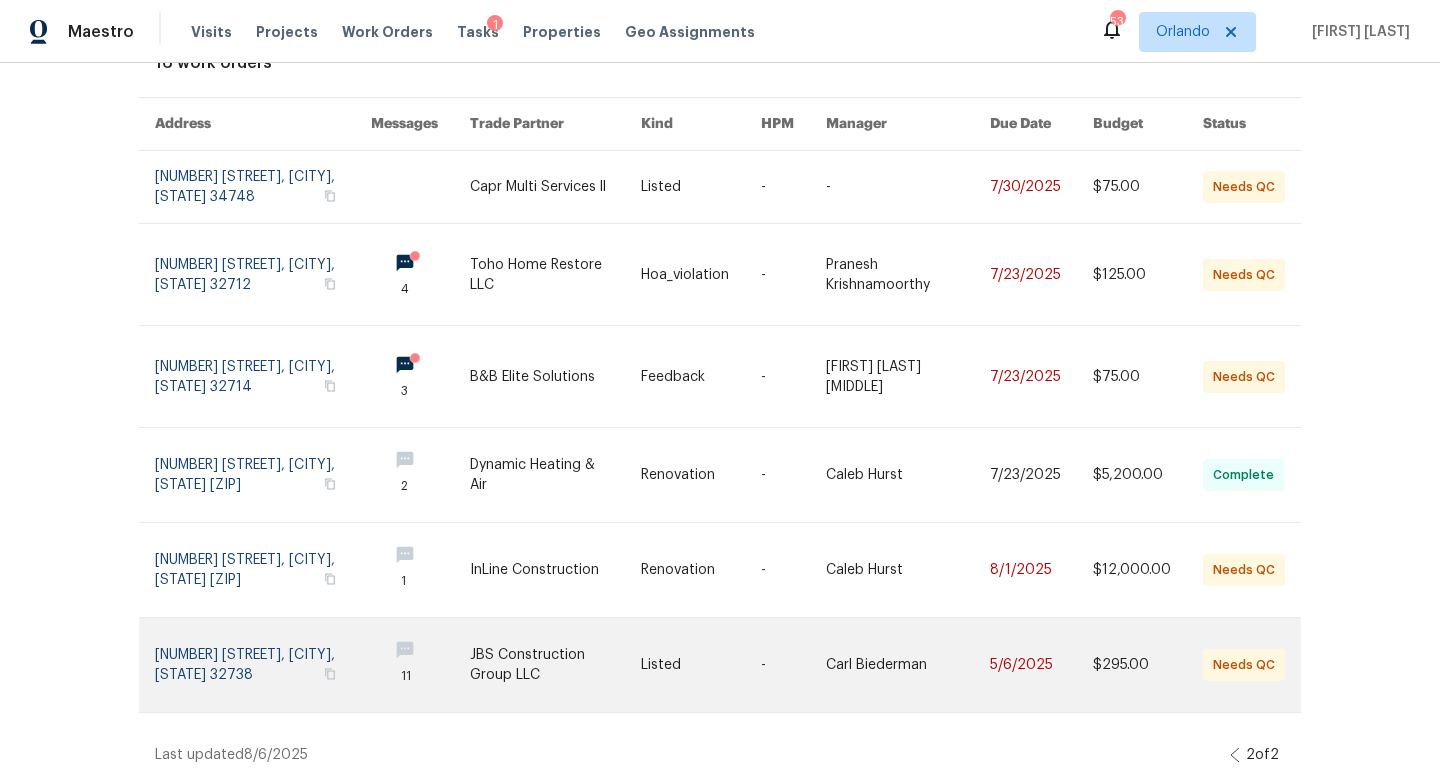 click at bounding box center [555, 665] 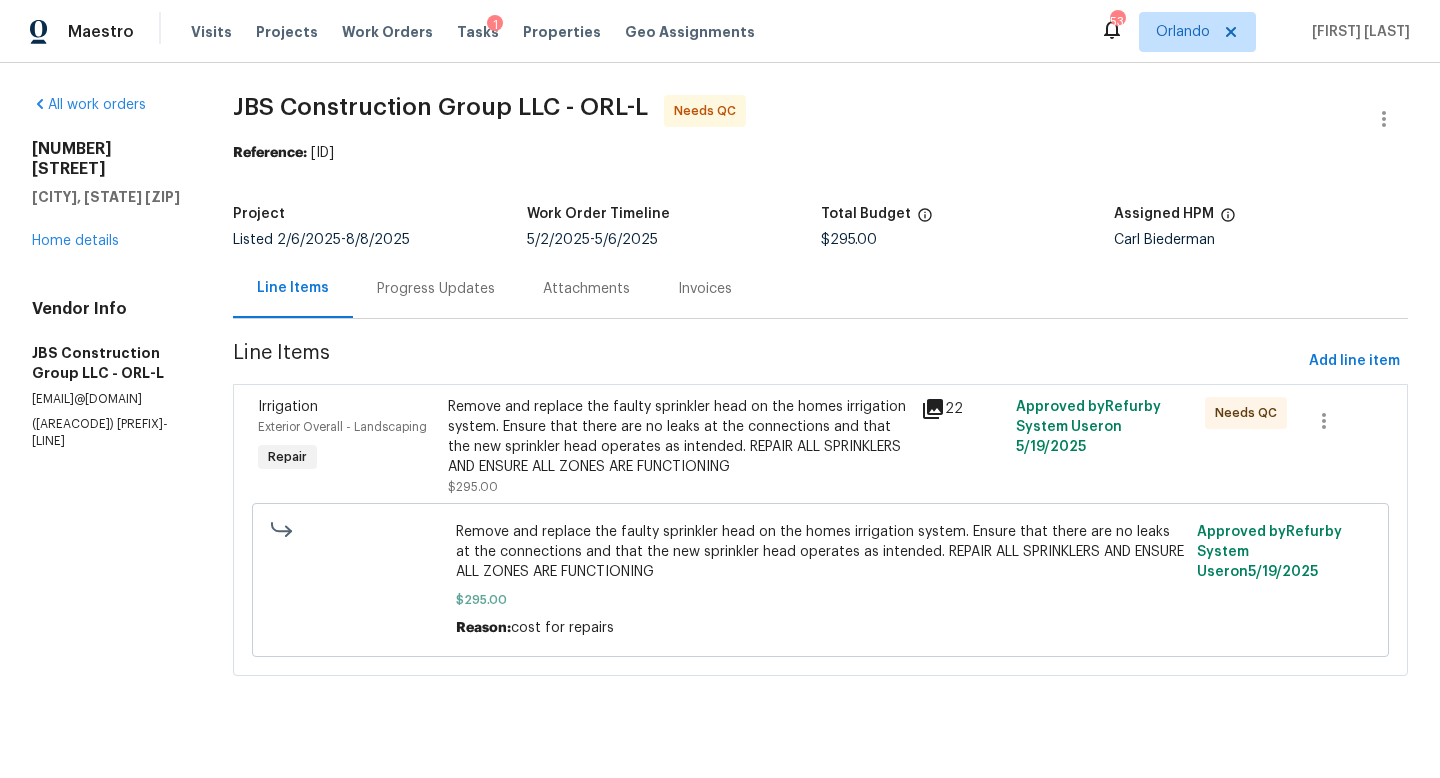 click 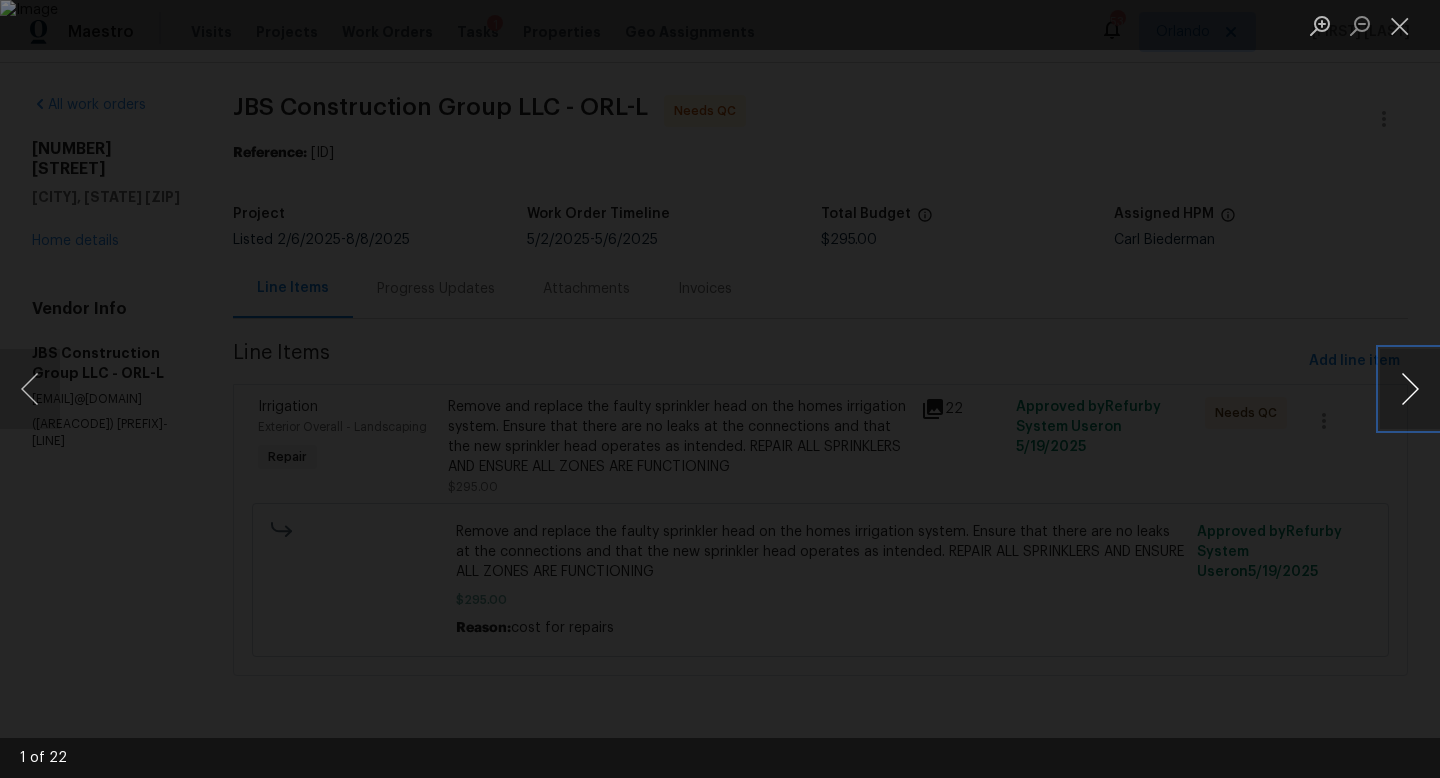 click at bounding box center [1410, 389] 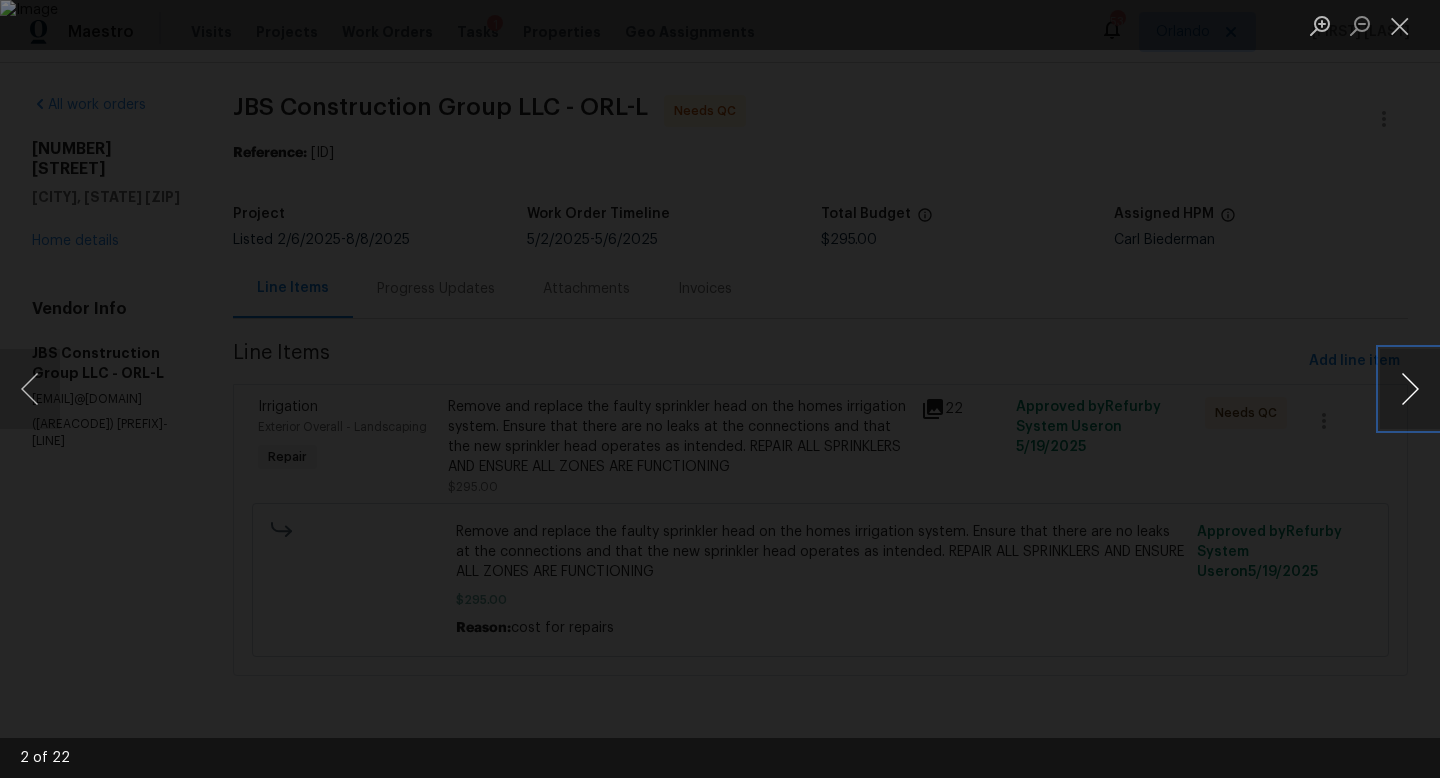 click at bounding box center (1410, 389) 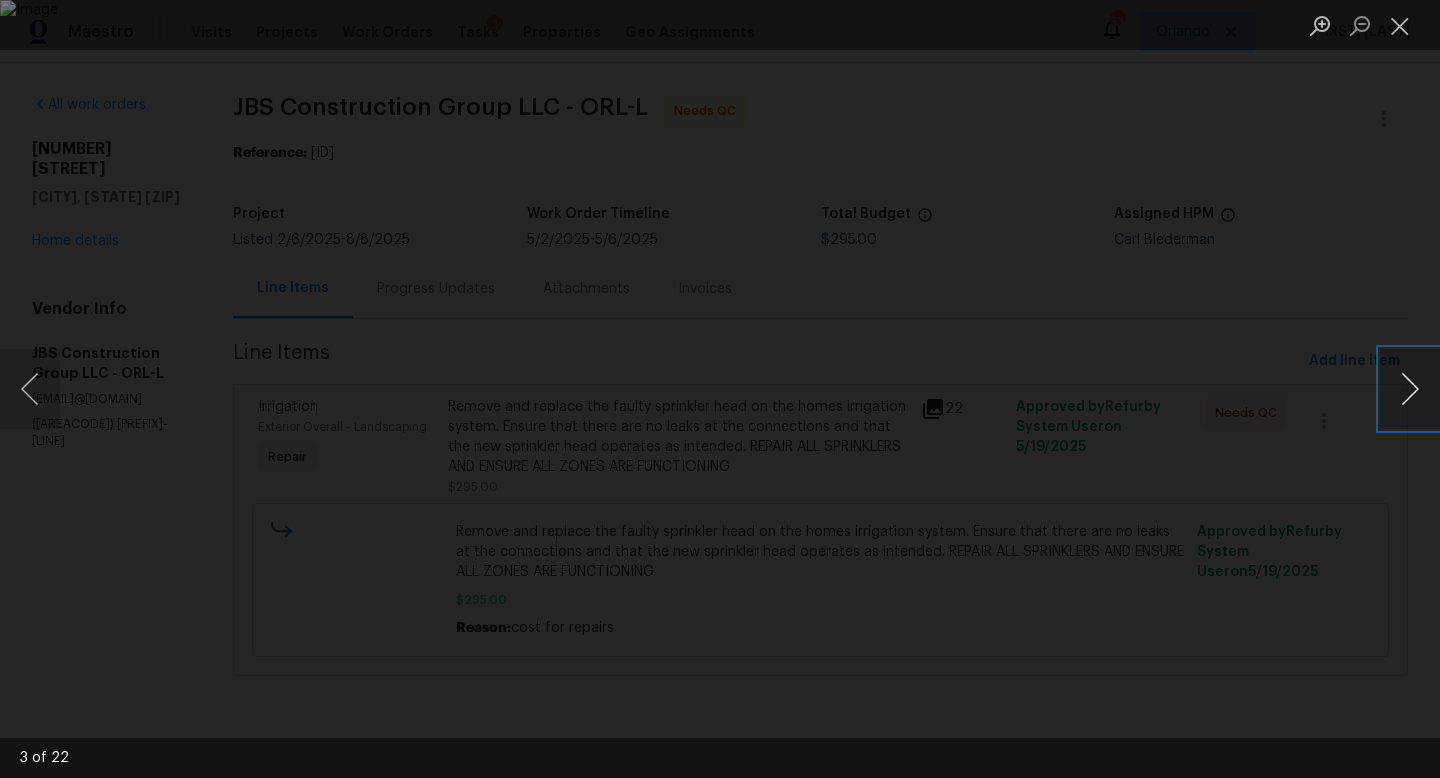 click at bounding box center (1410, 389) 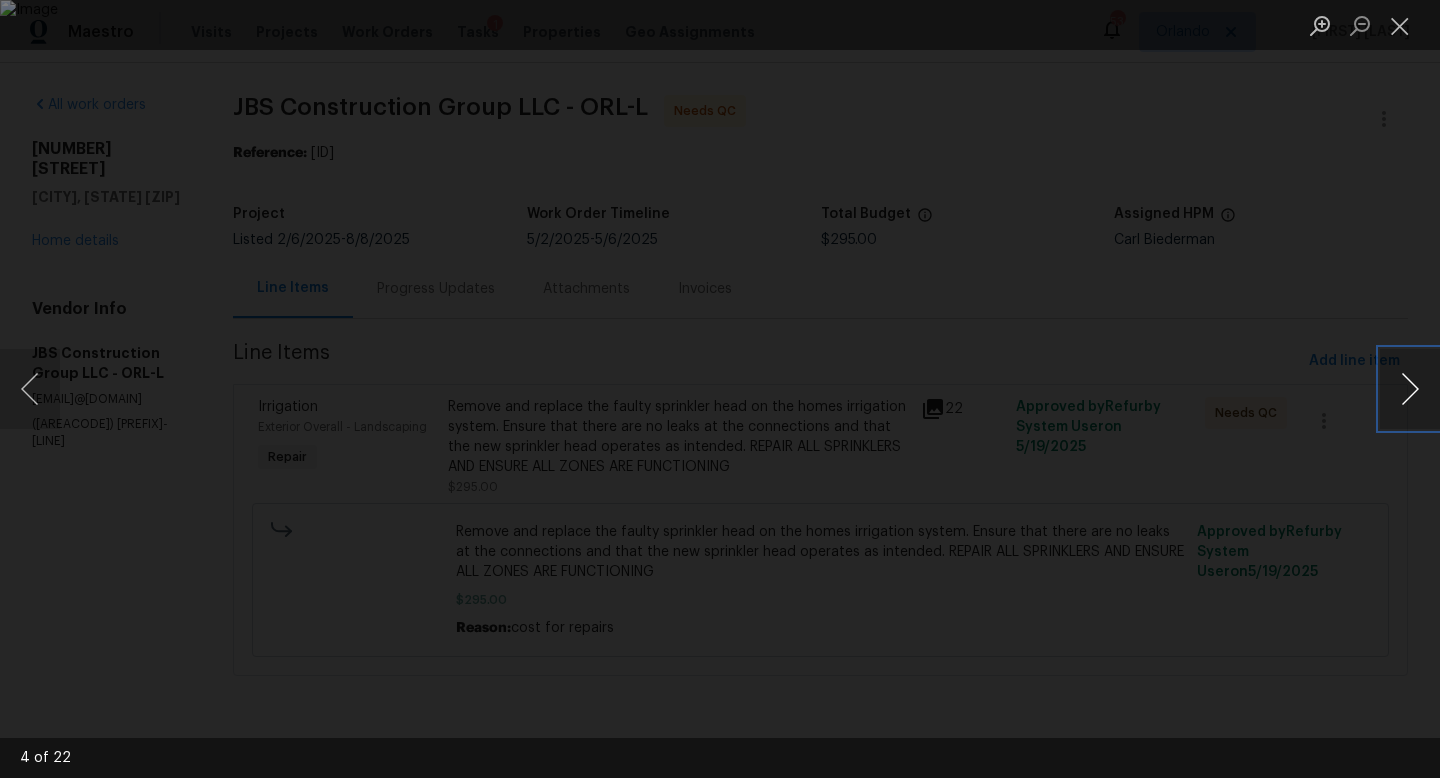 click at bounding box center (1410, 389) 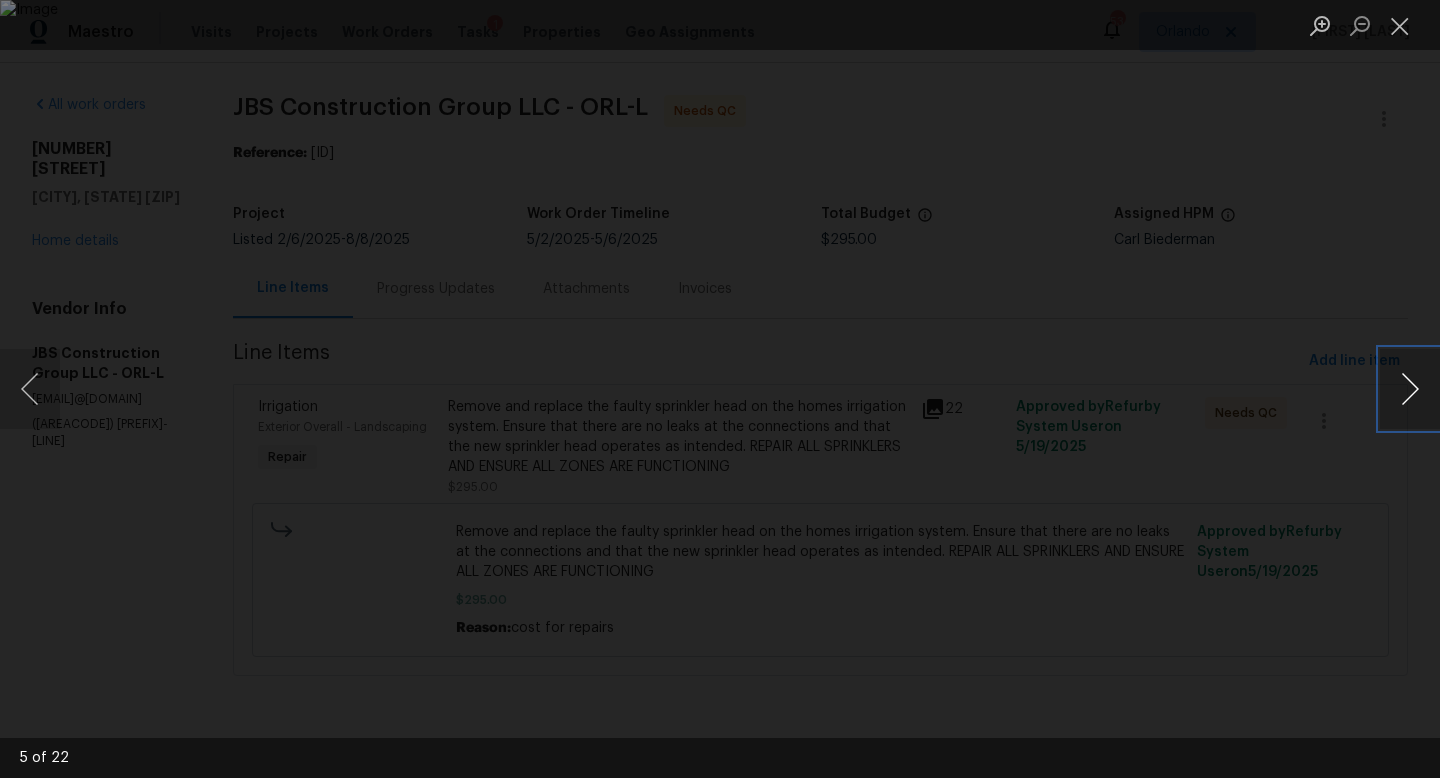 click at bounding box center [1410, 389] 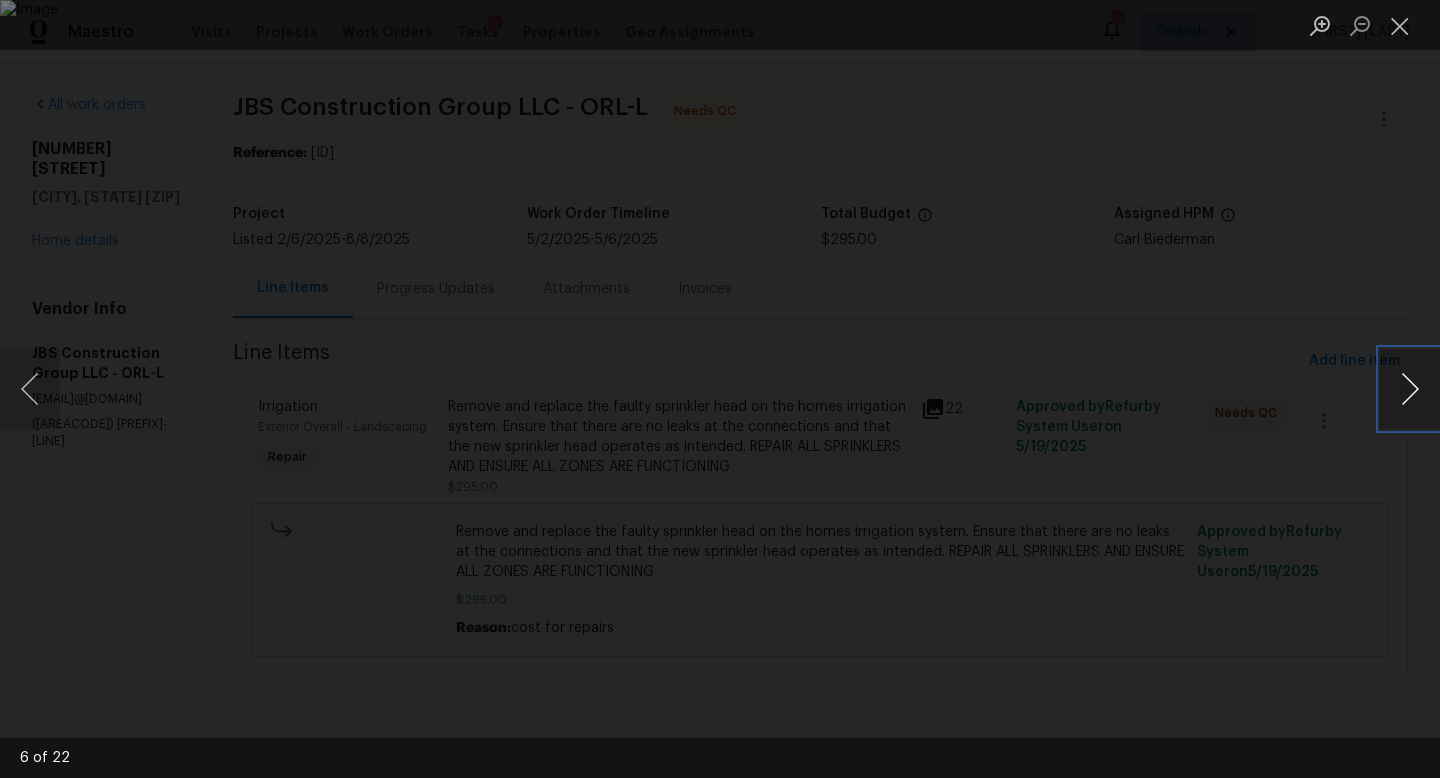 click at bounding box center (1410, 389) 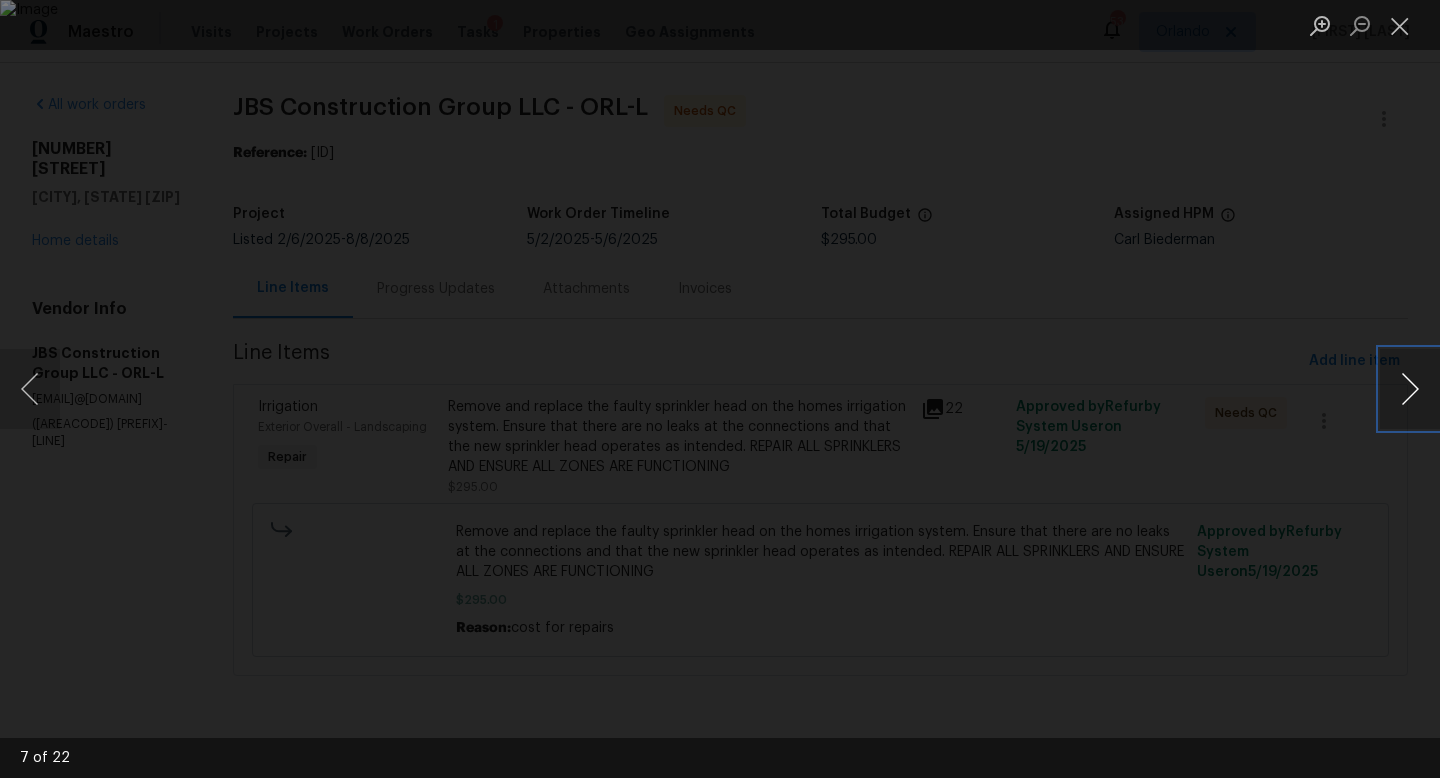 click at bounding box center (1410, 389) 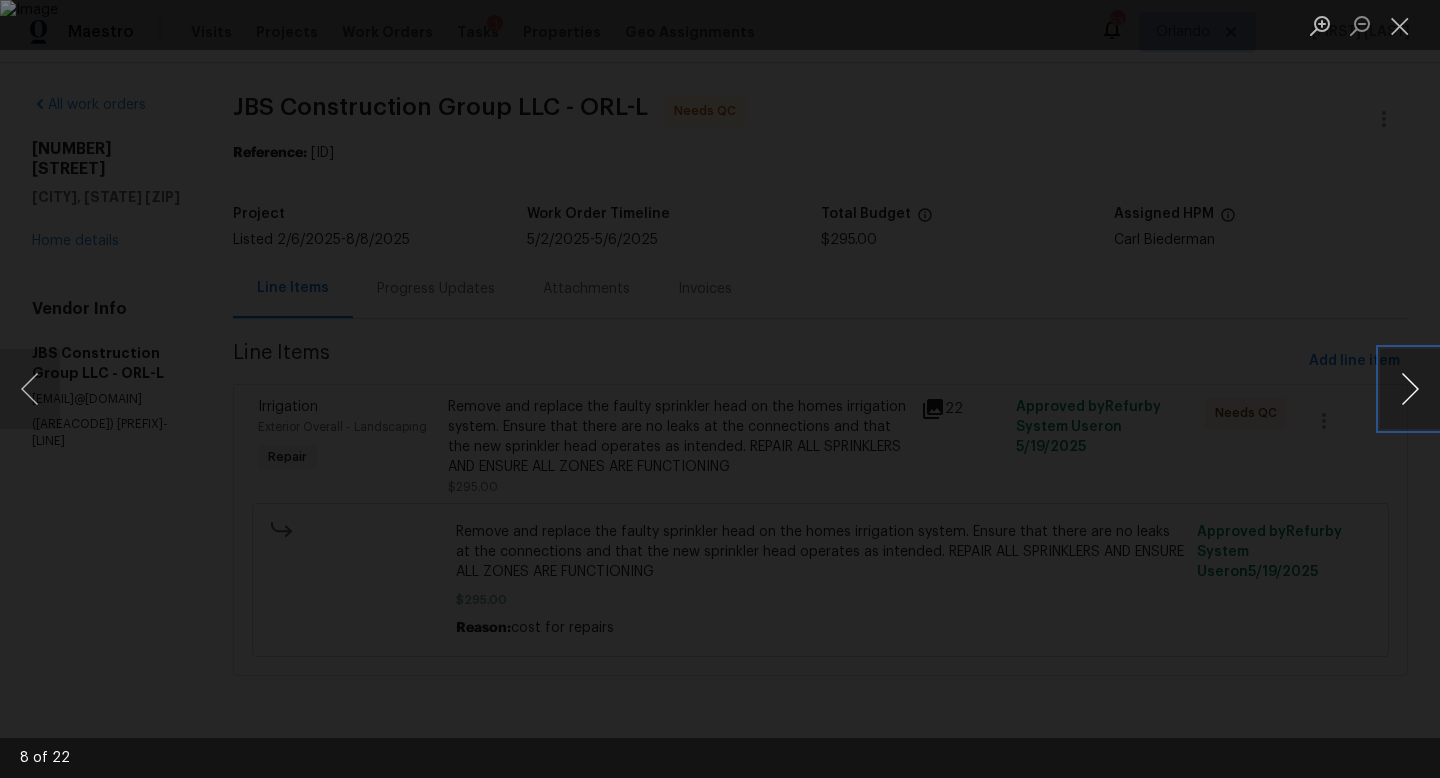 click at bounding box center (1410, 389) 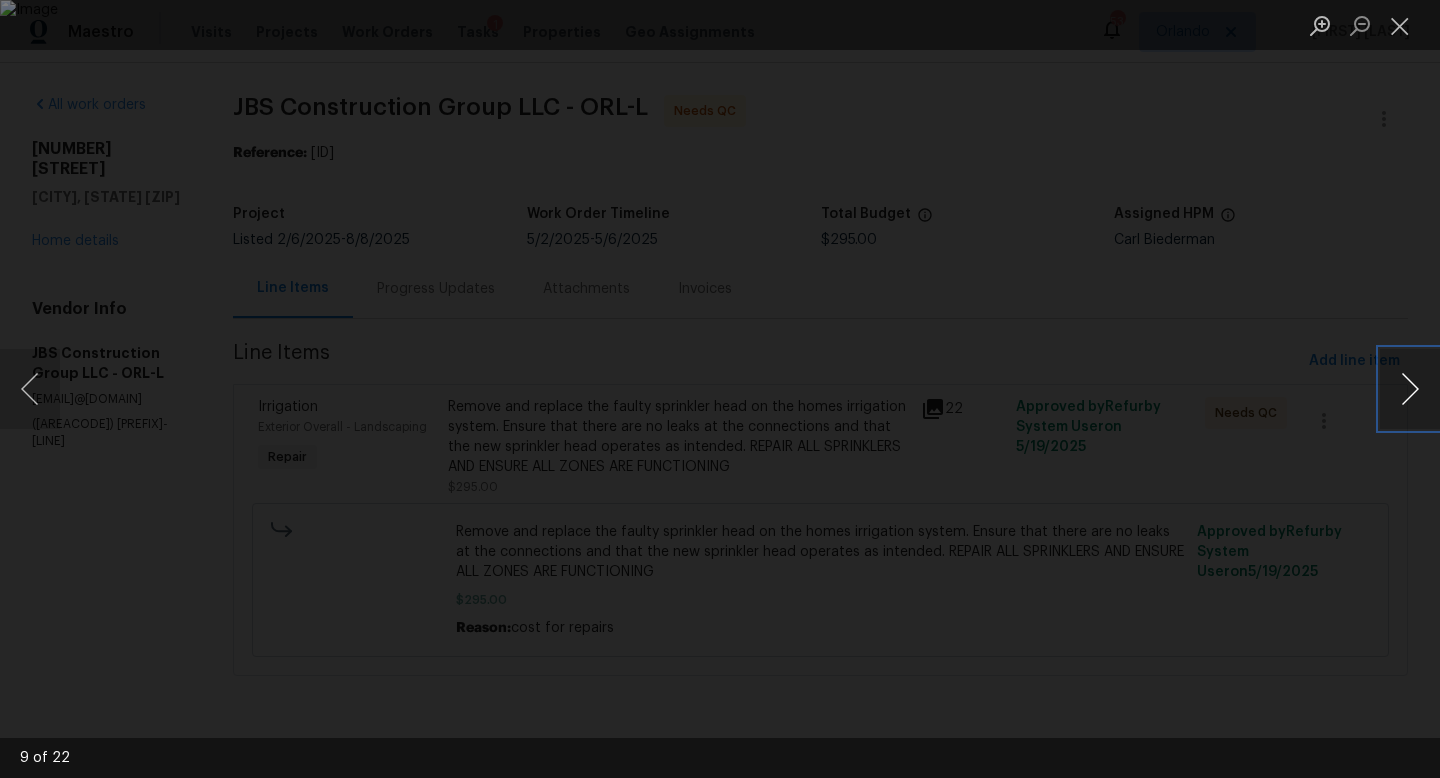 click at bounding box center [1410, 389] 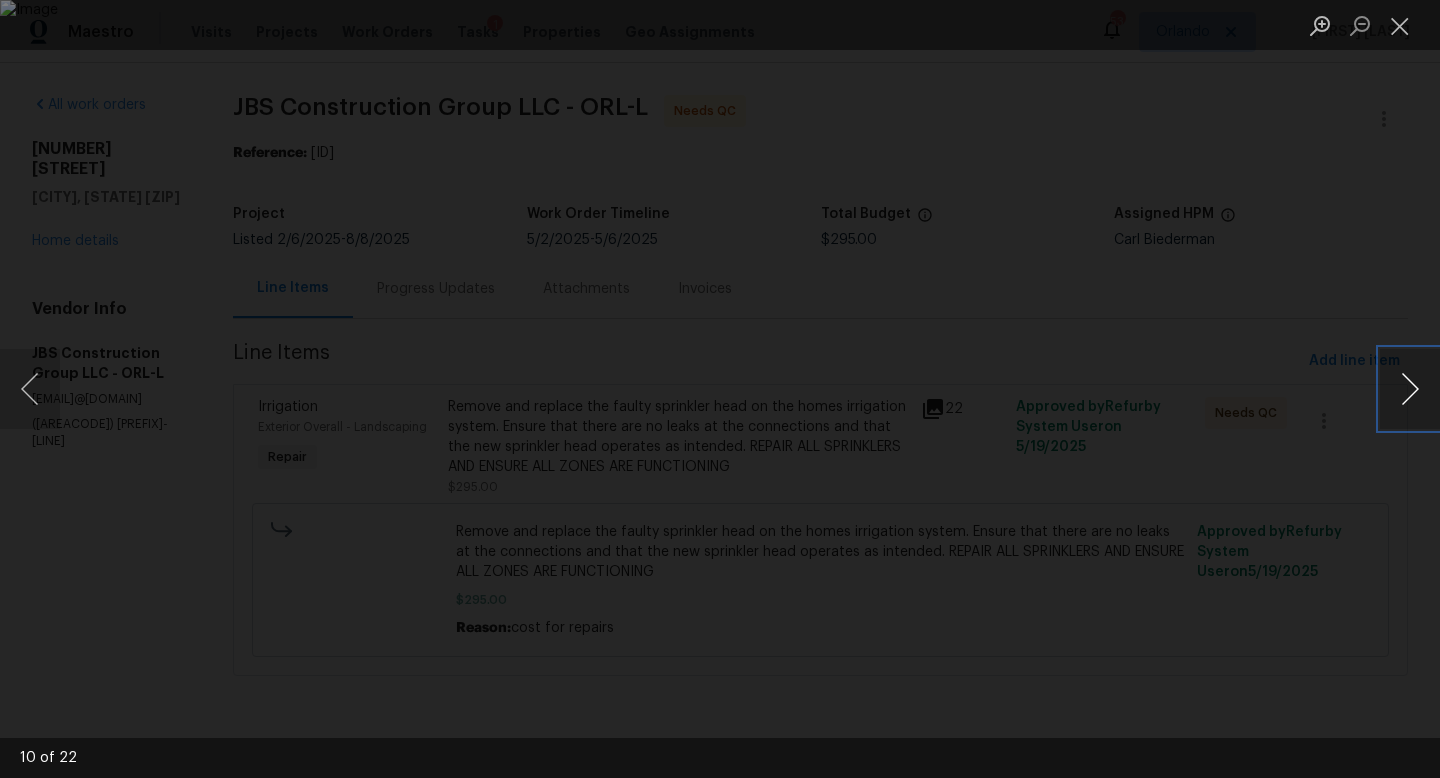 click at bounding box center [1410, 389] 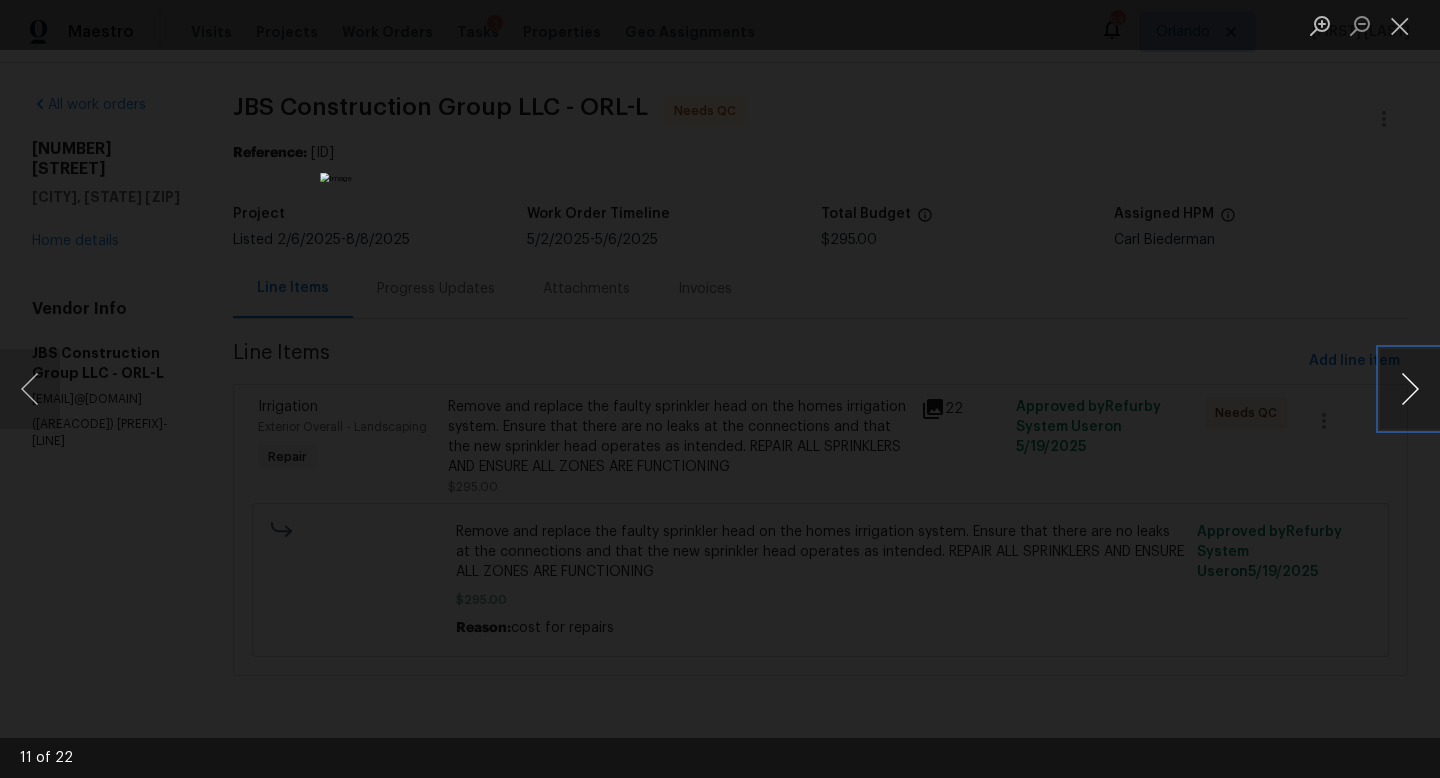 click at bounding box center (1410, 389) 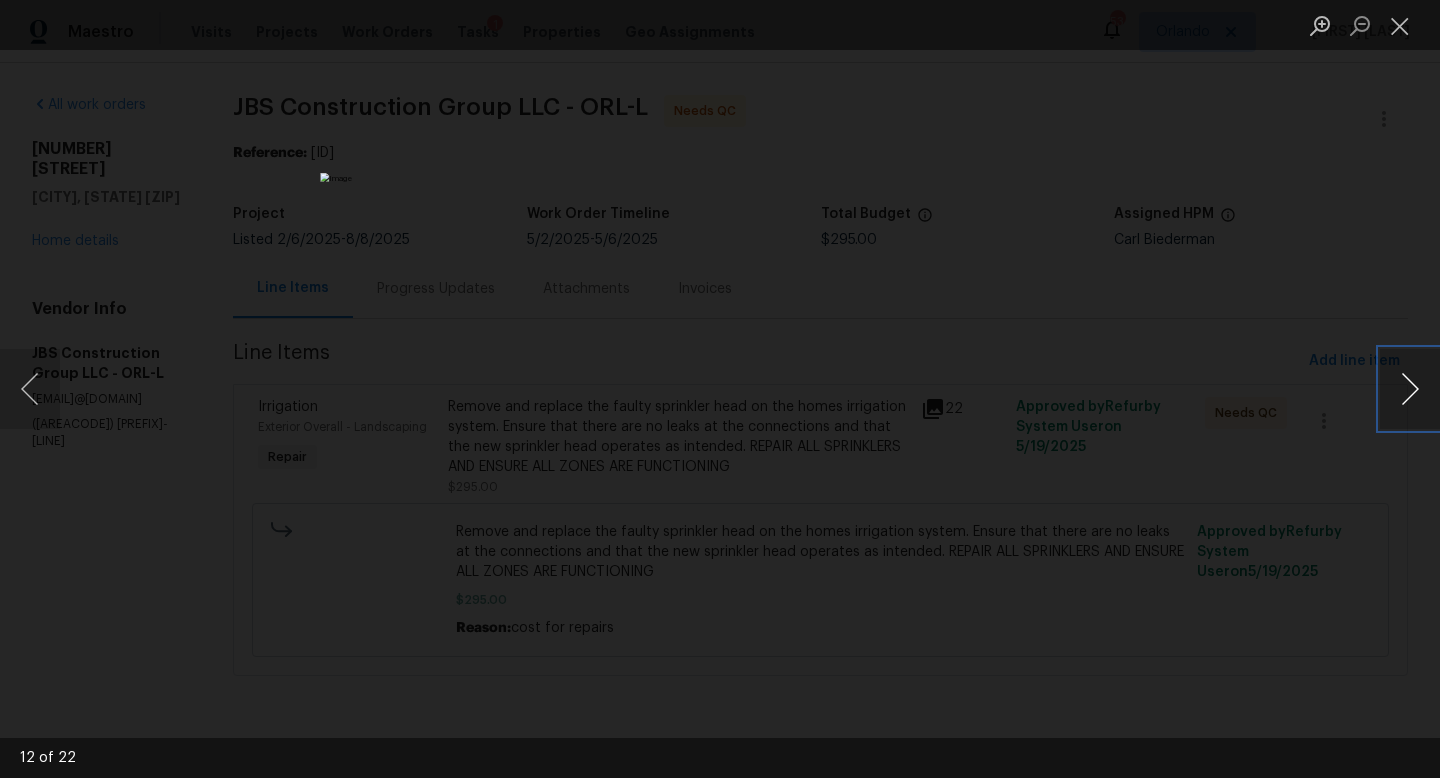 click at bounding box center (1410, 389) 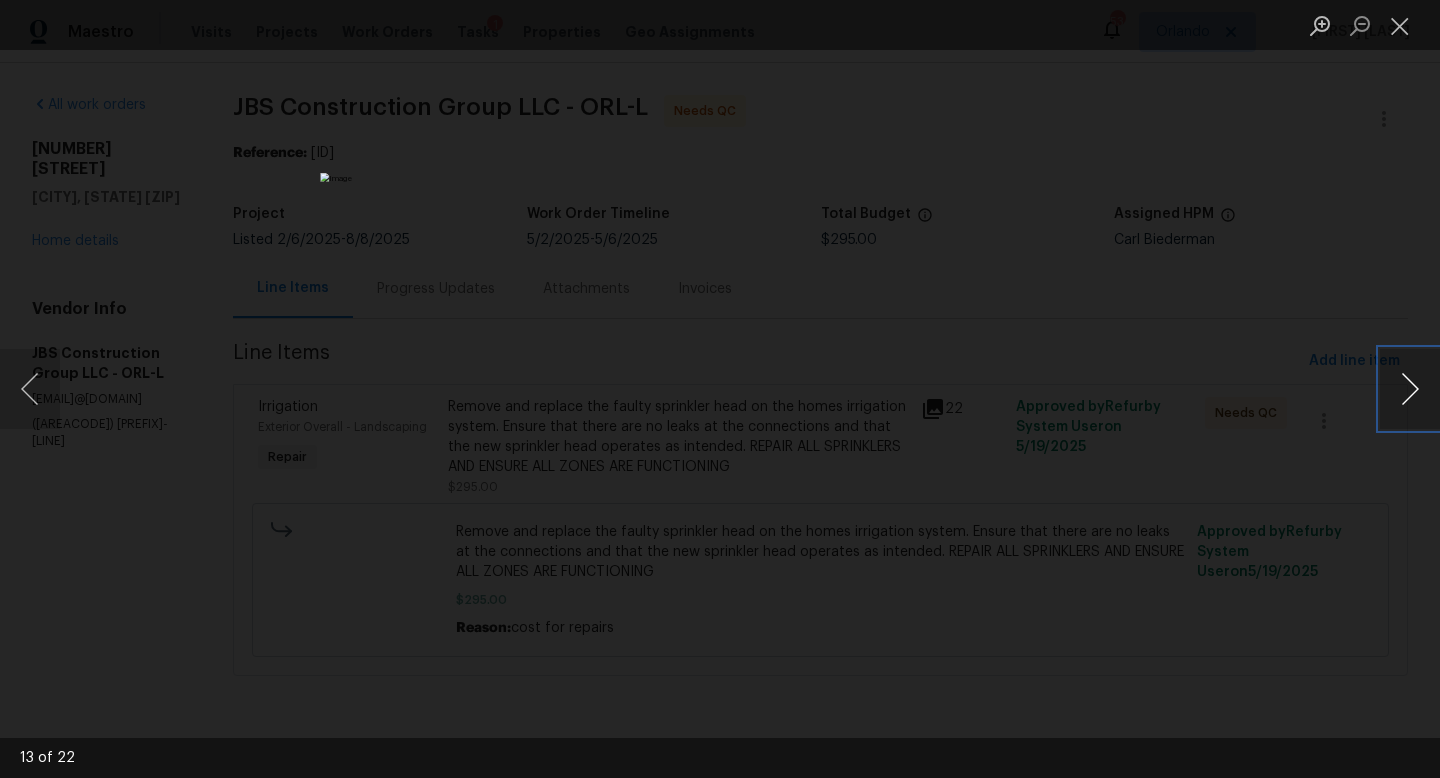 click at bounding box center (1410, 389) 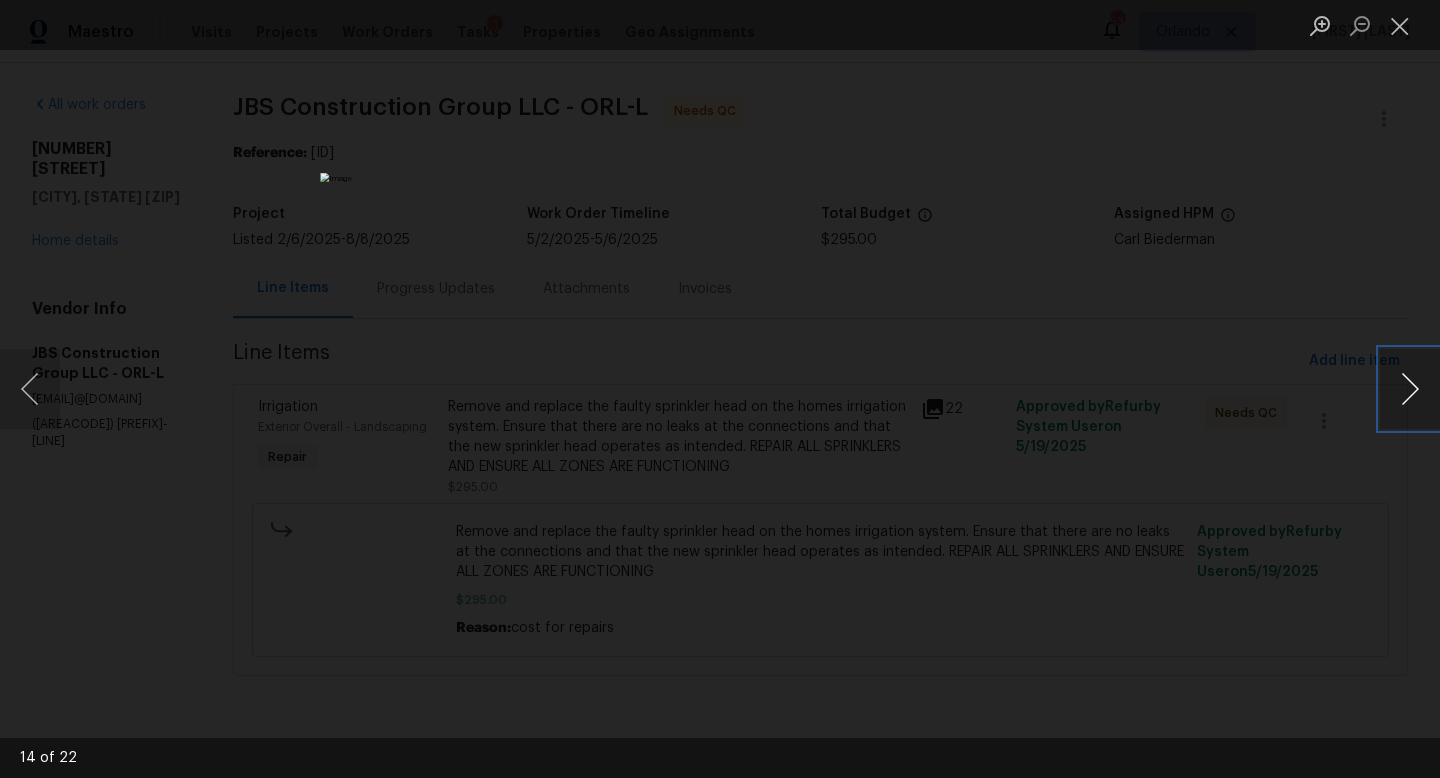 click at bounding box center (1410, 389) 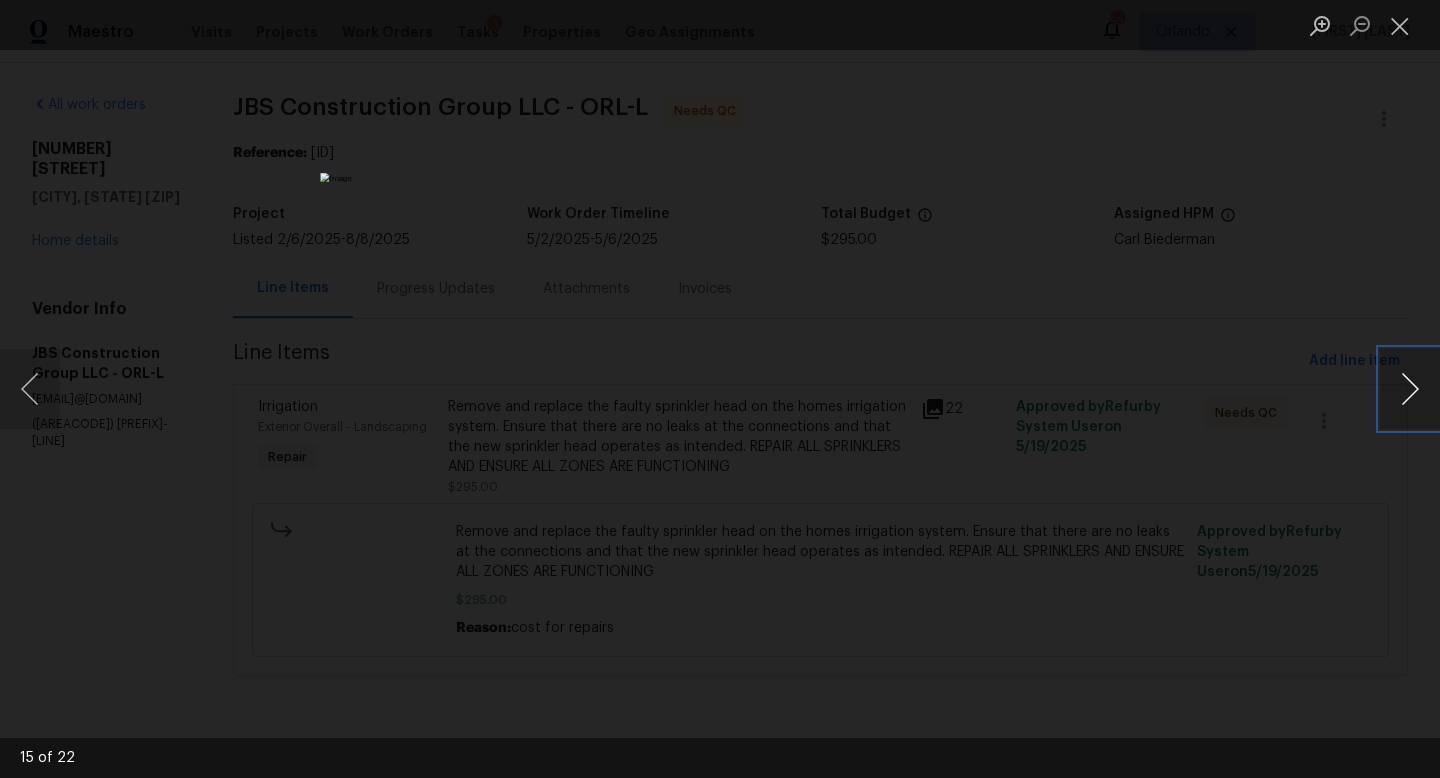 click at bounding box center (1410, 389) 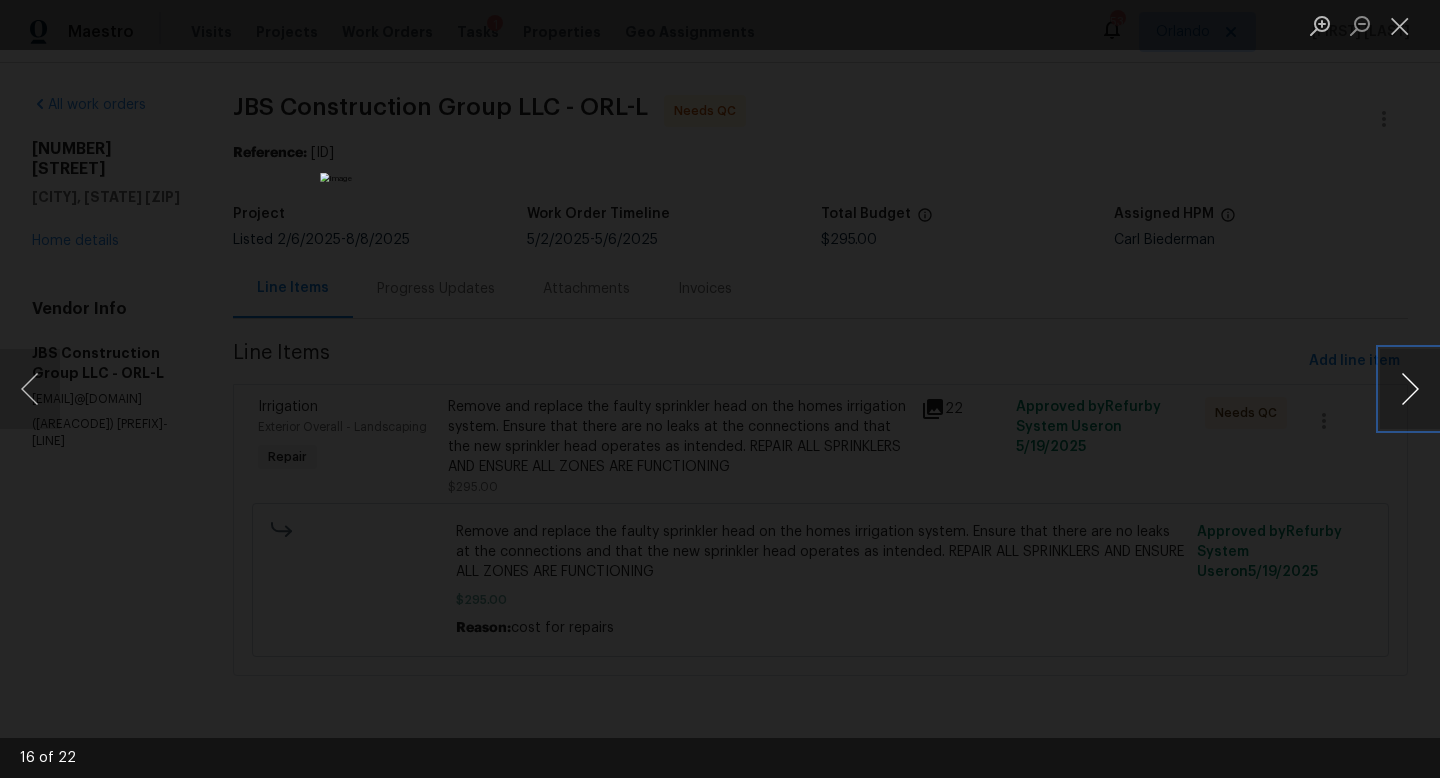 click at bounding box center [1410, 389] 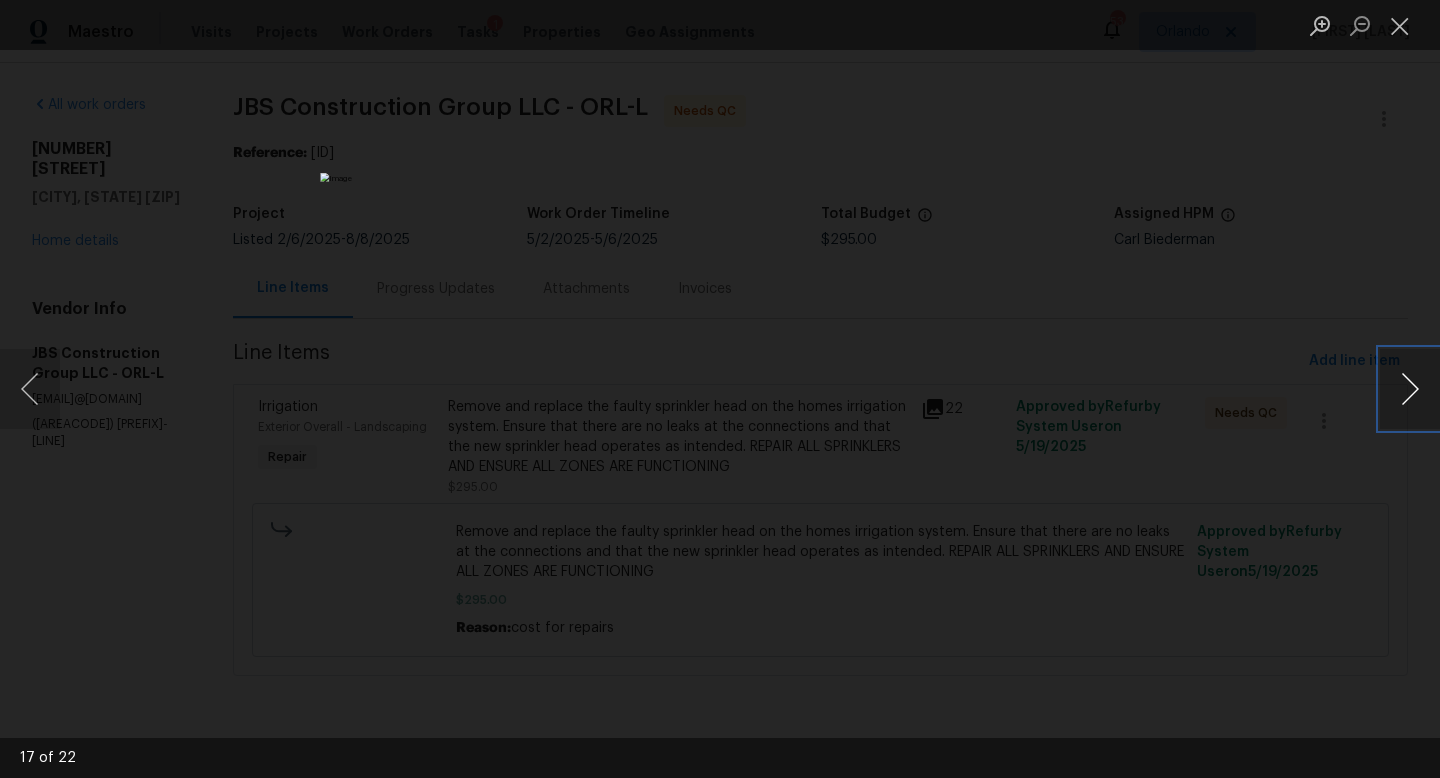 click at bounding box center (1410, 389) 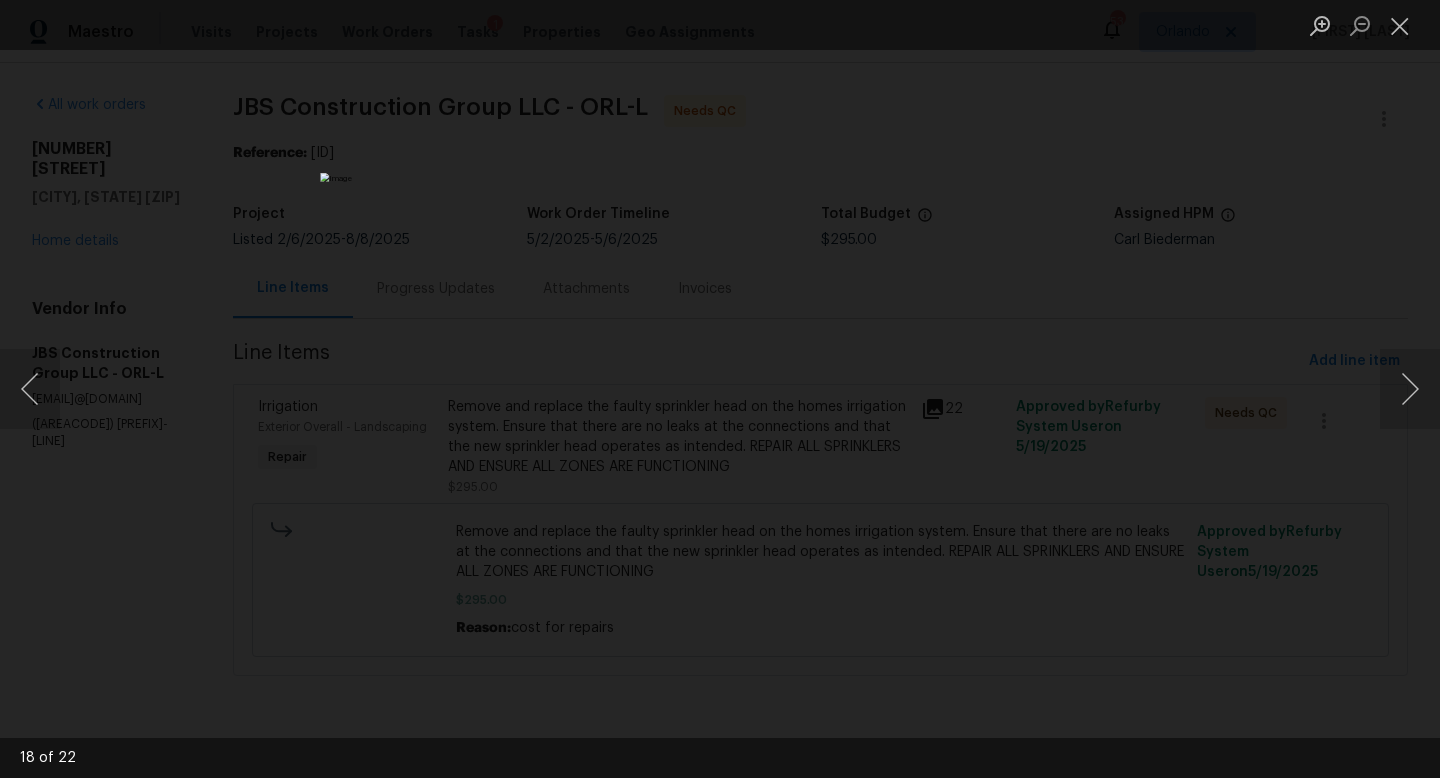 click at bounding box center (720, 389) 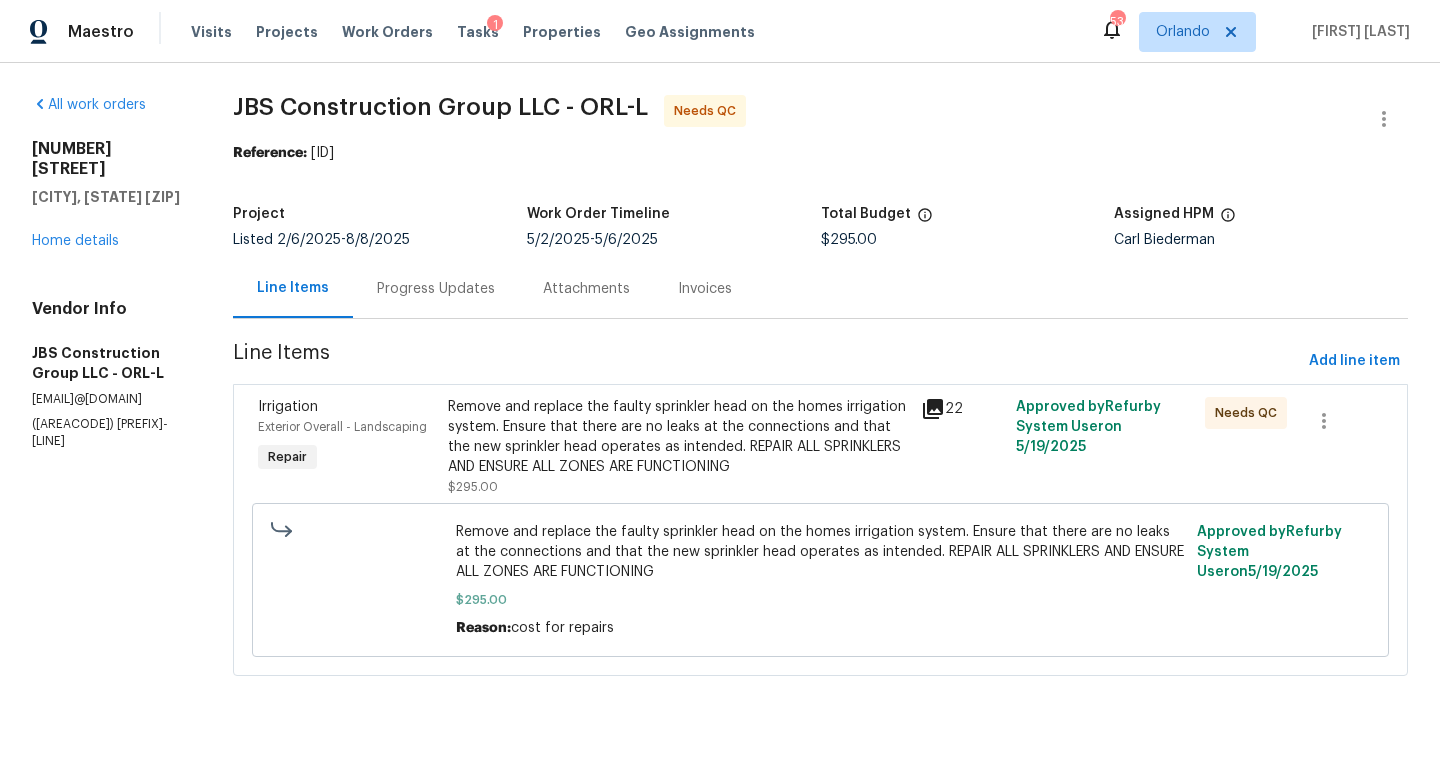 click on "Progress Updates" at bounding box center (436, 289) 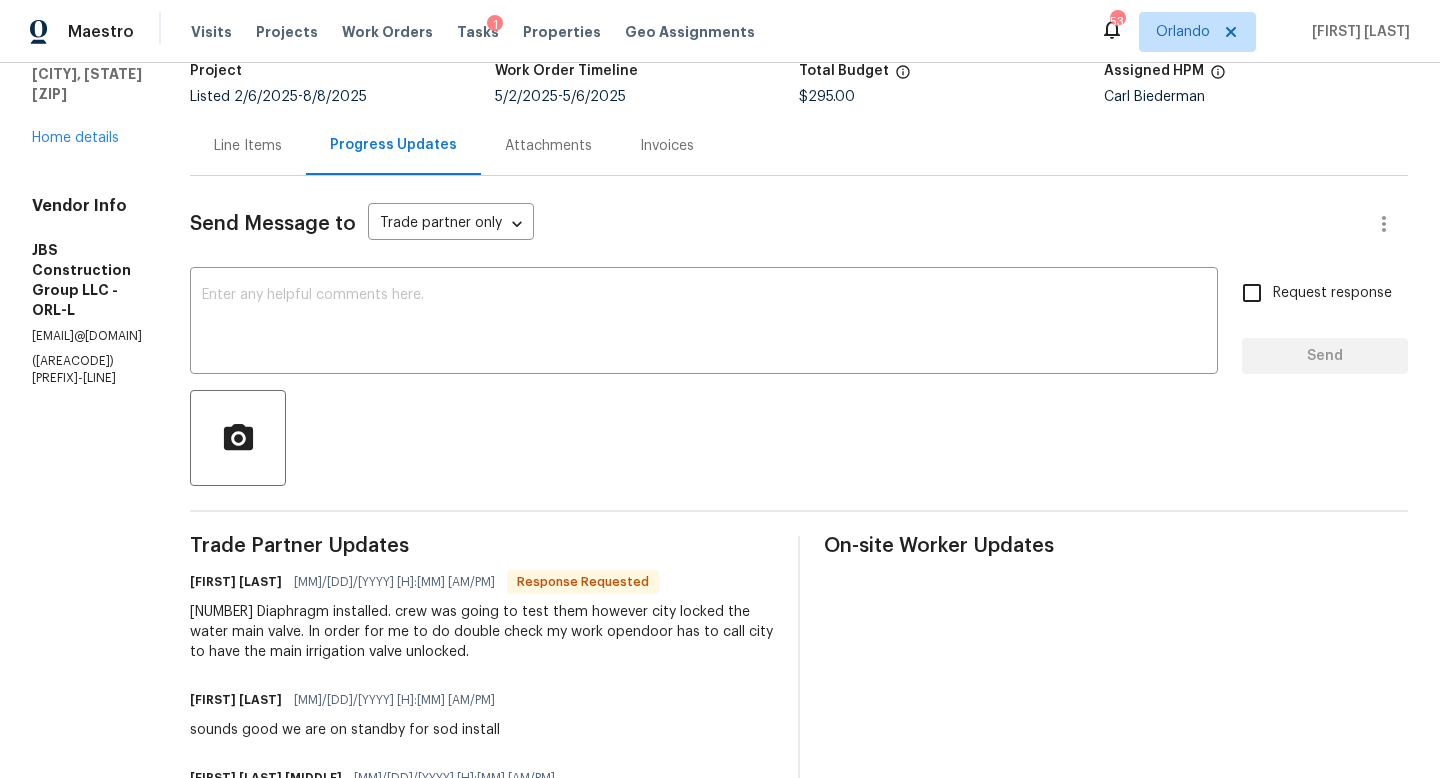 scroll, scrollTop: 0, scrollLeft: 0, axis: both 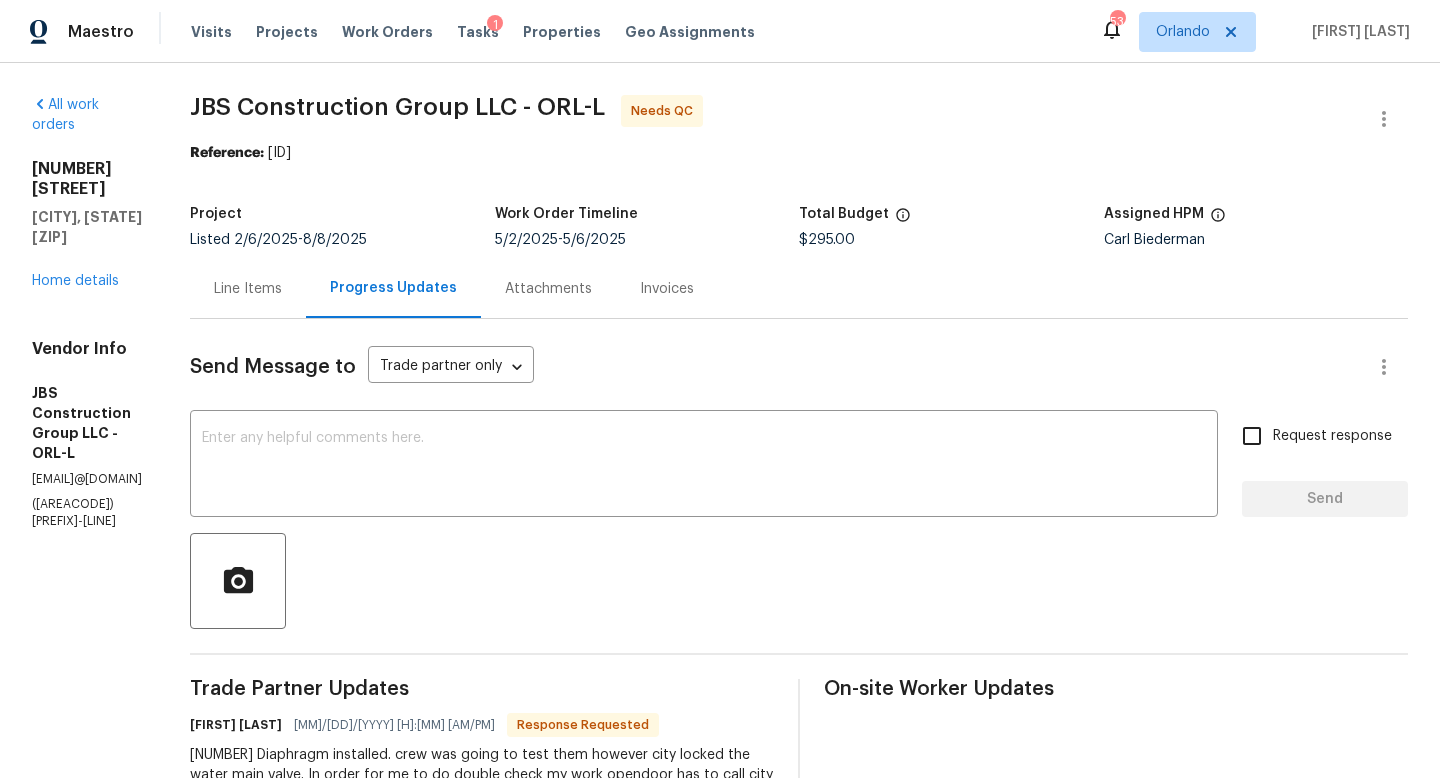 click on "Line Items" at bounding box center [248, 289] 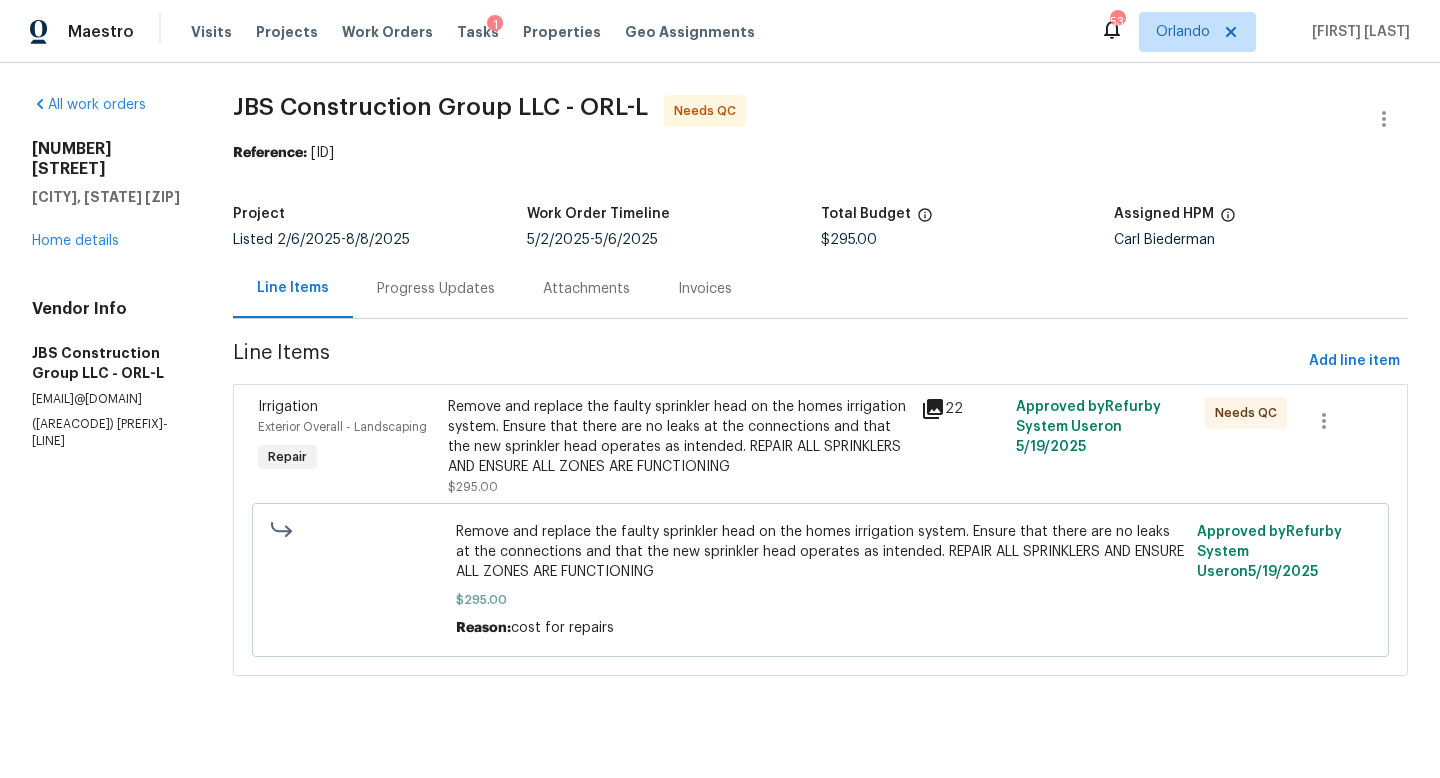 click on "Remove and replace the faulty sprinkler head on the homes irrigation system. Ensure that there are no leaks at the connections and that the new sprinkler head operates as intended.
REPAIR ALL SPRINKLERS AND ENSURE ALL ZONES ARE FUNCTIONING" at bounding box center [679, 437] 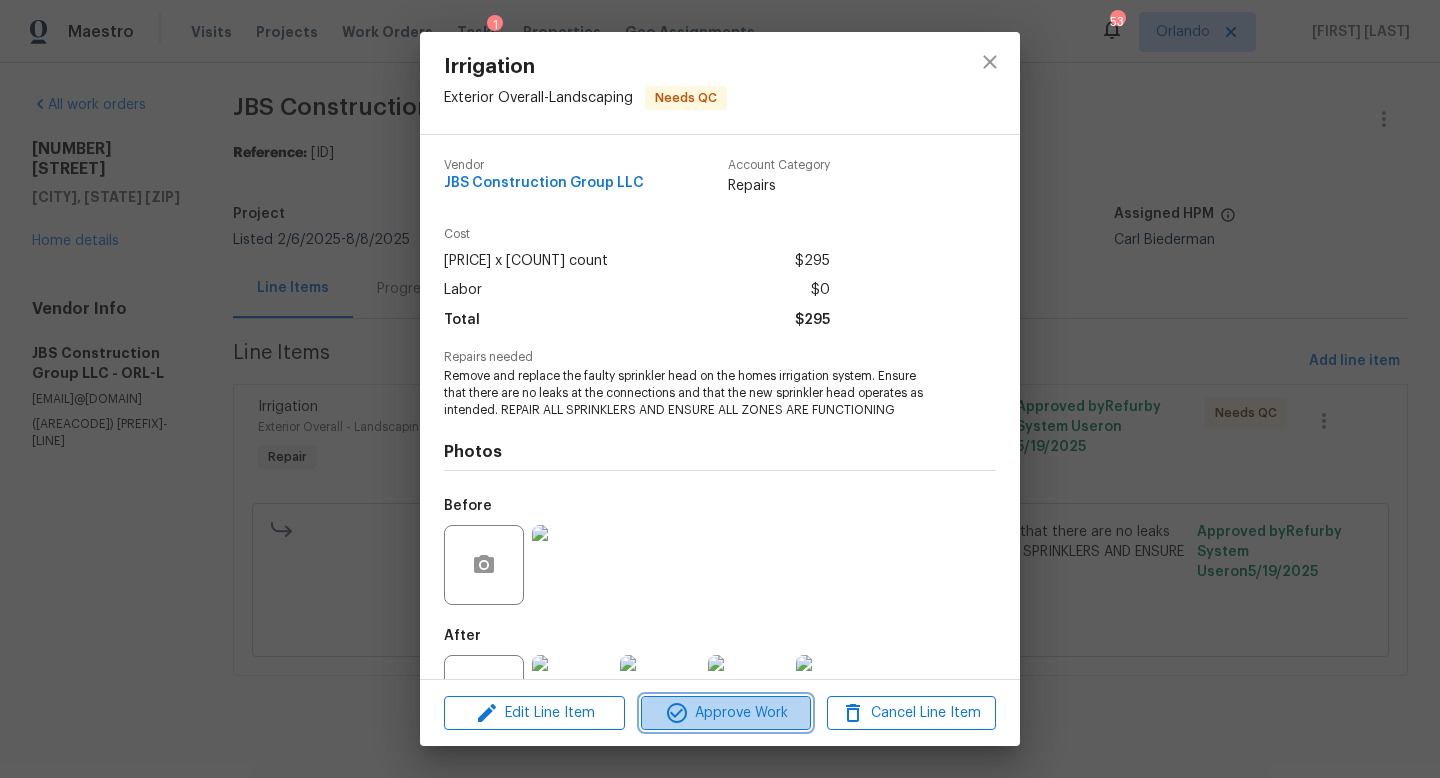 click on "Approve Work" at bounding box center (725, 713) 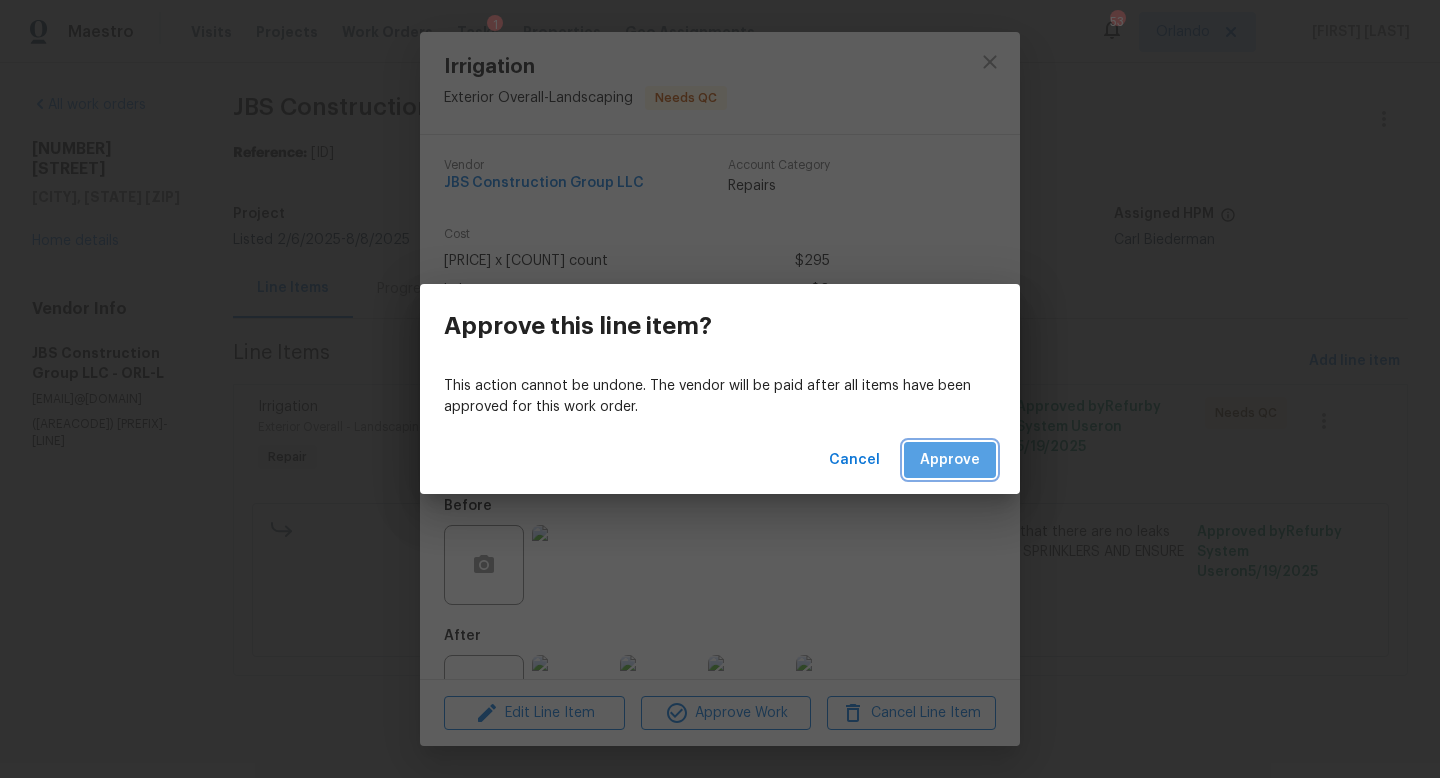 click on "Approve" at bounding box center [950, 460] 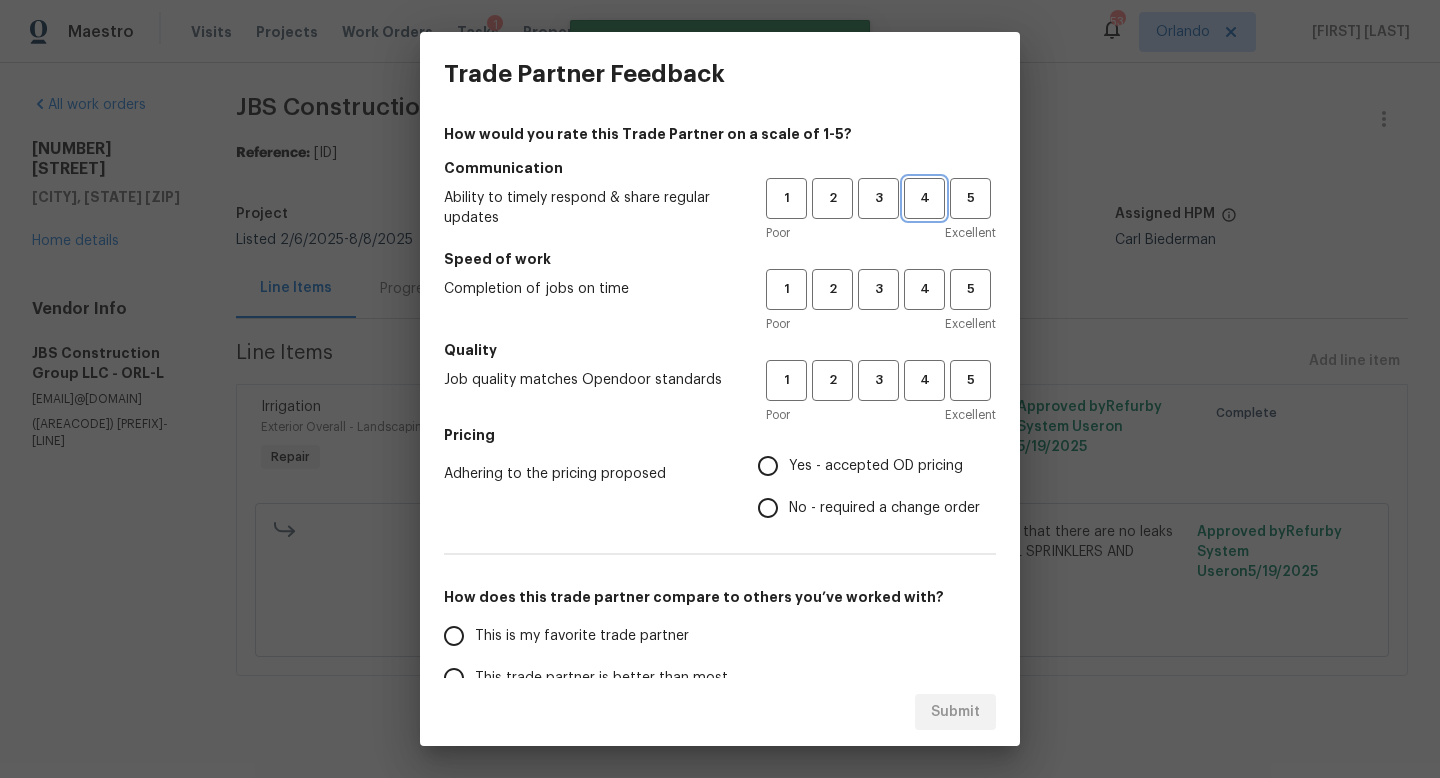 click on "4" at bounding box center [924, 198] 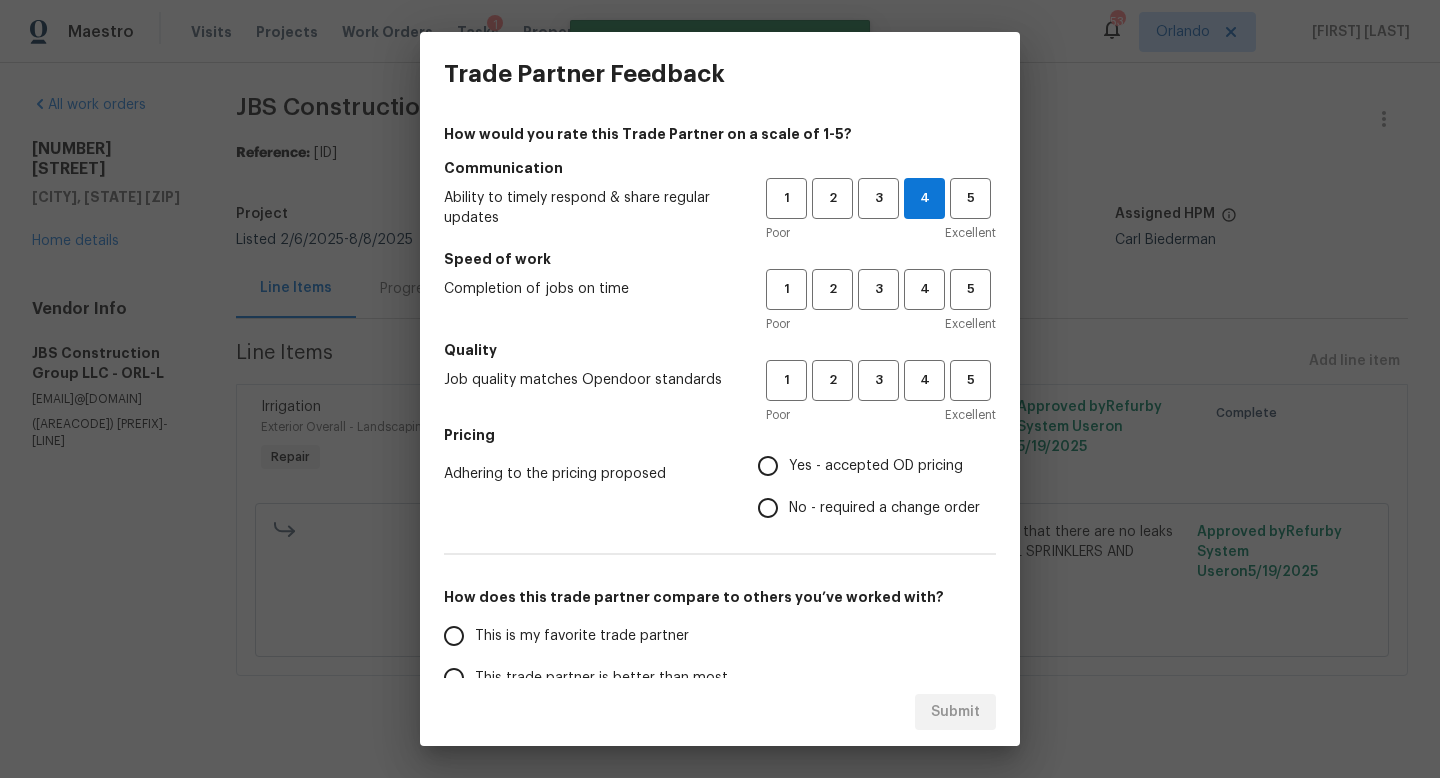 click on "Poor Excellent" at bounding box center [881, 324] 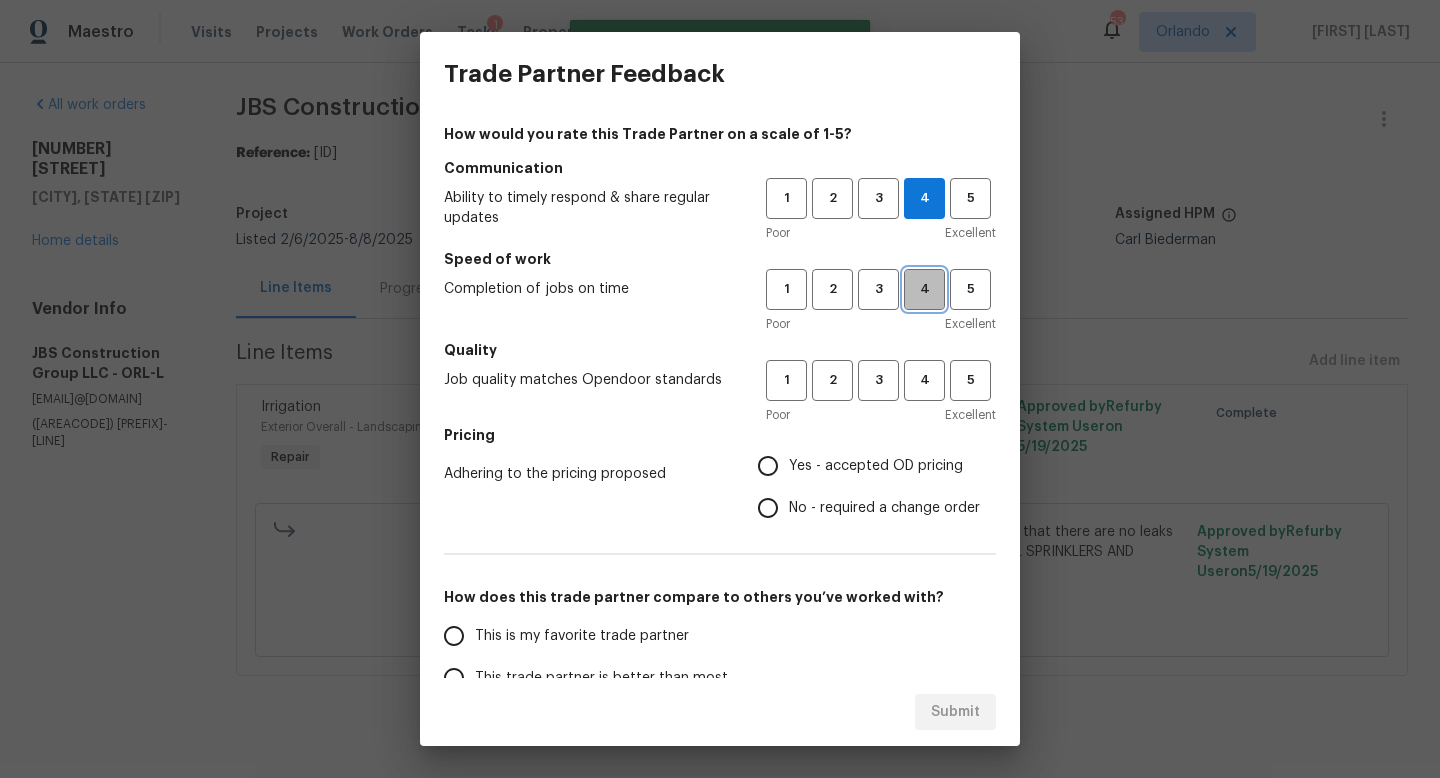 click on "4" at bounding box center (924, 289) 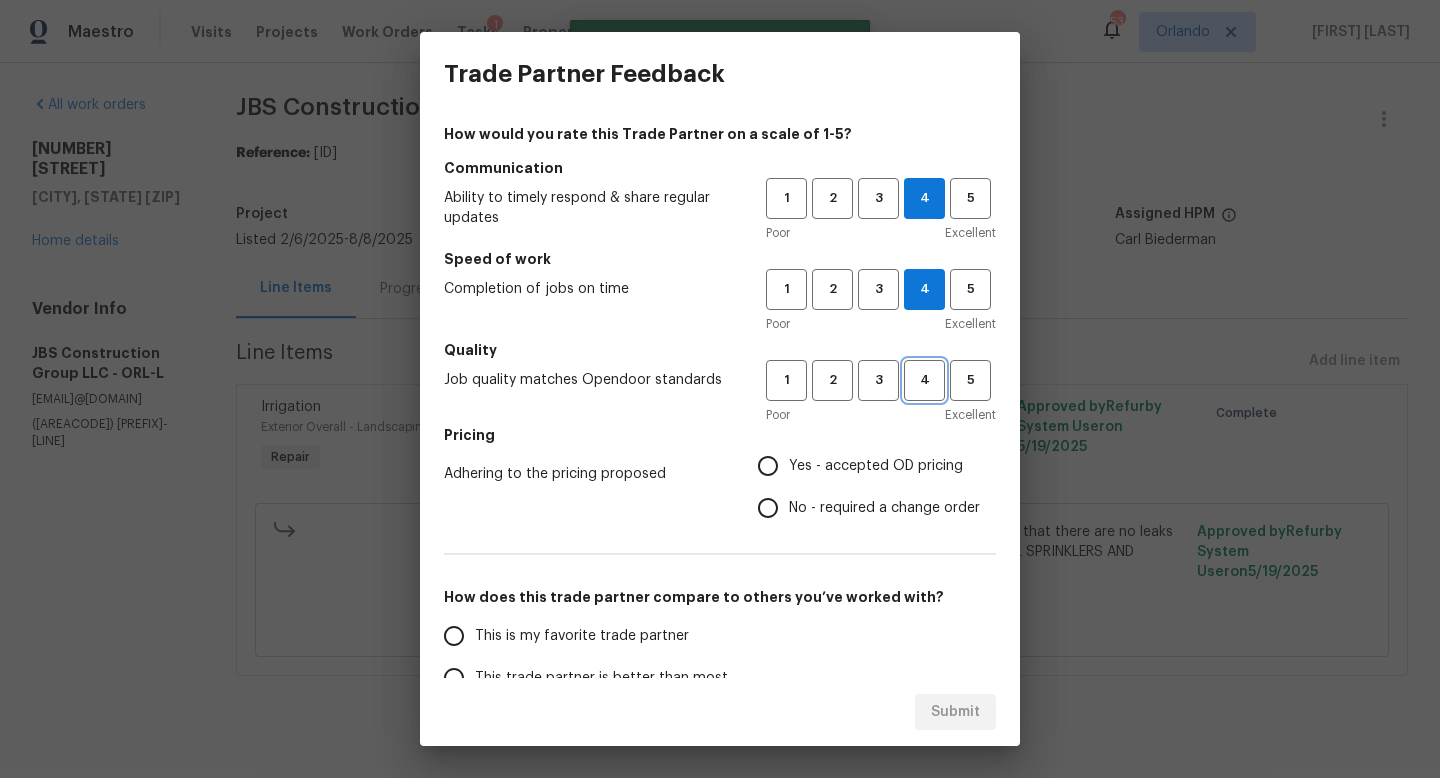 click on "4" at bounding box center [924, 380] 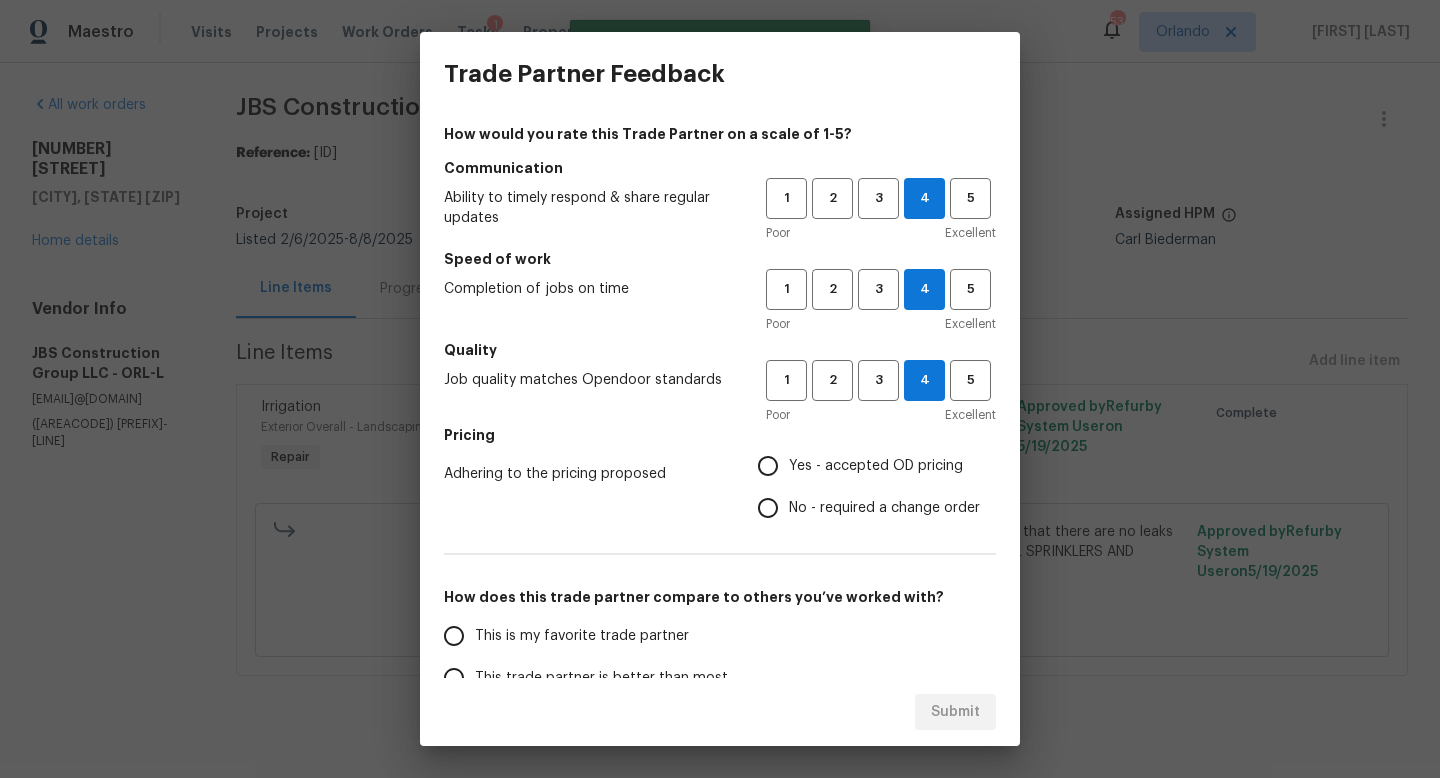 click on "Yes - accepted OD pricing" at bounding box center (768, 466) 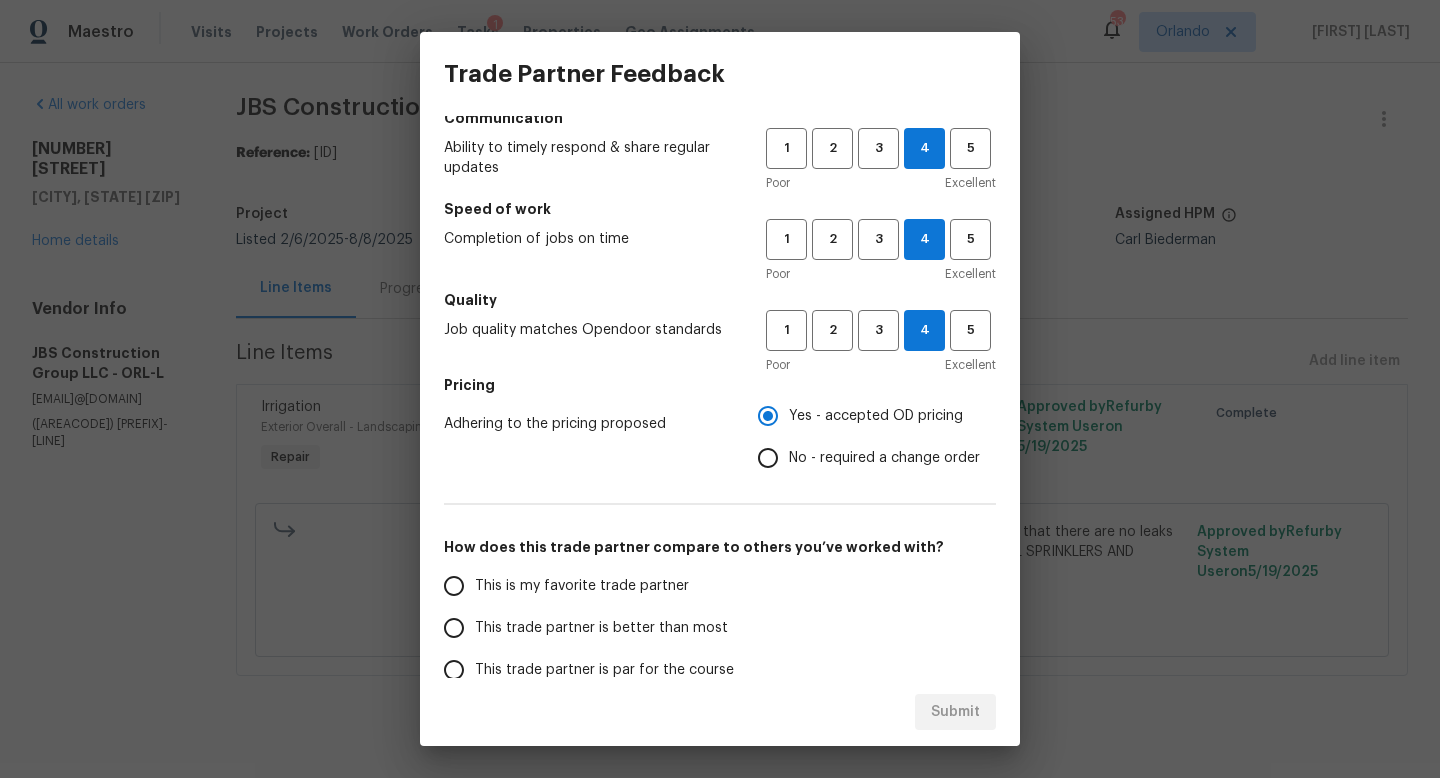 scroll, scrollTop: 52, scrollLeft: 0, axis: vertical 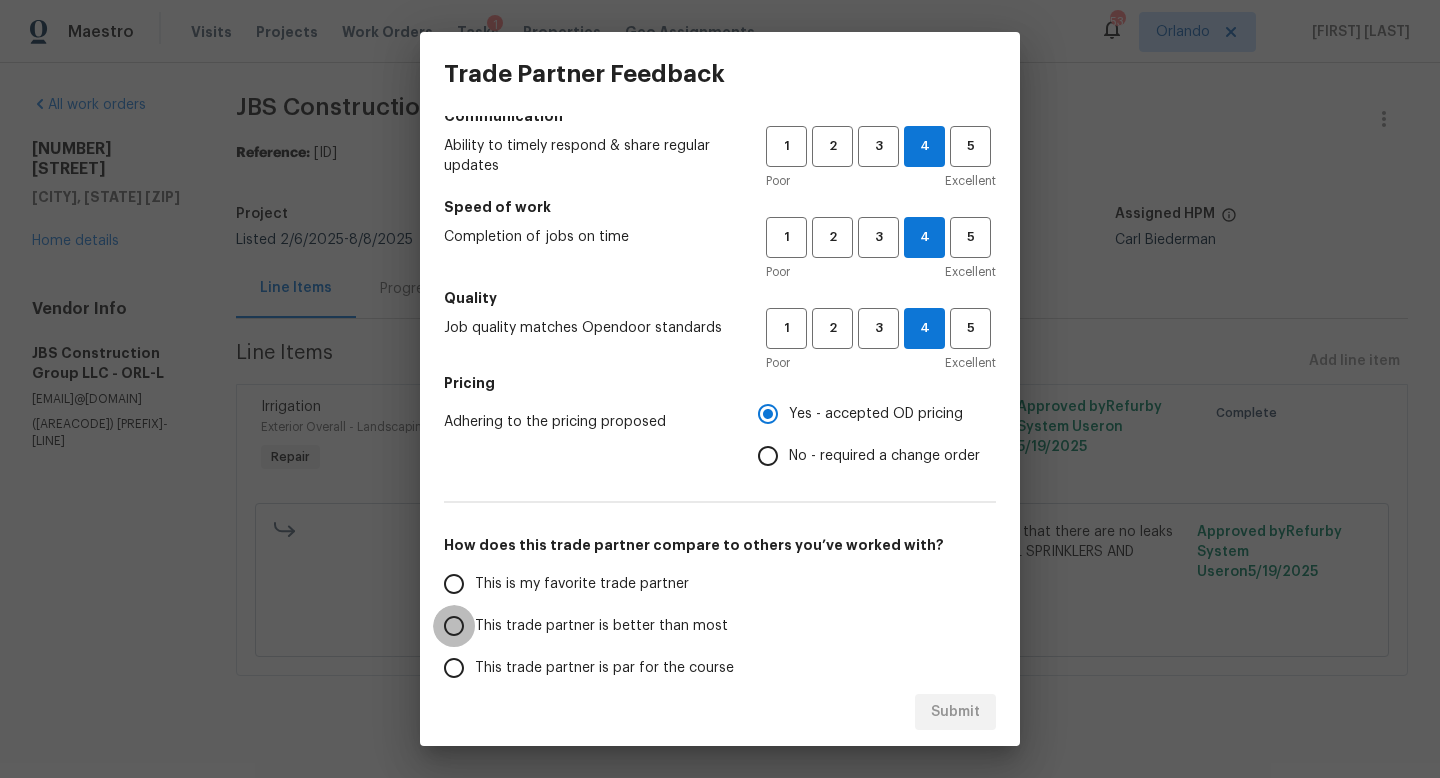click on "This trade partner is better than most" at bounding box center [454, 626] 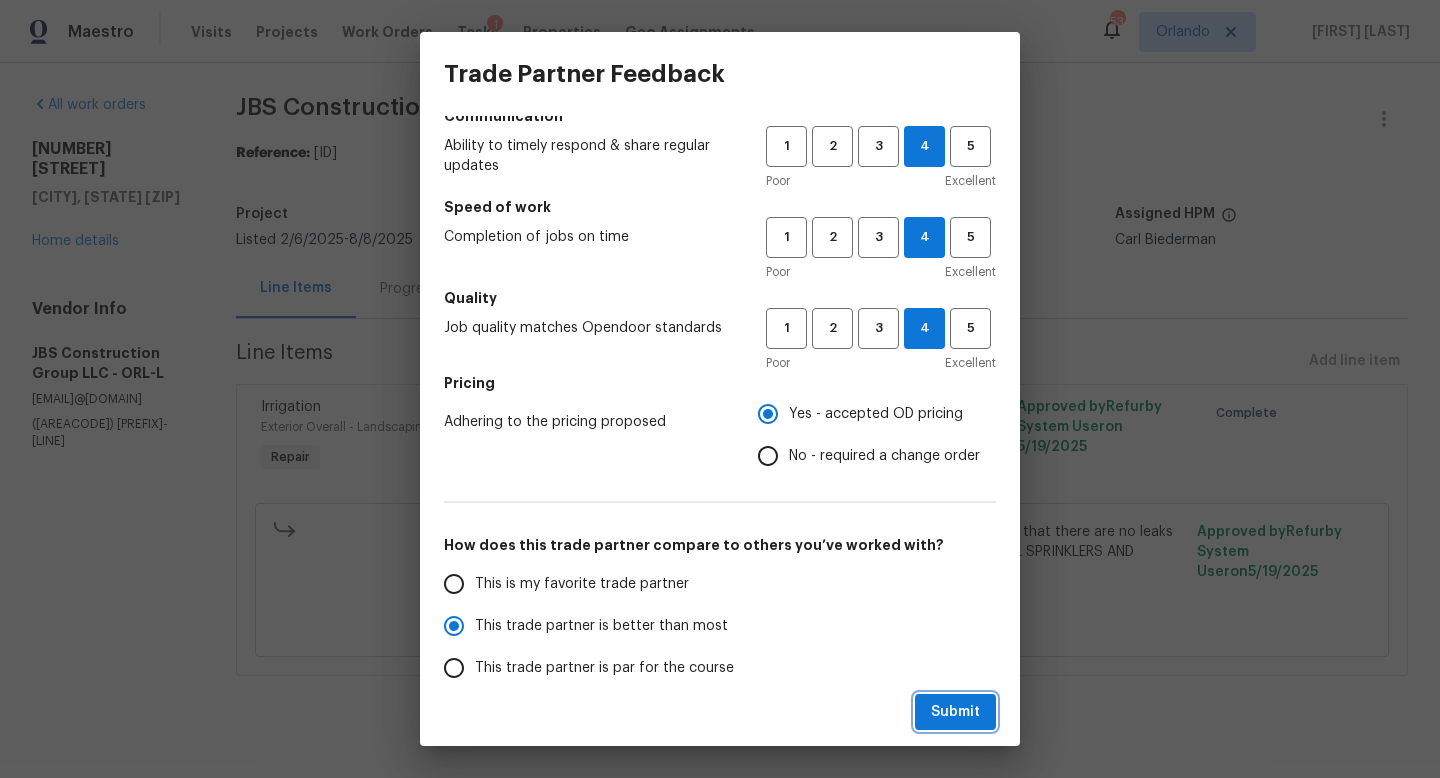 click on "Submit" at bounding box center [955, 712] 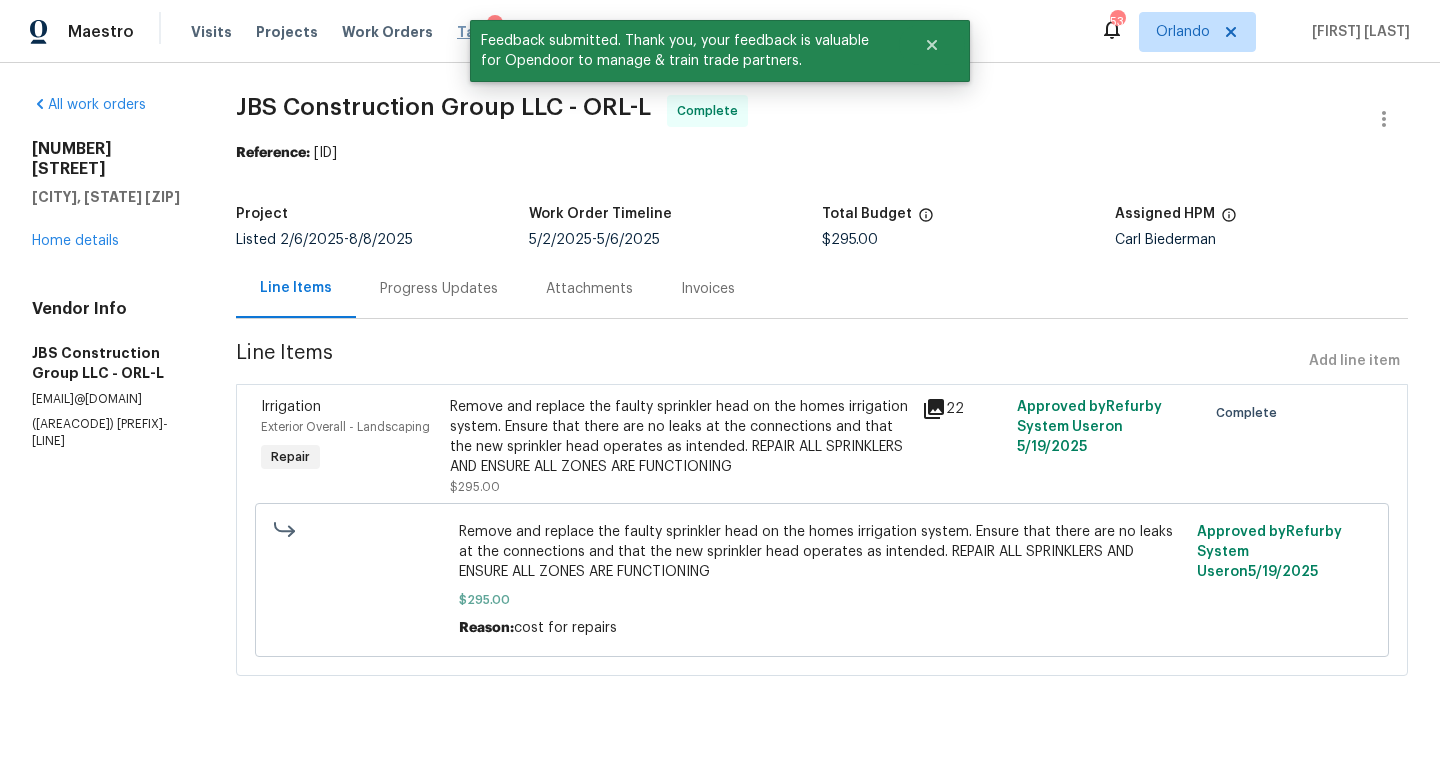 click on "Tasks" at bounding box center [478, 32] 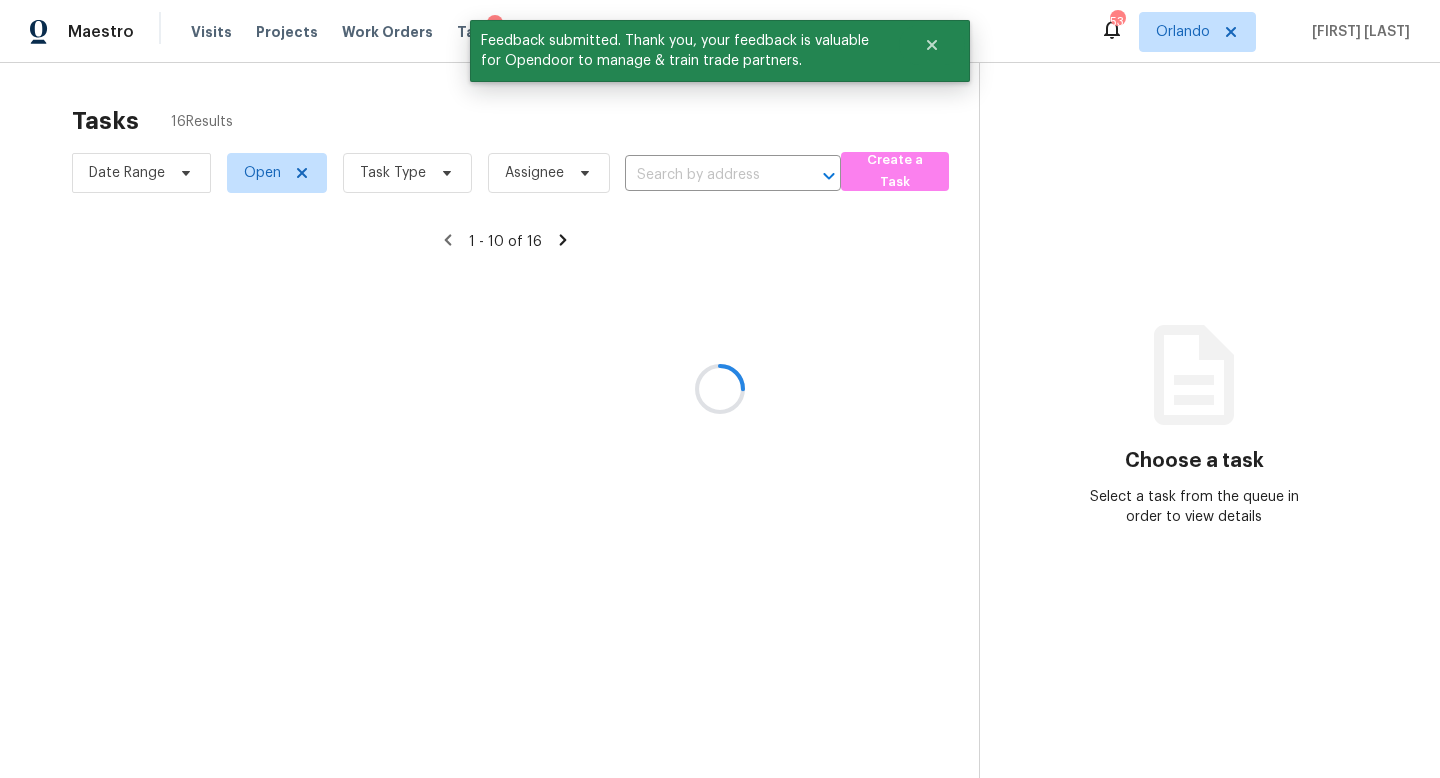 click at bounding box center (720, 389) 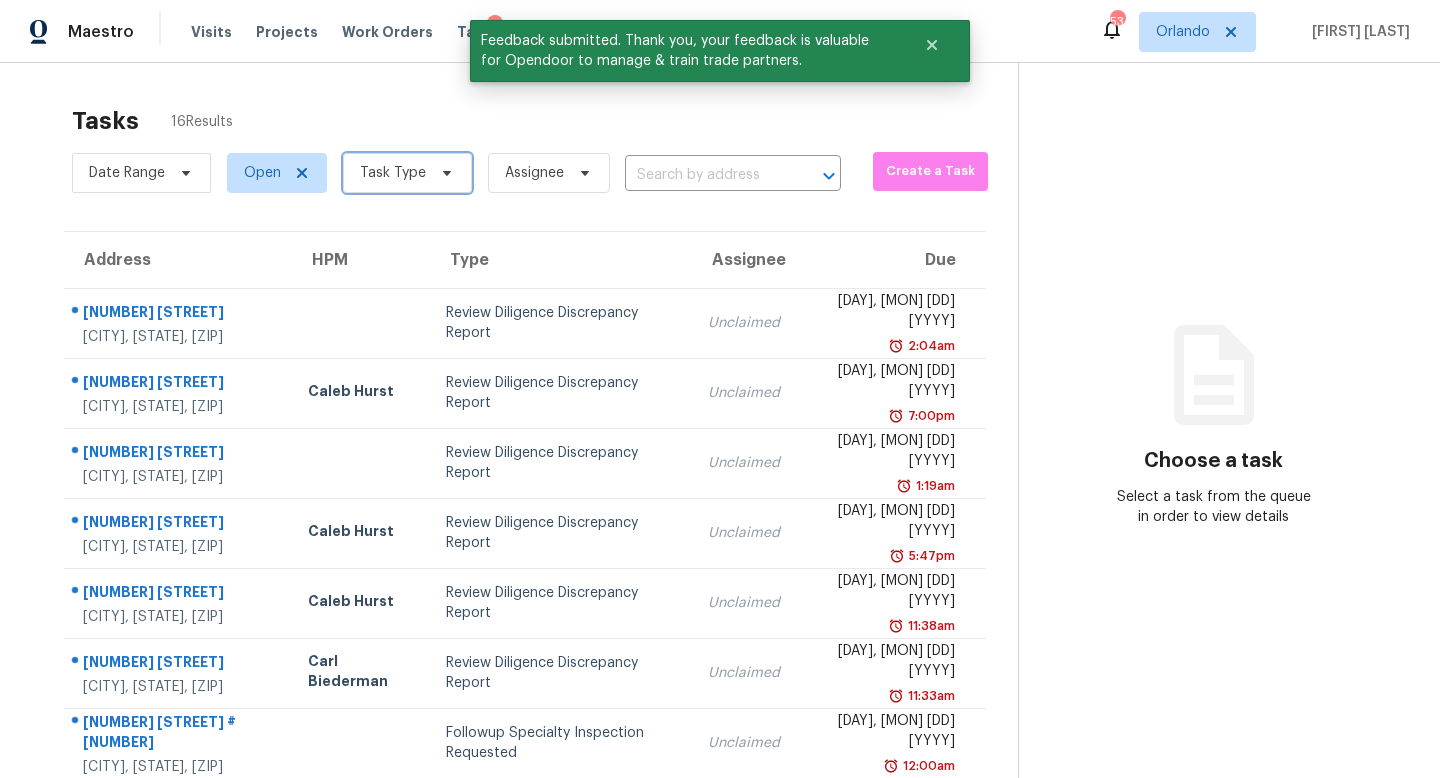 click on "Task Type" at bounding box center [393, 173] 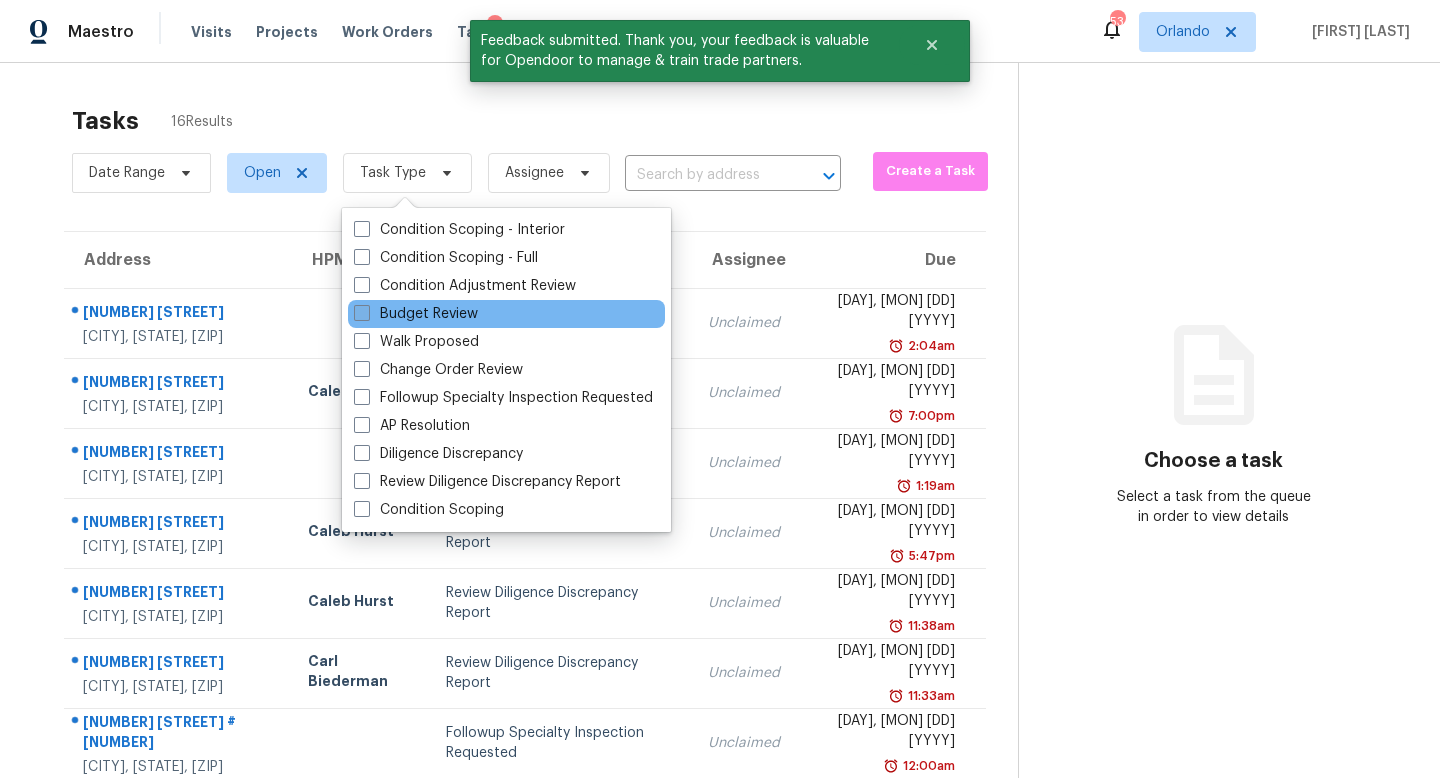 click at bounding box center (362, 313) 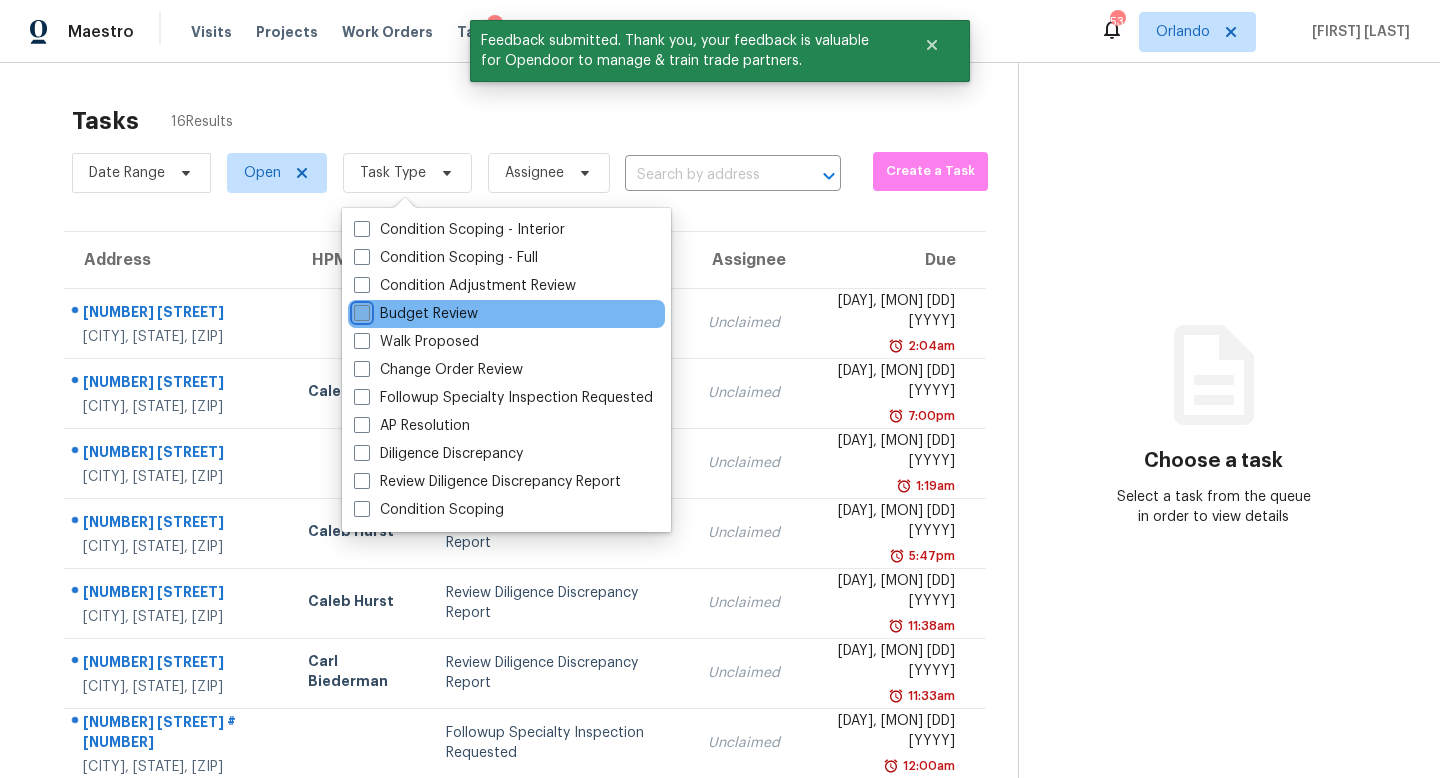 click on "Budget Review" at bounding box center [360, 310] 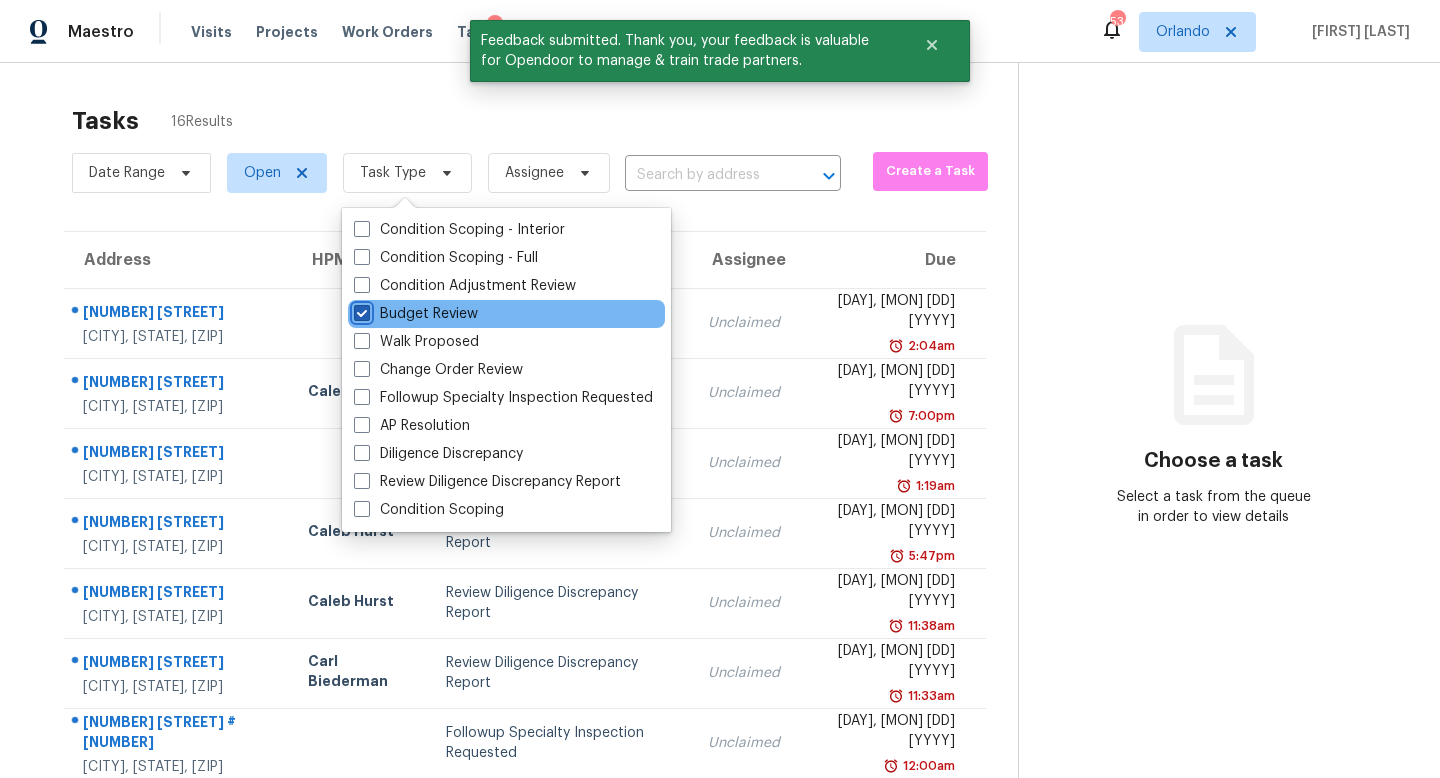 checkbox on "true" 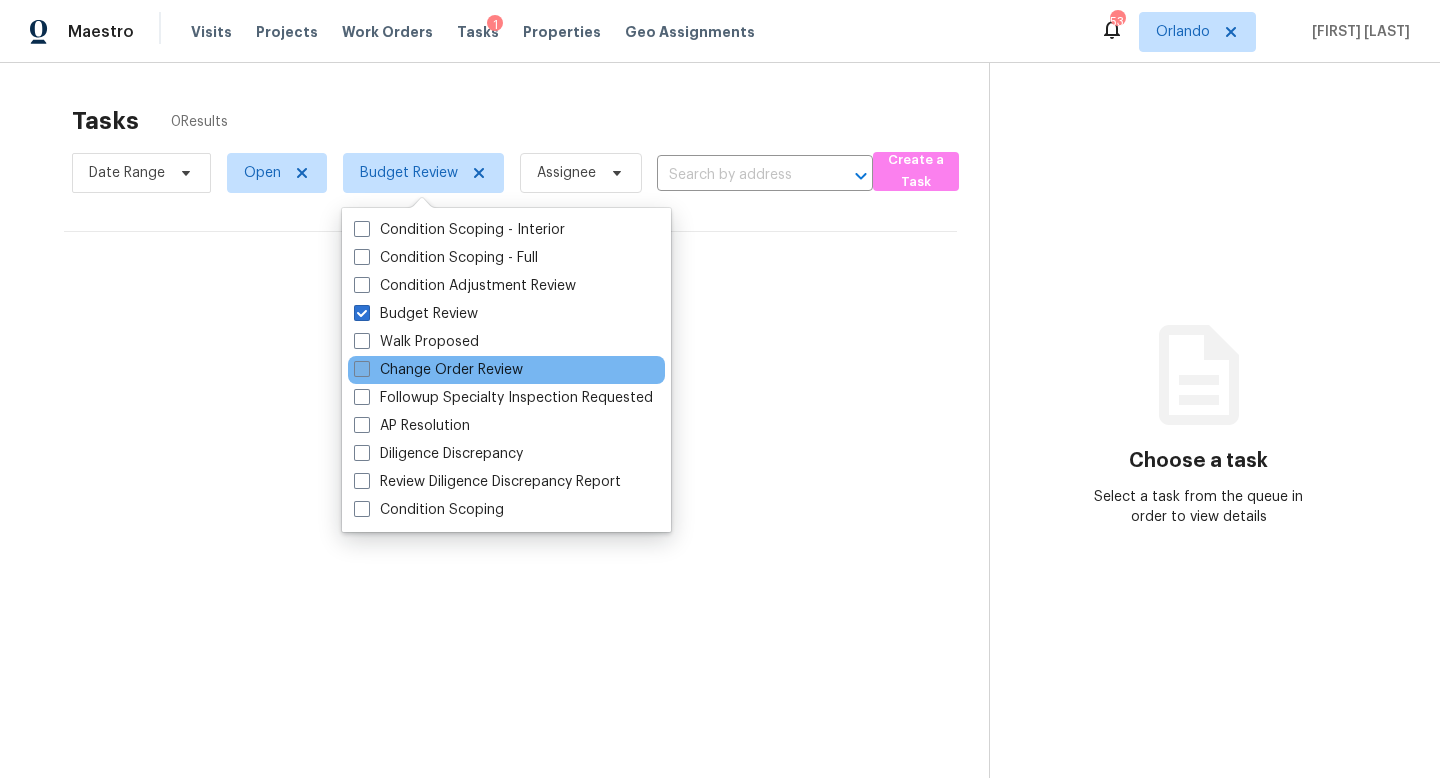 click at bounding box center (362, 369) 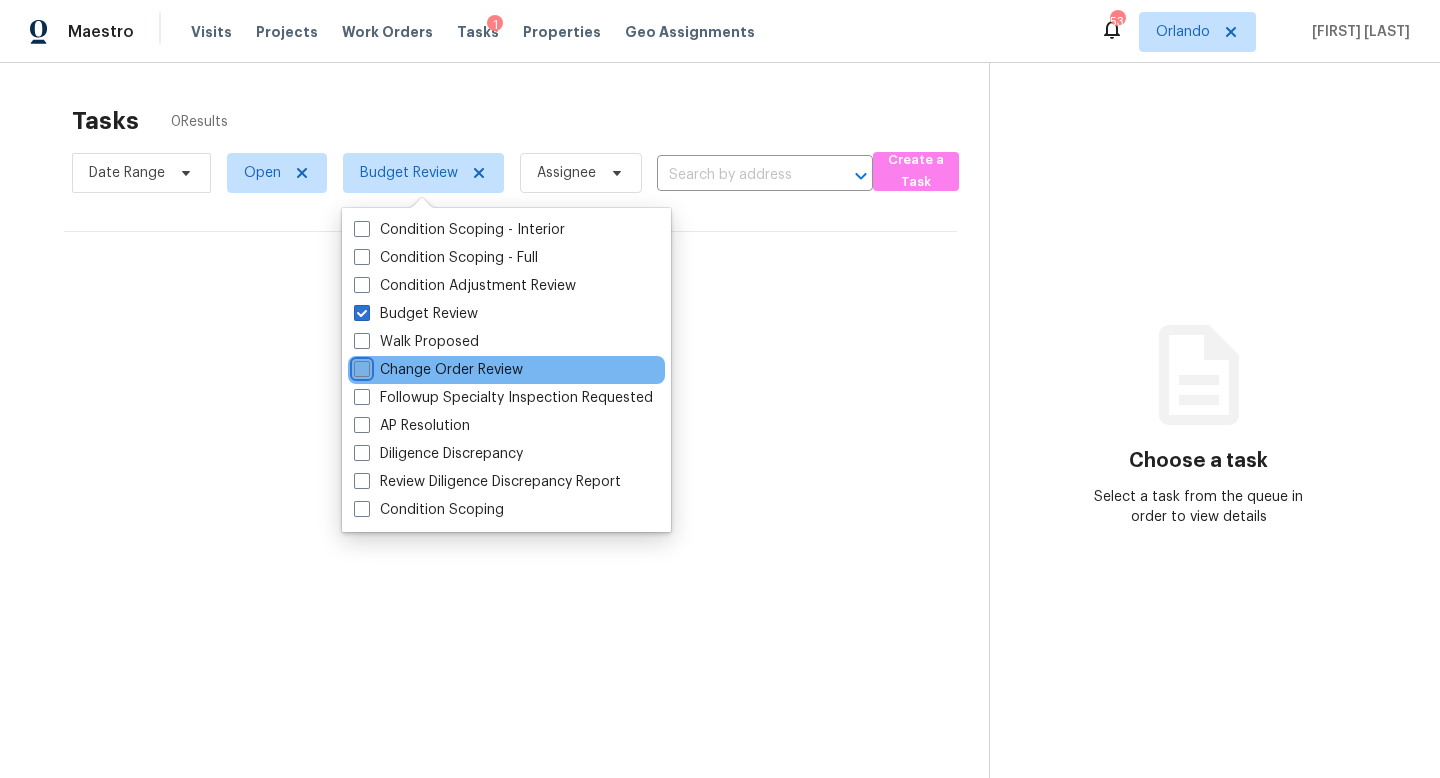 click on "Change Order Review" at bounding box center (360, 366) 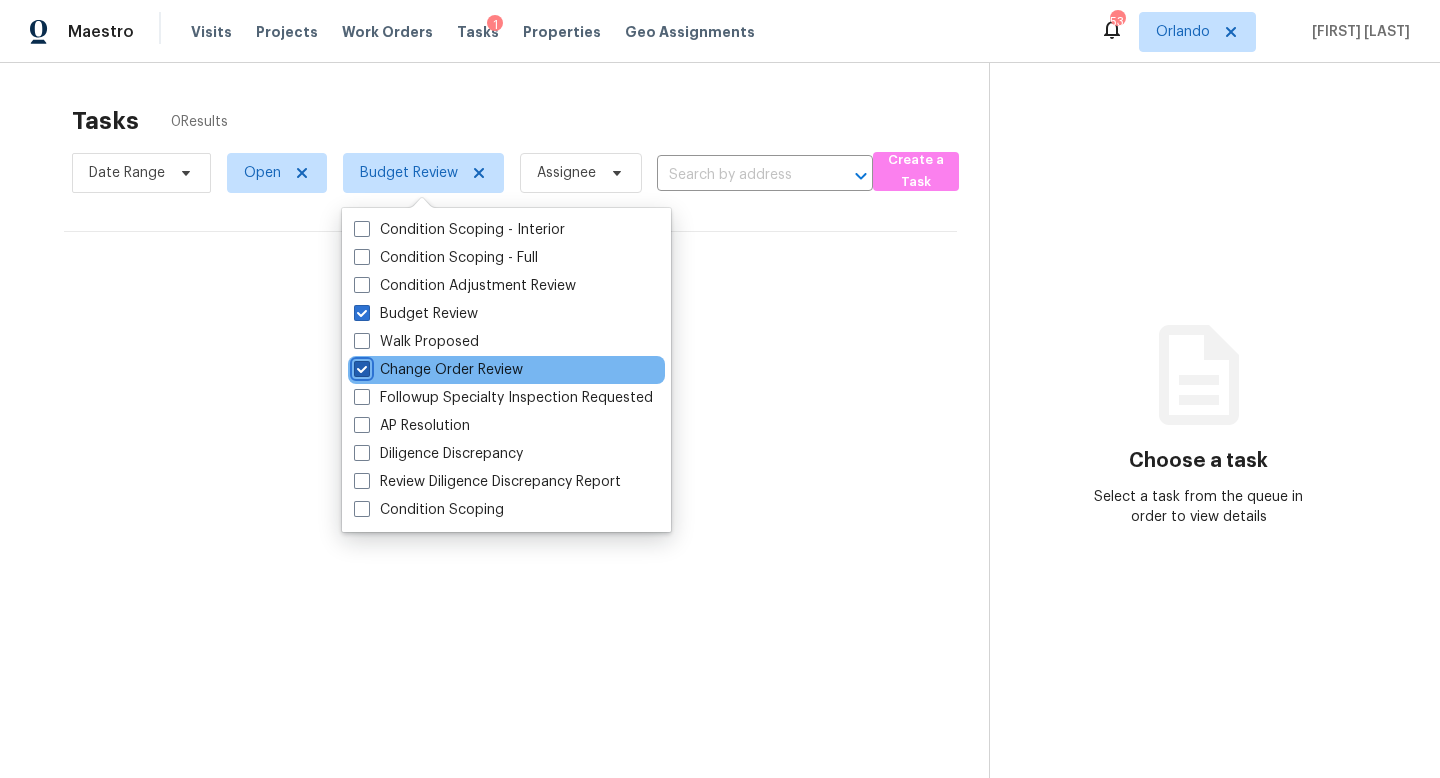 checkbox on "true" 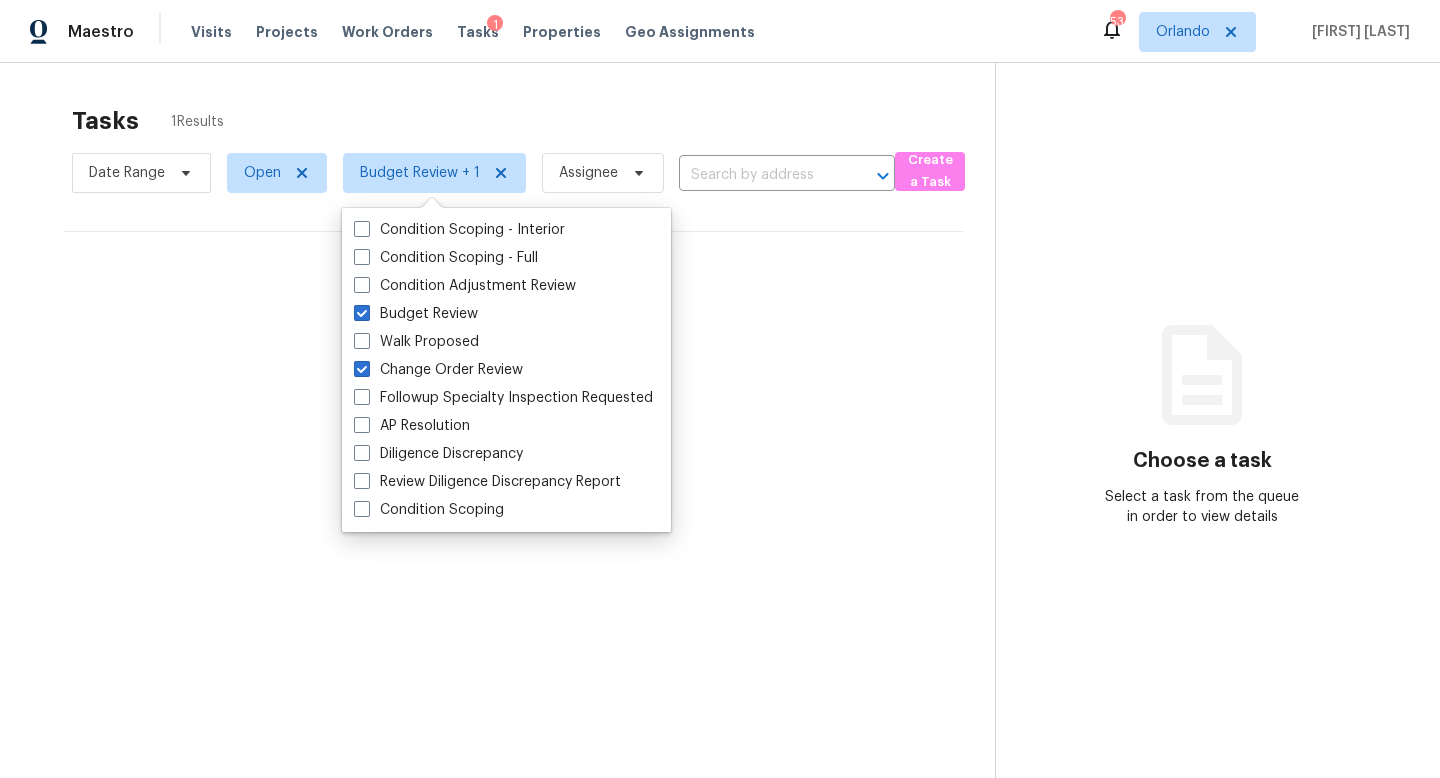 click on "Choose a task Select a task from the queue in order to view details" at bounding box center (1201, 452) 